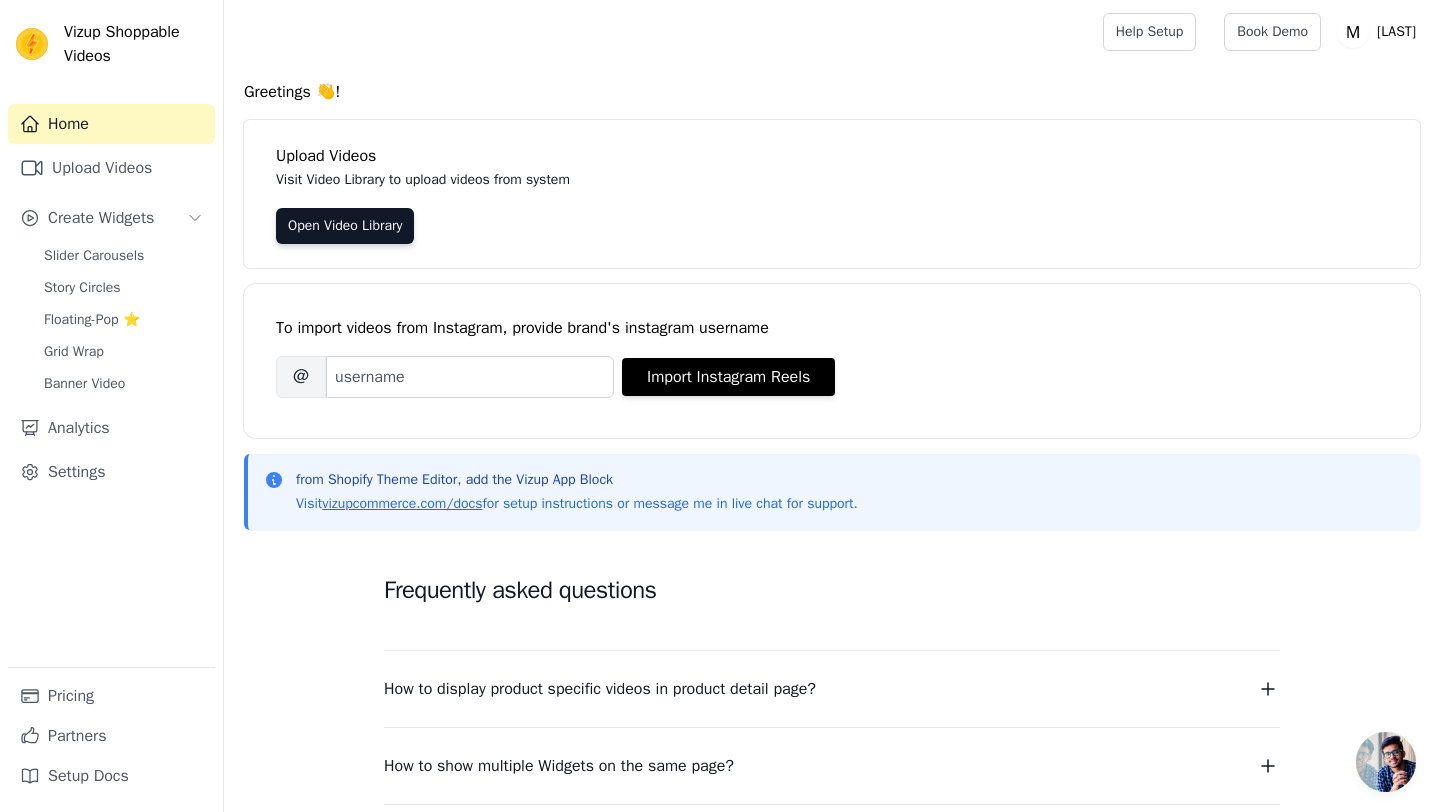 scroll, scrollTop: 0, scrollLeft: 0, axis: both 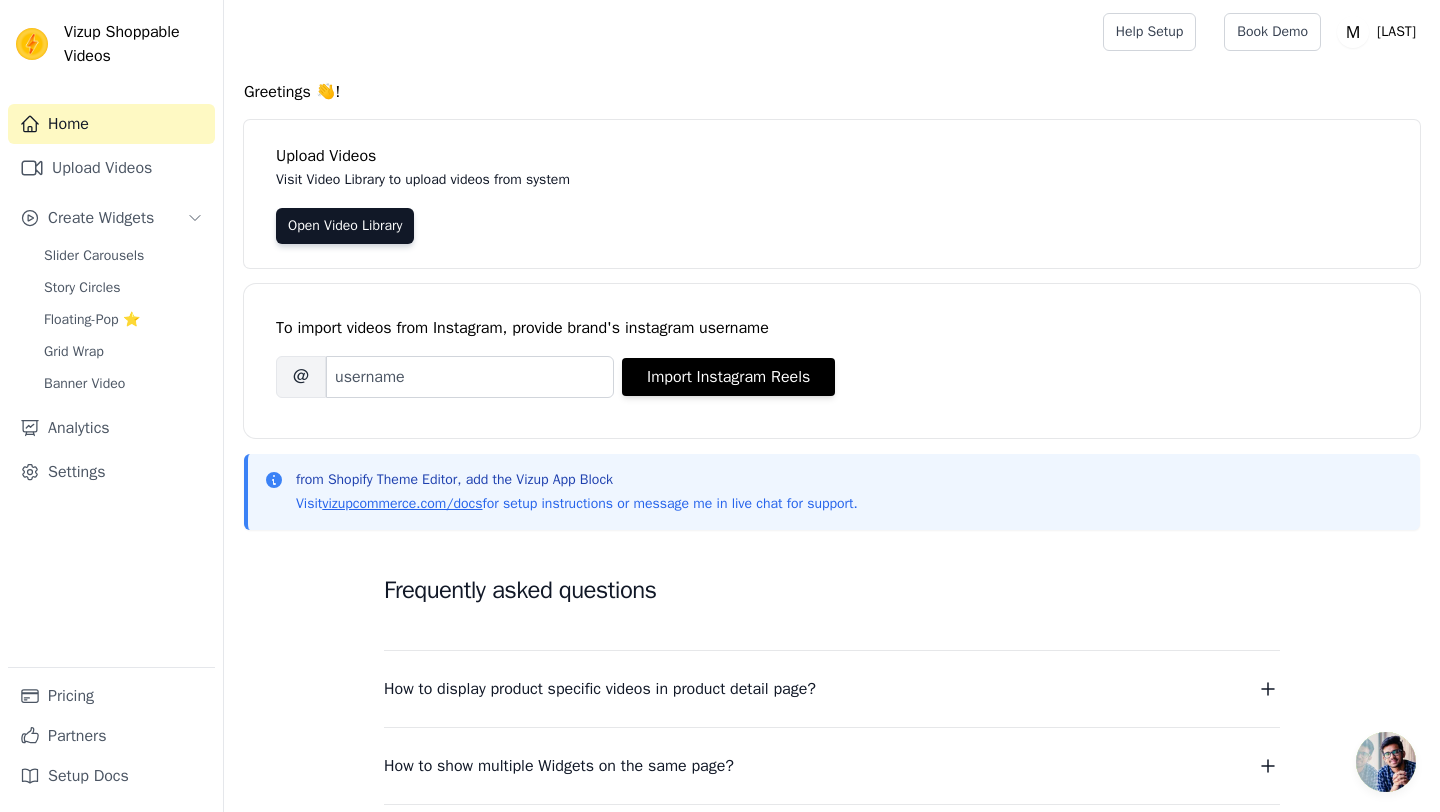 click on "Home
Upload Videos       Create Widgets     Slider Carousels   Story Circles   Floating-Pop ⭐   Grid Wrap   Banner Video
Analytics
Settings" at bounding box center (111, 385) 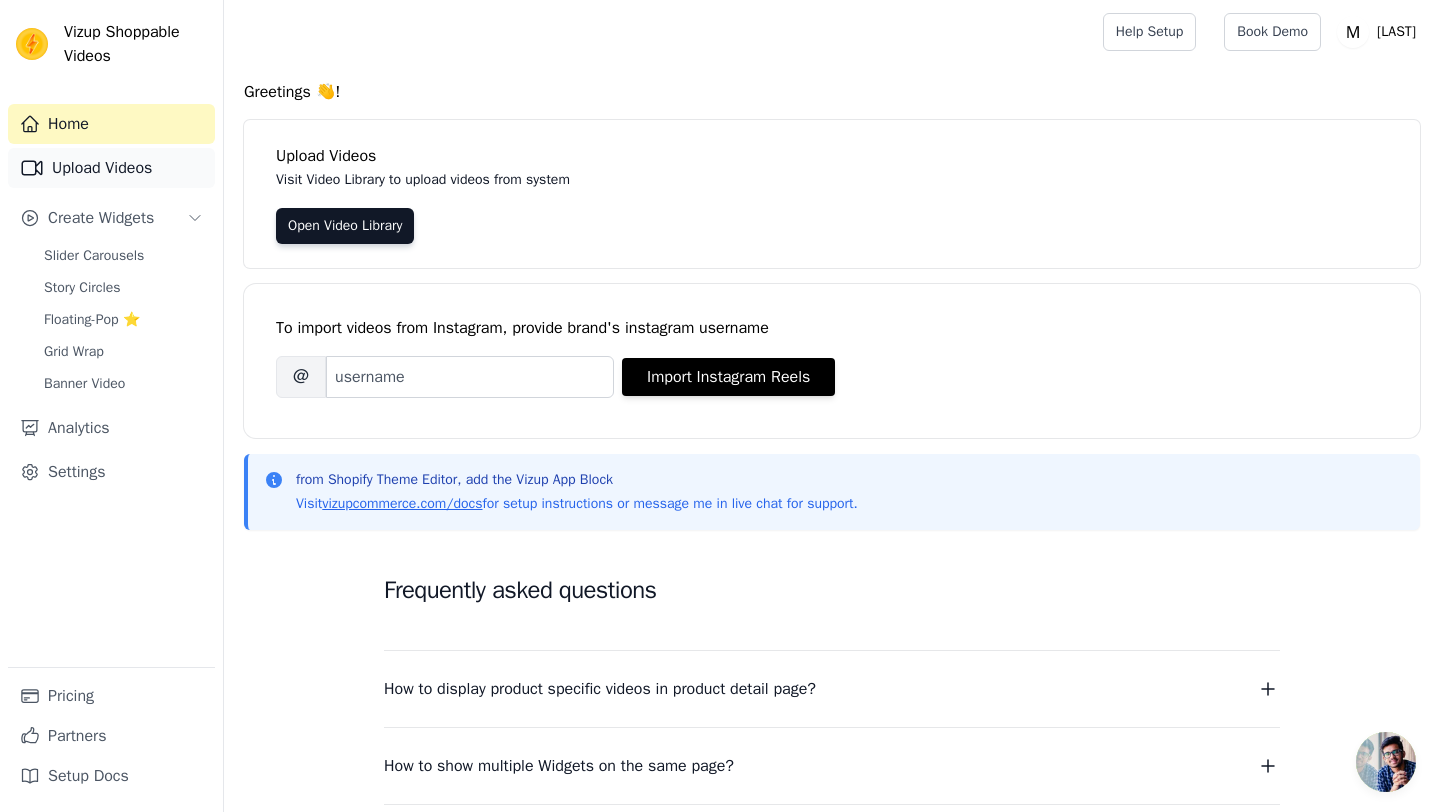 click on "Upload Videos" at bounding box center [111, 168] 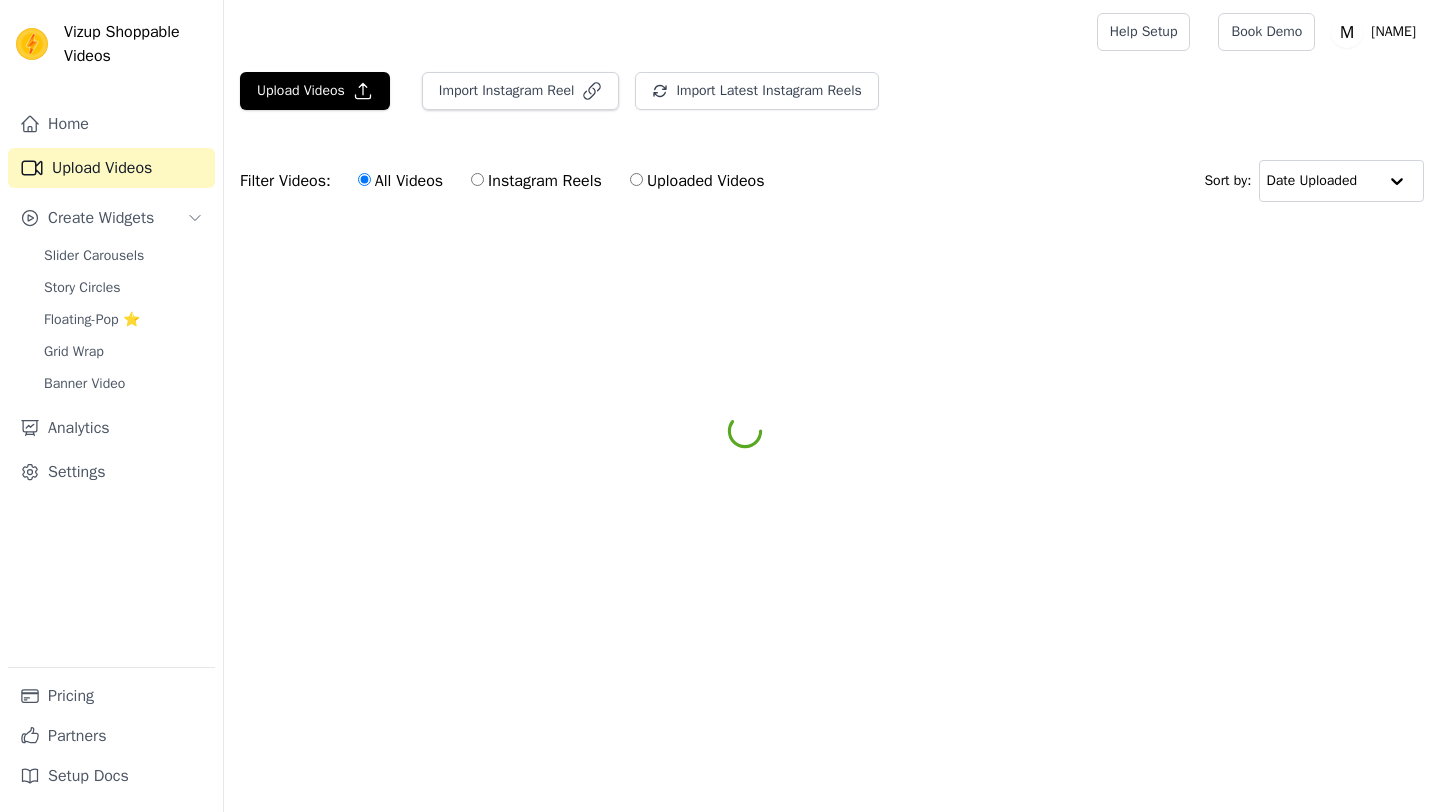 scroll, scrollTop: 0, scrollLeft: 0, axis: both 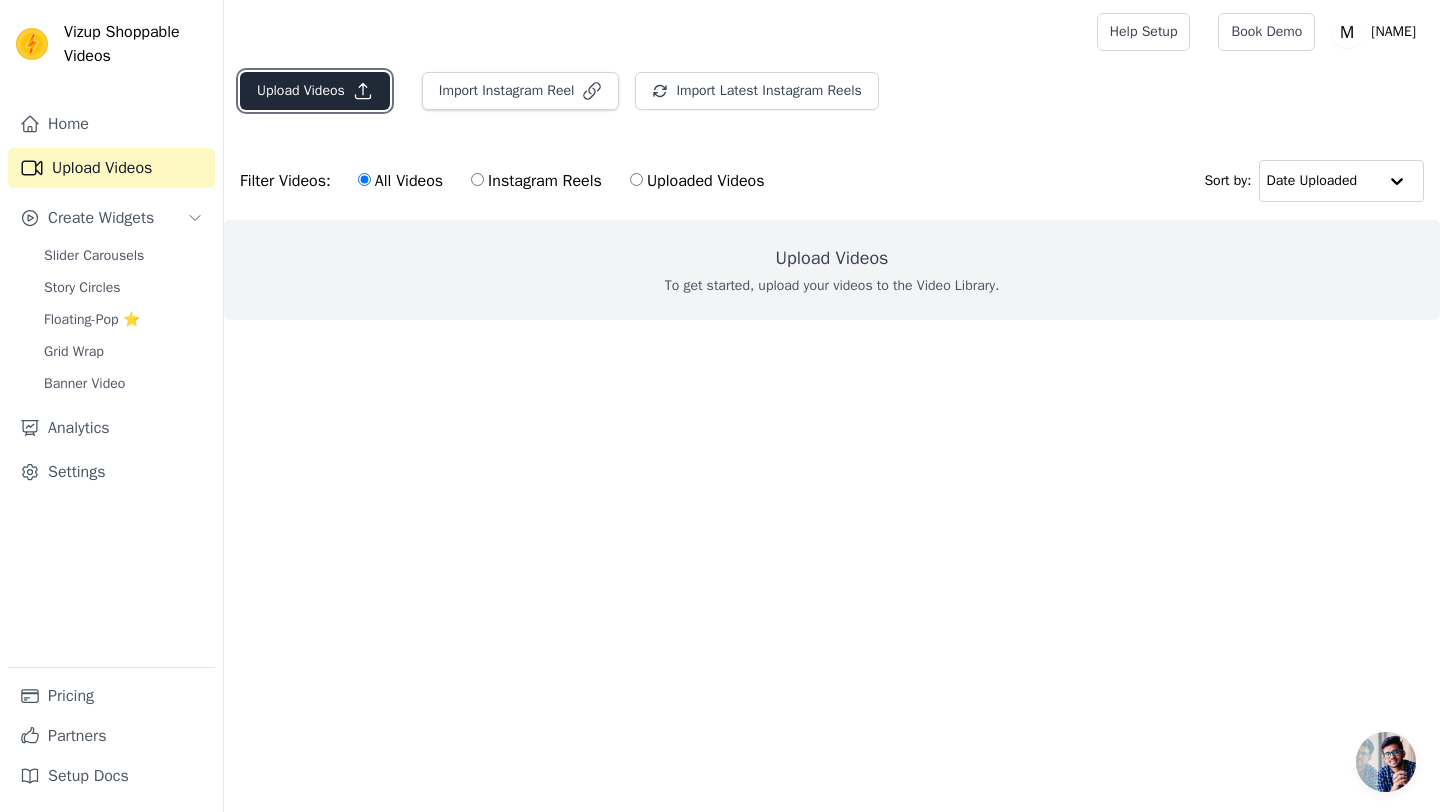 click on "Upload Videos" at bounding box center [315, 91] 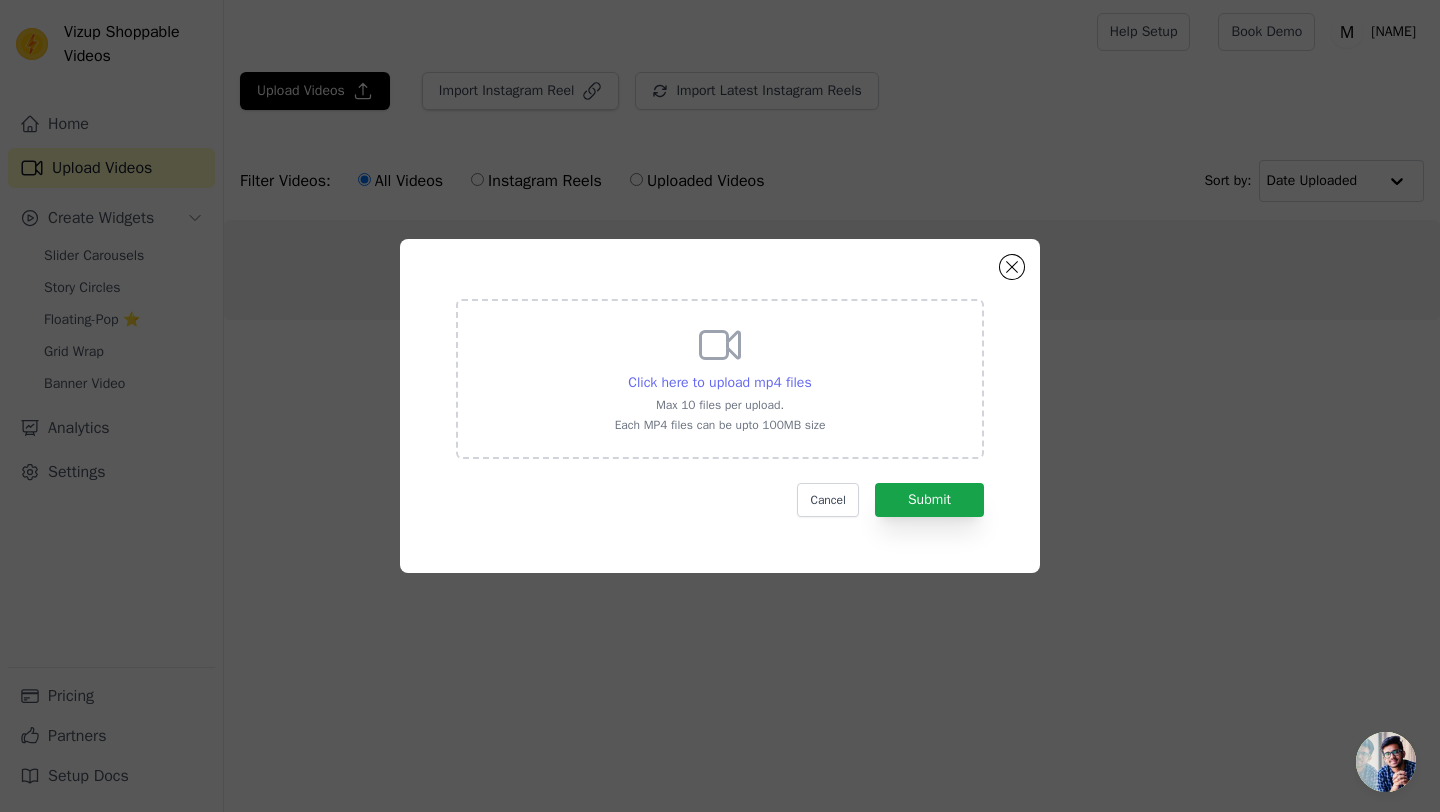 click on "Click here to upload mp4 files" at bounding box center [719, 382] 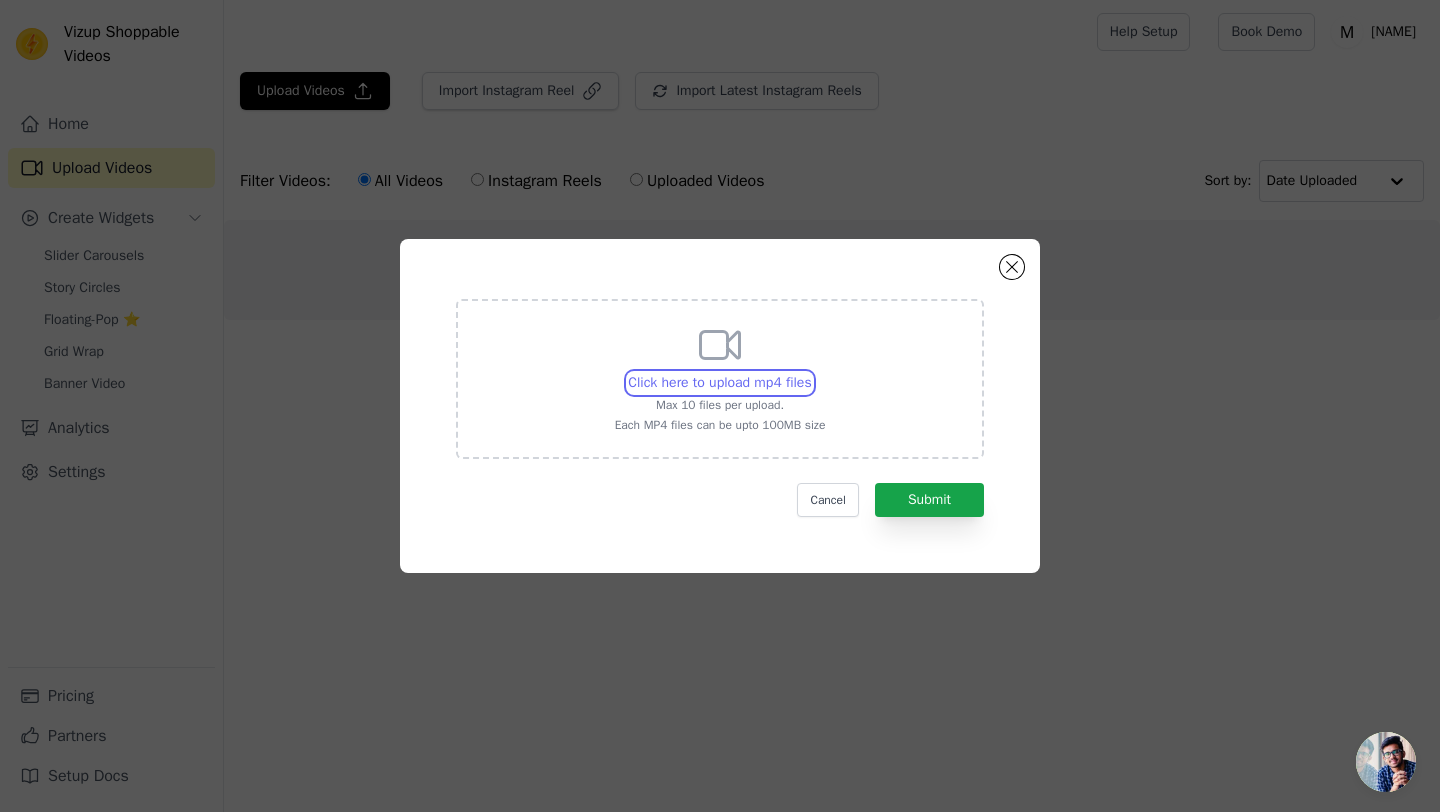 click on "Click here to upload mp4 files     Max 10 files per upload.   Each MP4 files can be upto 100MB size" at bounding box center [811, 372] 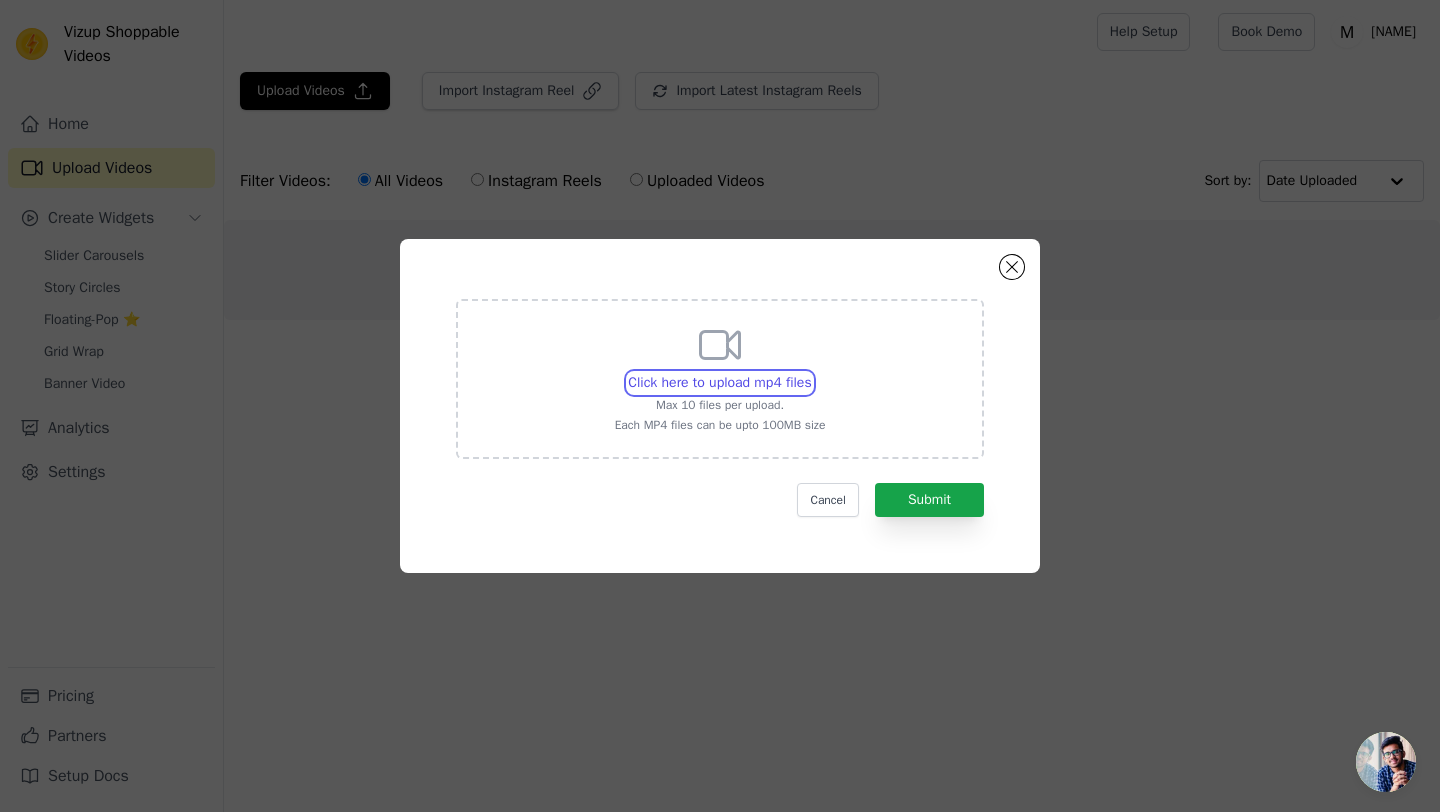 type on "C:\fakepath\snaptik_7525666361431821623.mp4" 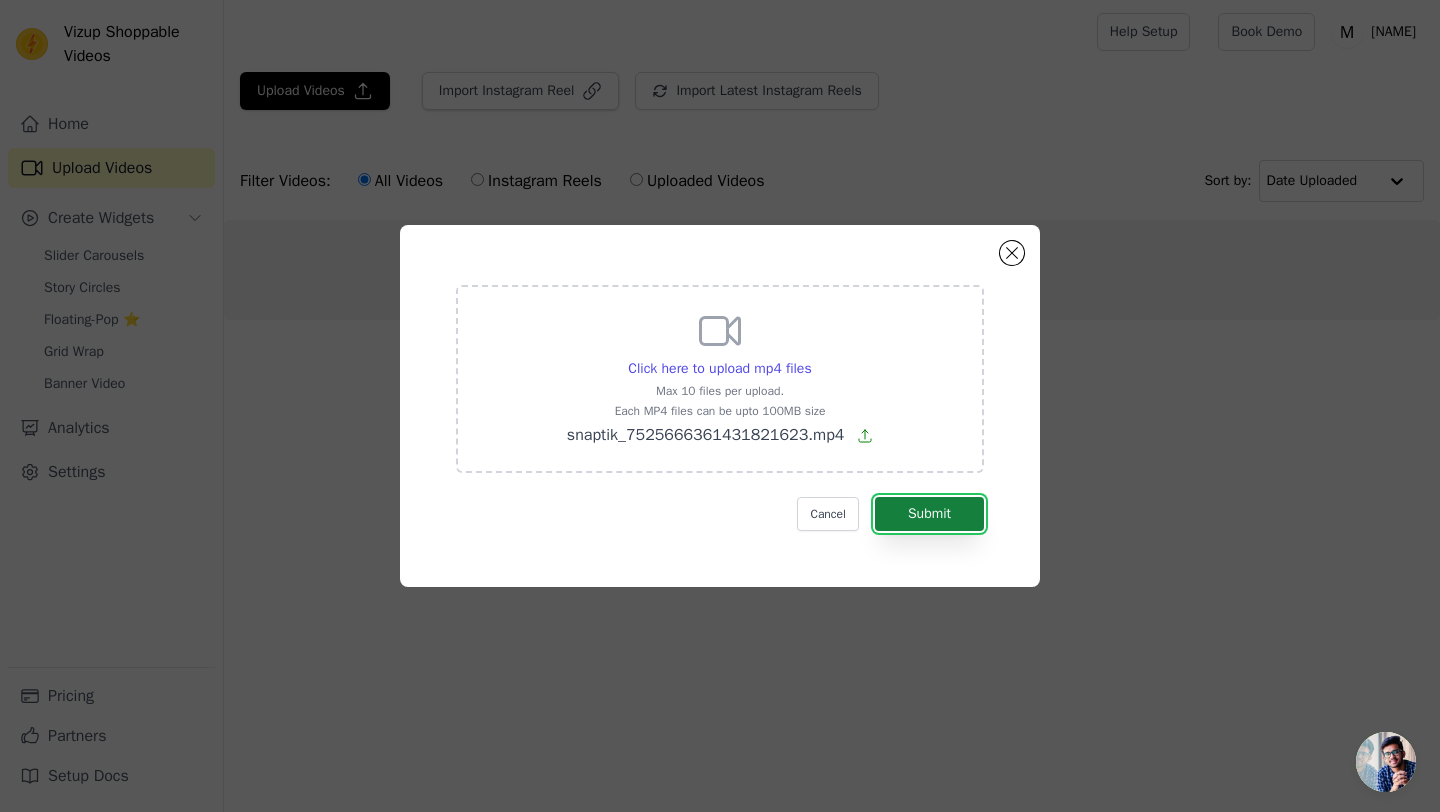 click on "Submit" at bounding box center (929, 514) 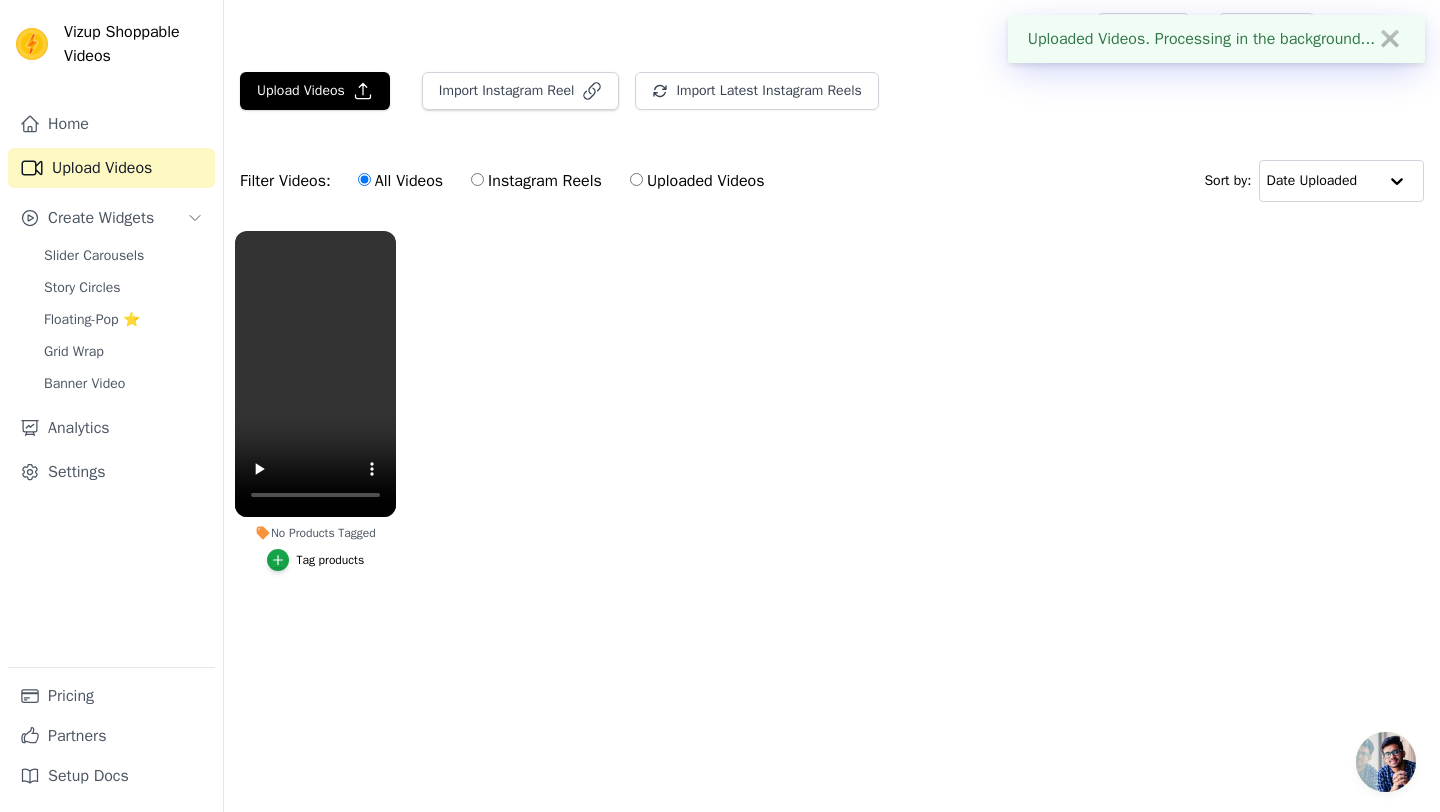 click on "Tag products" at bounding box center [316, 560] 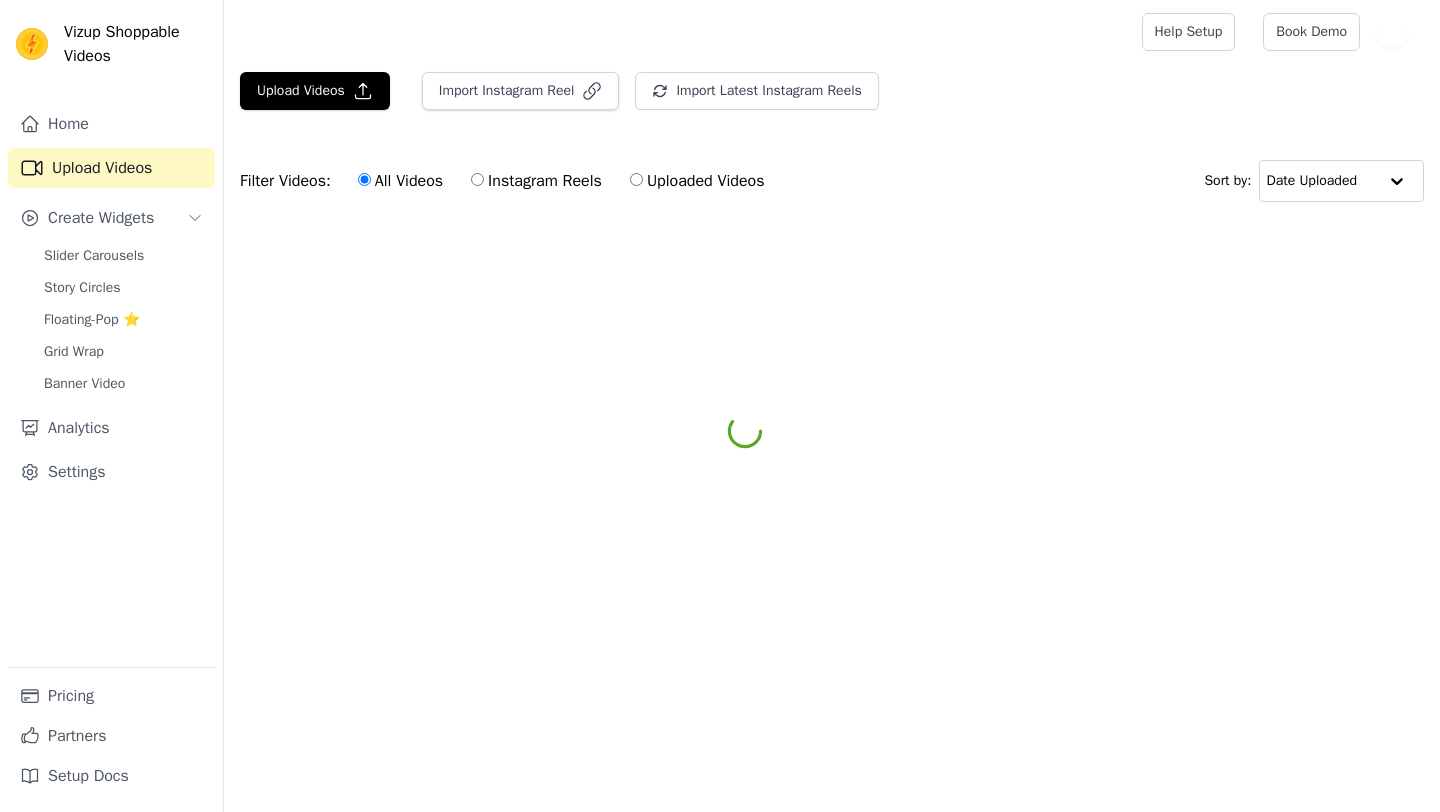 scroll, scrollTop: 0, scrollLeft: 0, axis: both 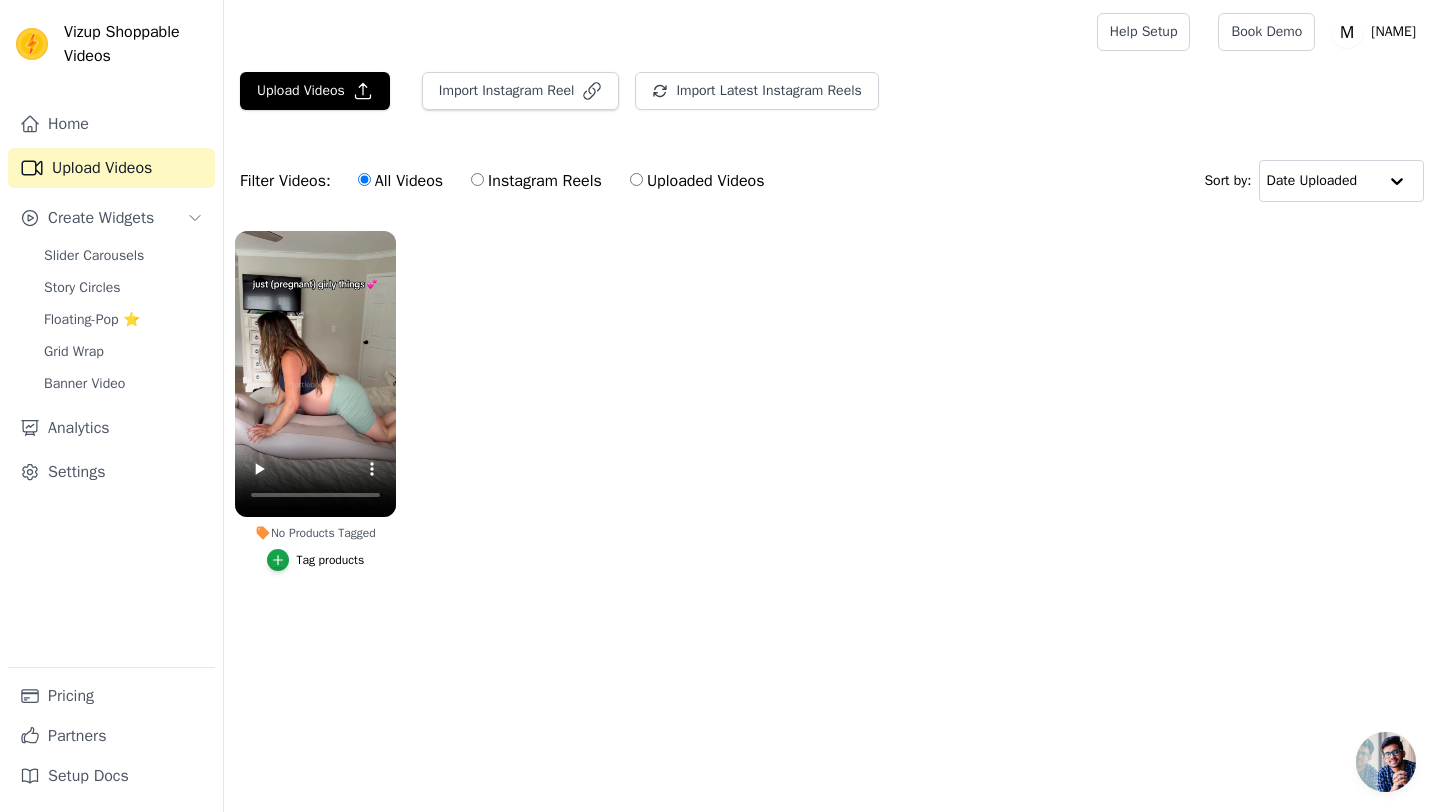 click on "Tag products" at bounding box center [331, 560] 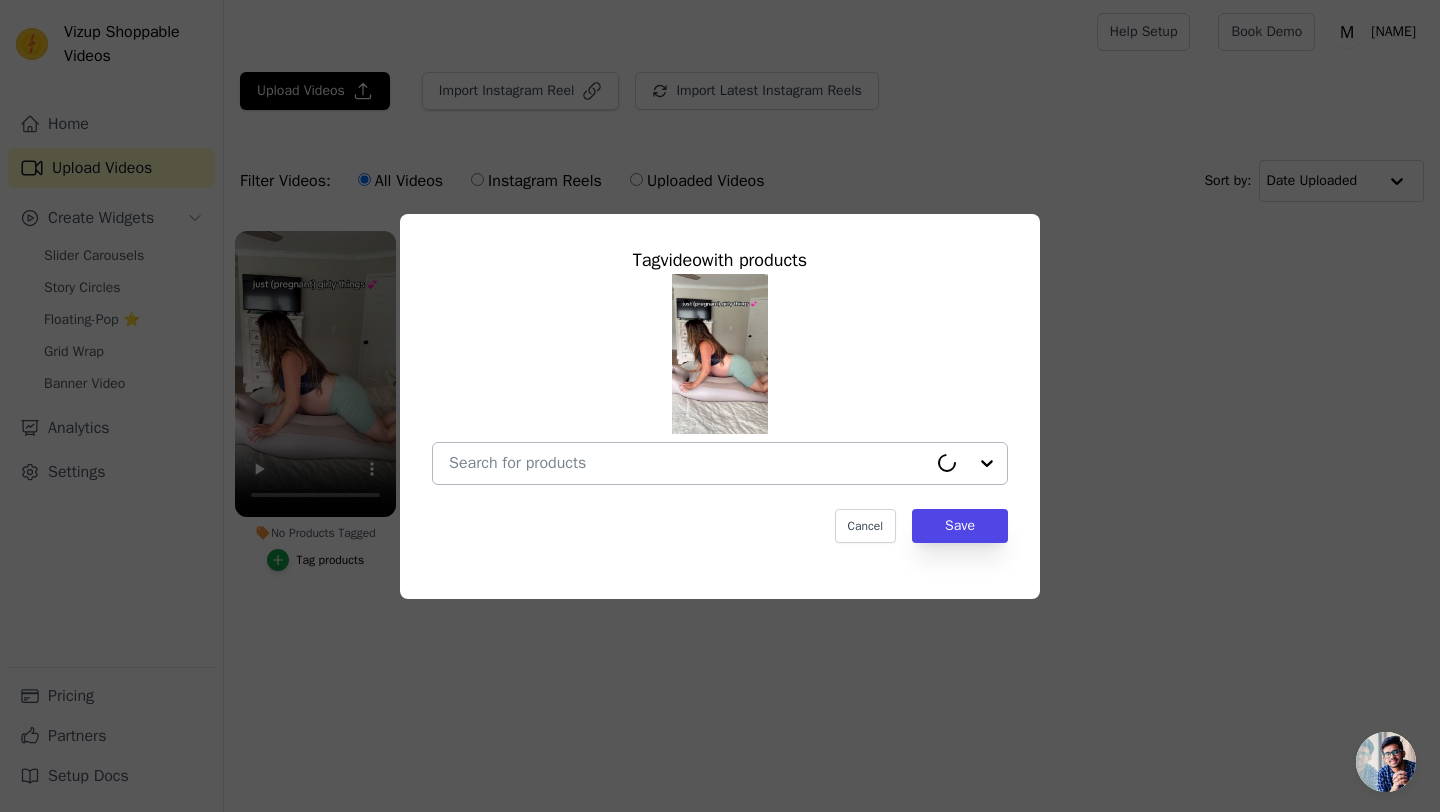 click on "No Products Tagged     Tag  video  with products                         Cancel   Save     Tag products" at bounding box center (688, 463) 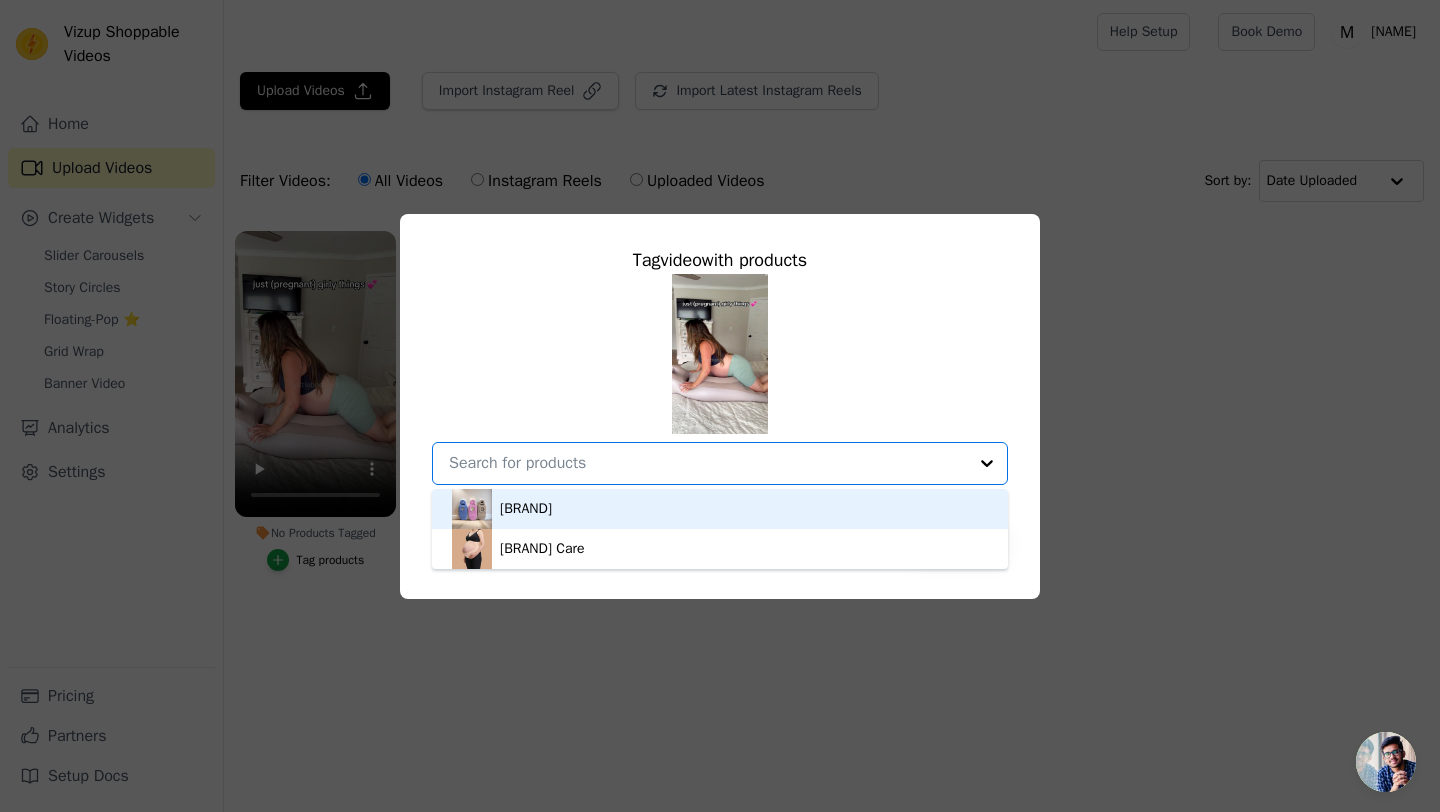 click on "[BRAND]" at bounding box center [526, 509] 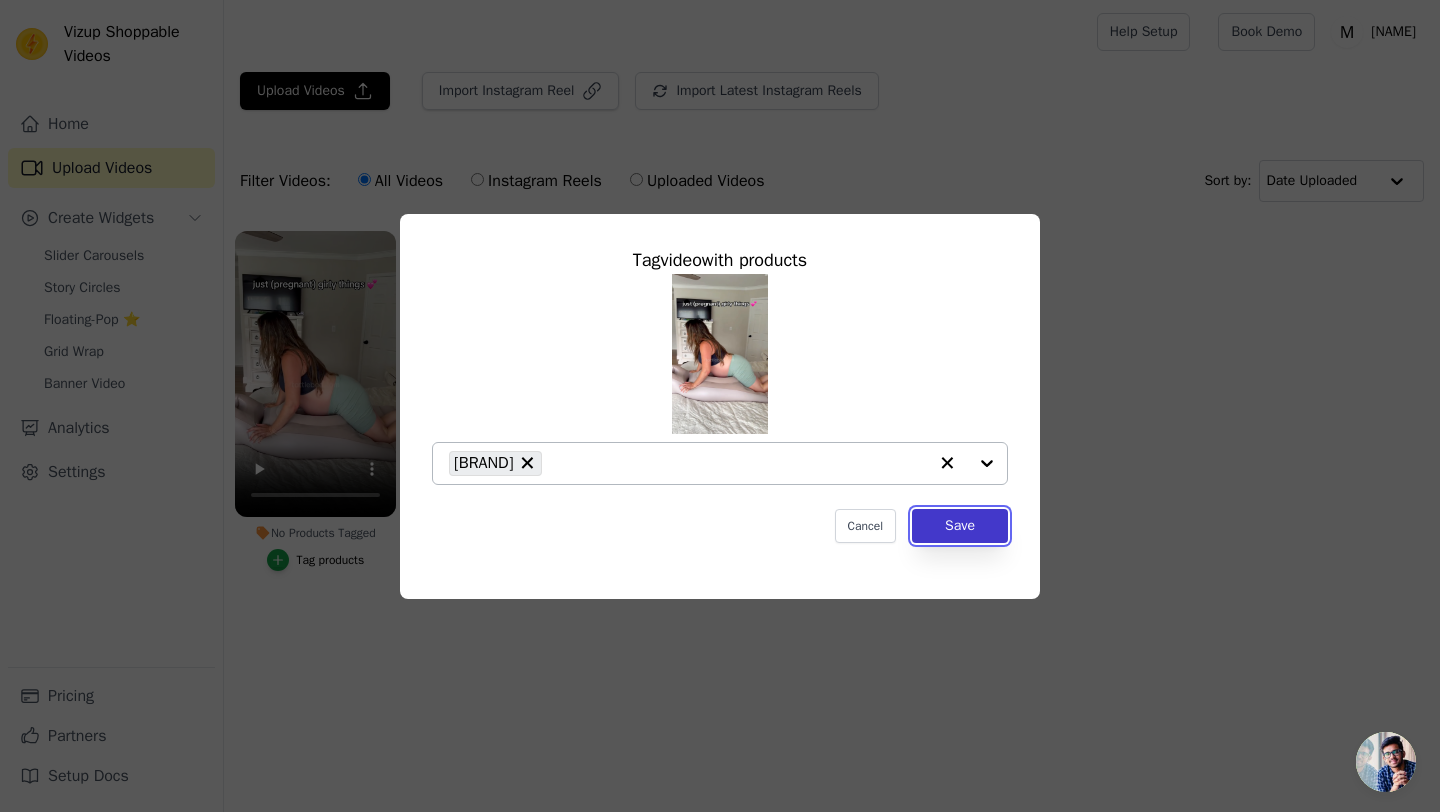 click on "Save" at bounding box center [960, 526] 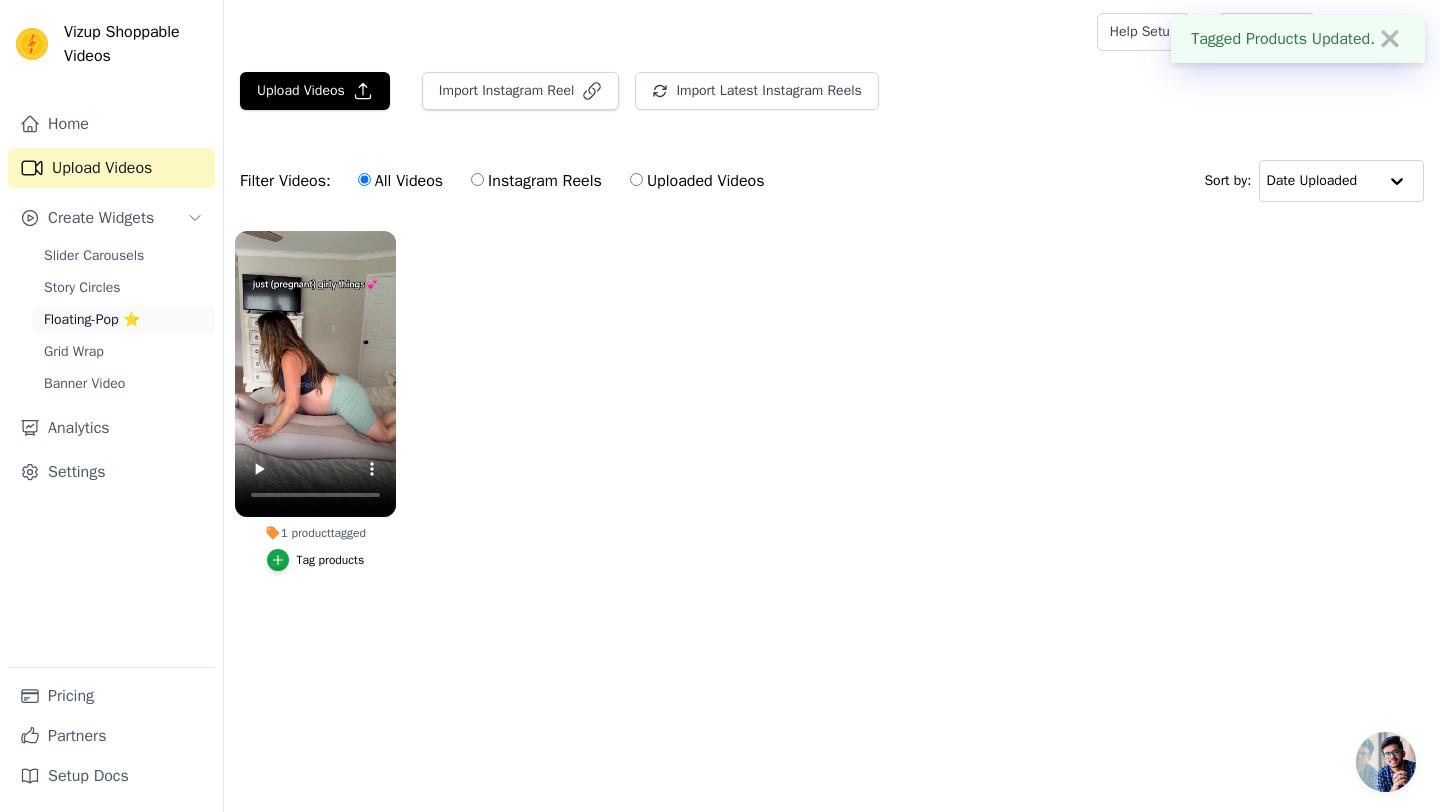 click on "Floating-Pop ⭐" at bounding box center (92, 320) 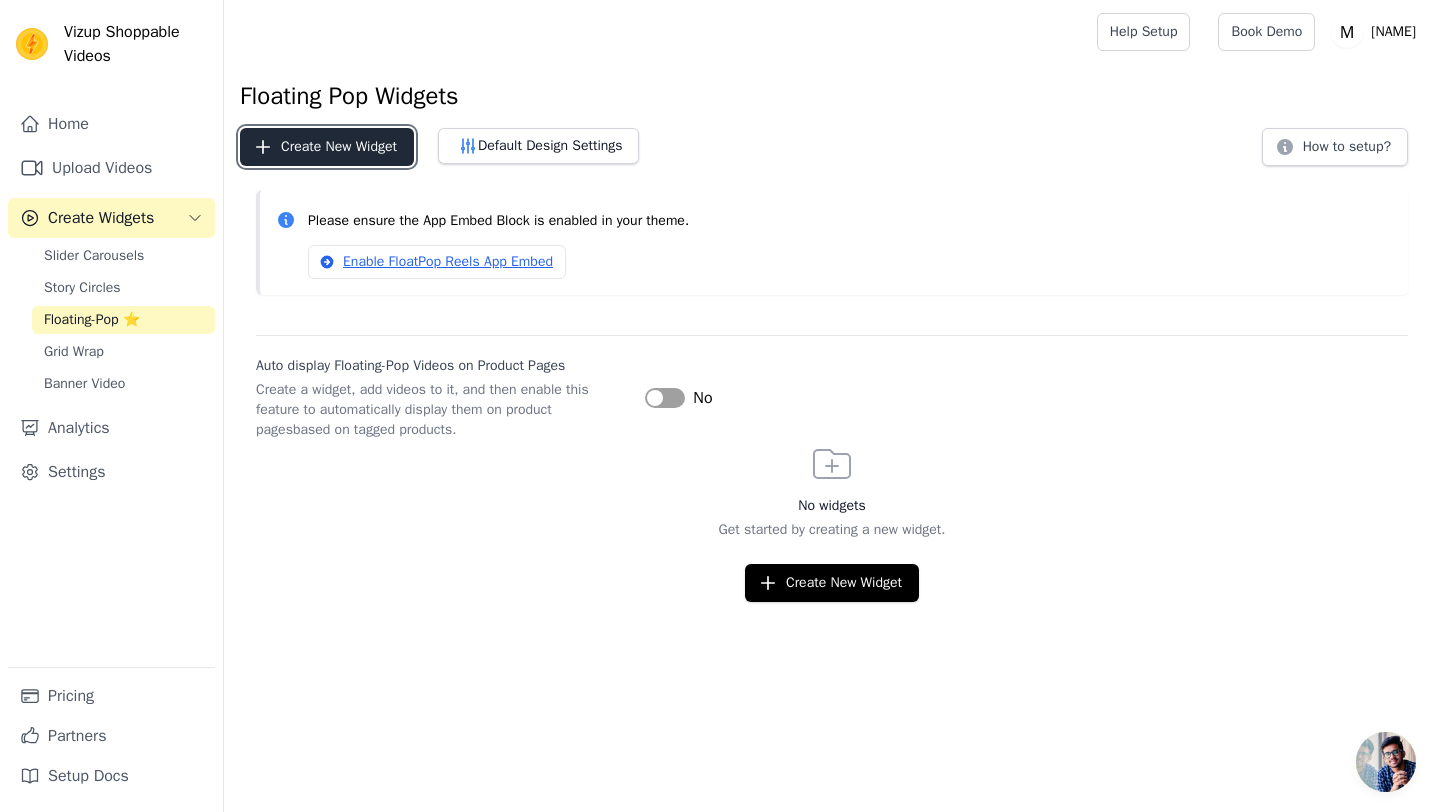 click on "Create New Widget" at bounding box center (327, 147) 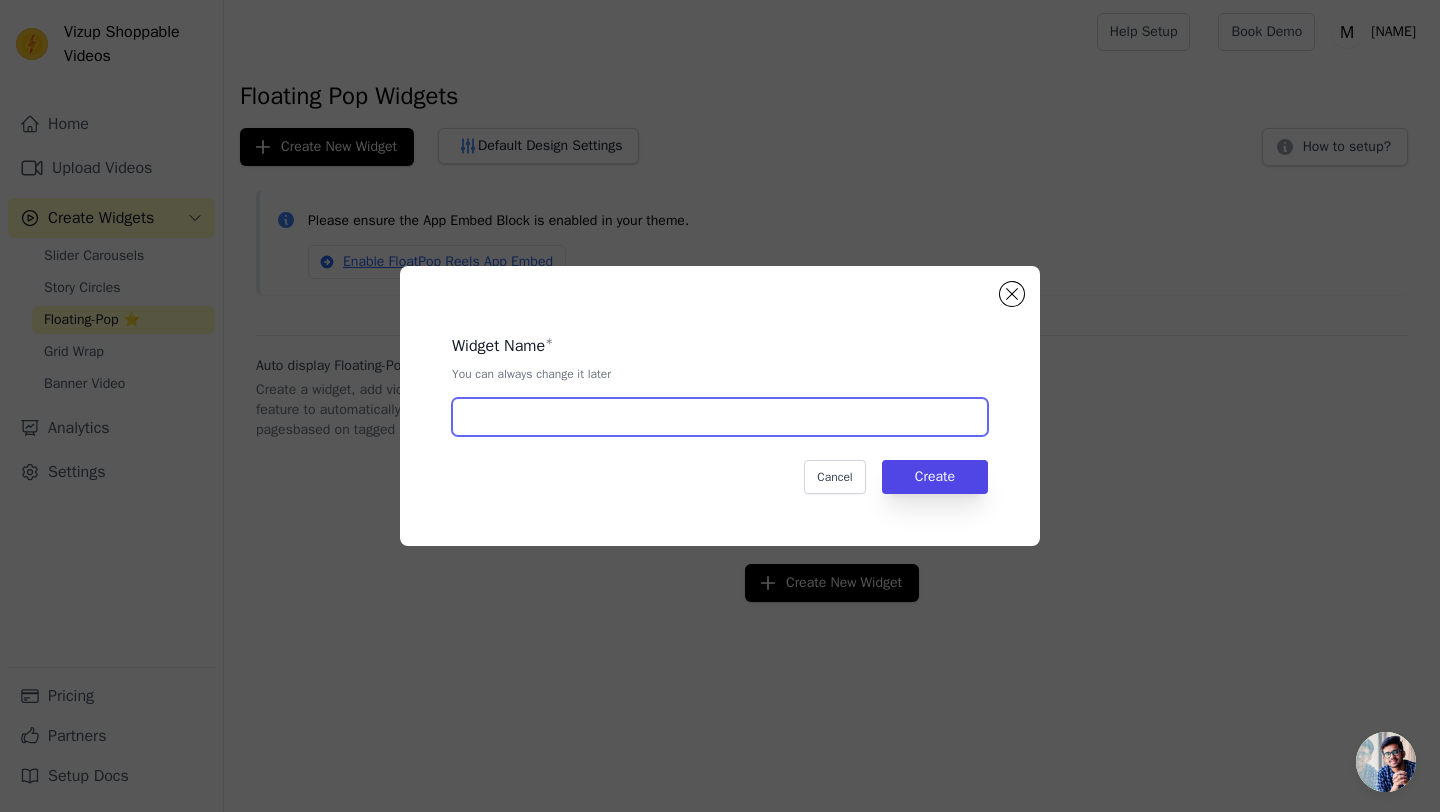 click at bounding box center (720, 417) 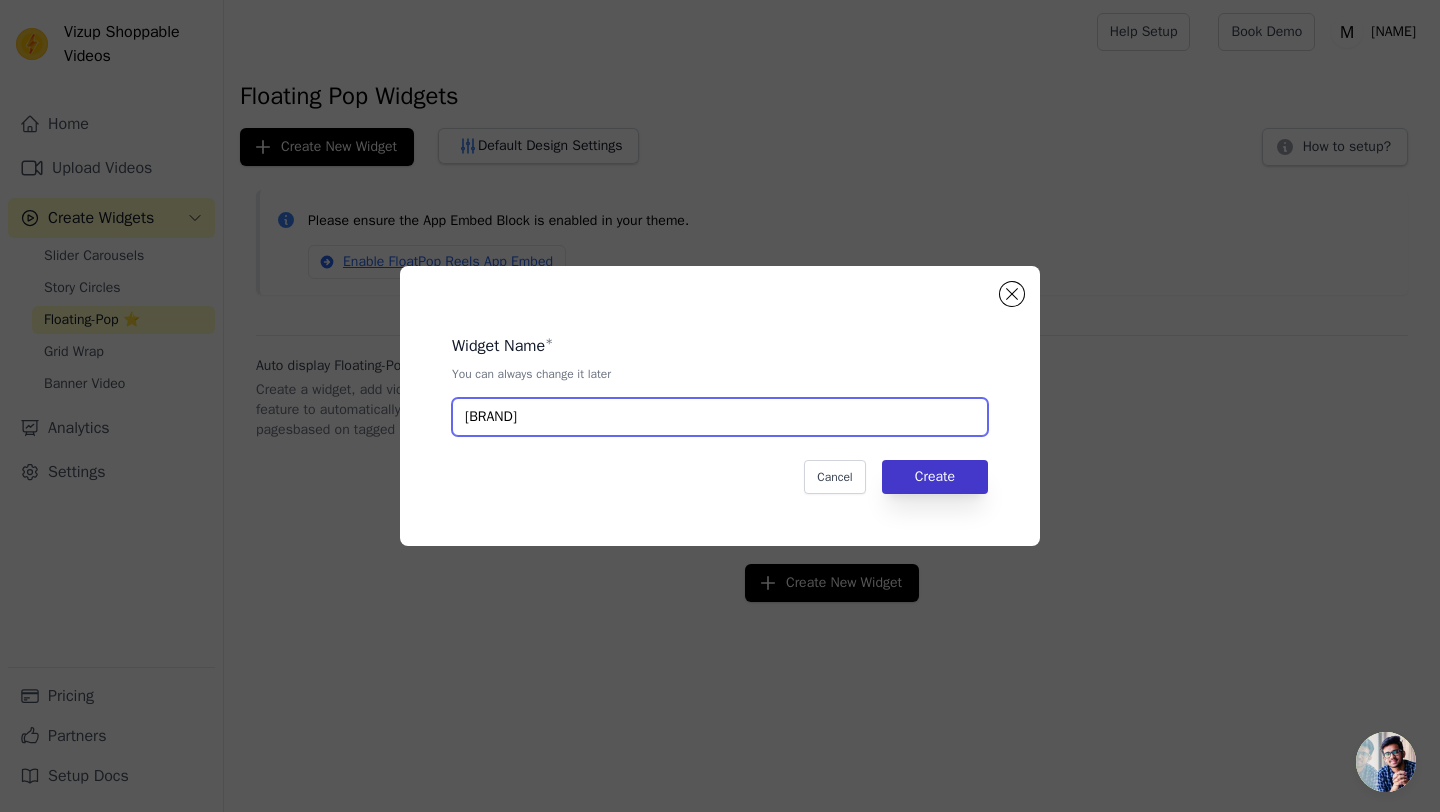 type on "[BRAND]" 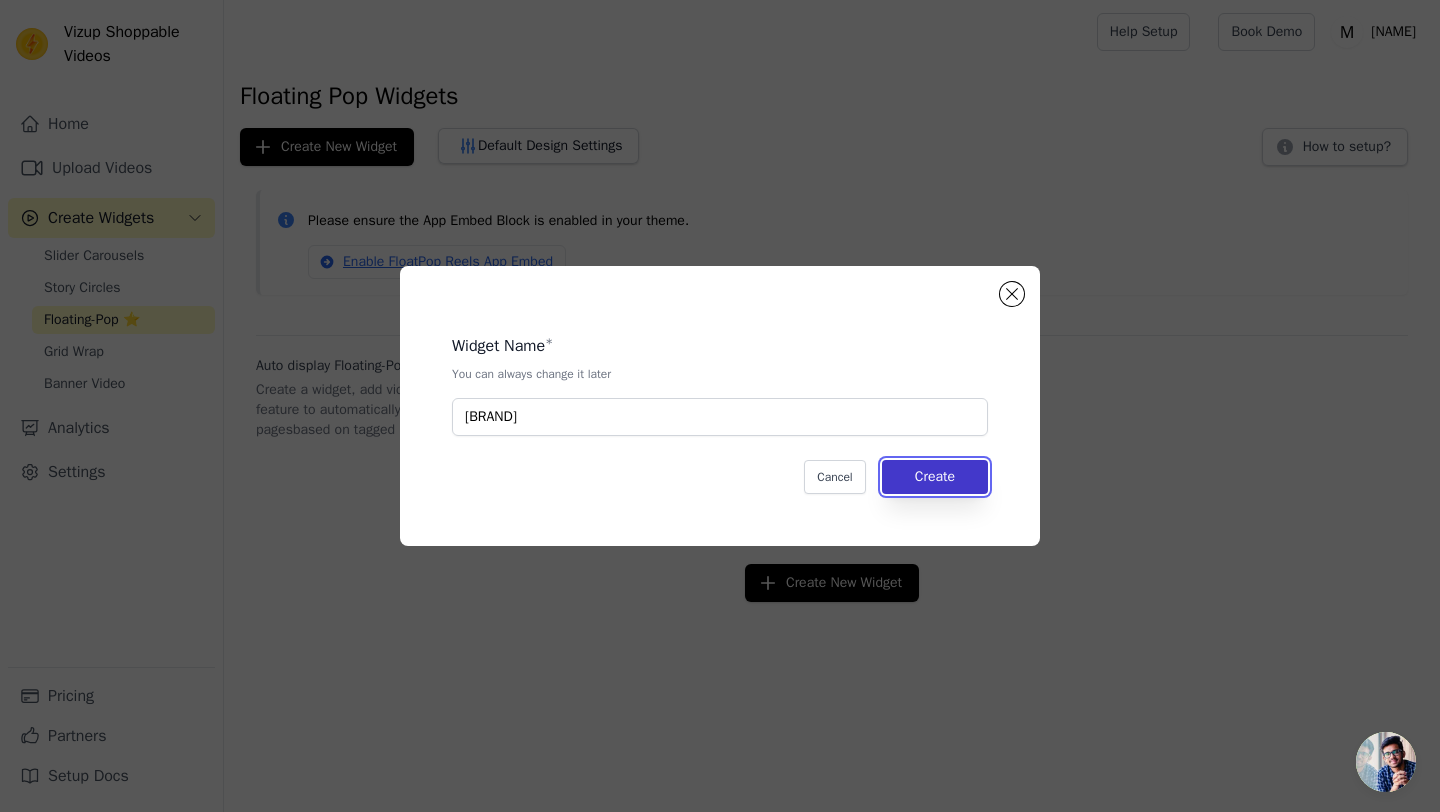 click on "Create" at bounding box center [935, 477] 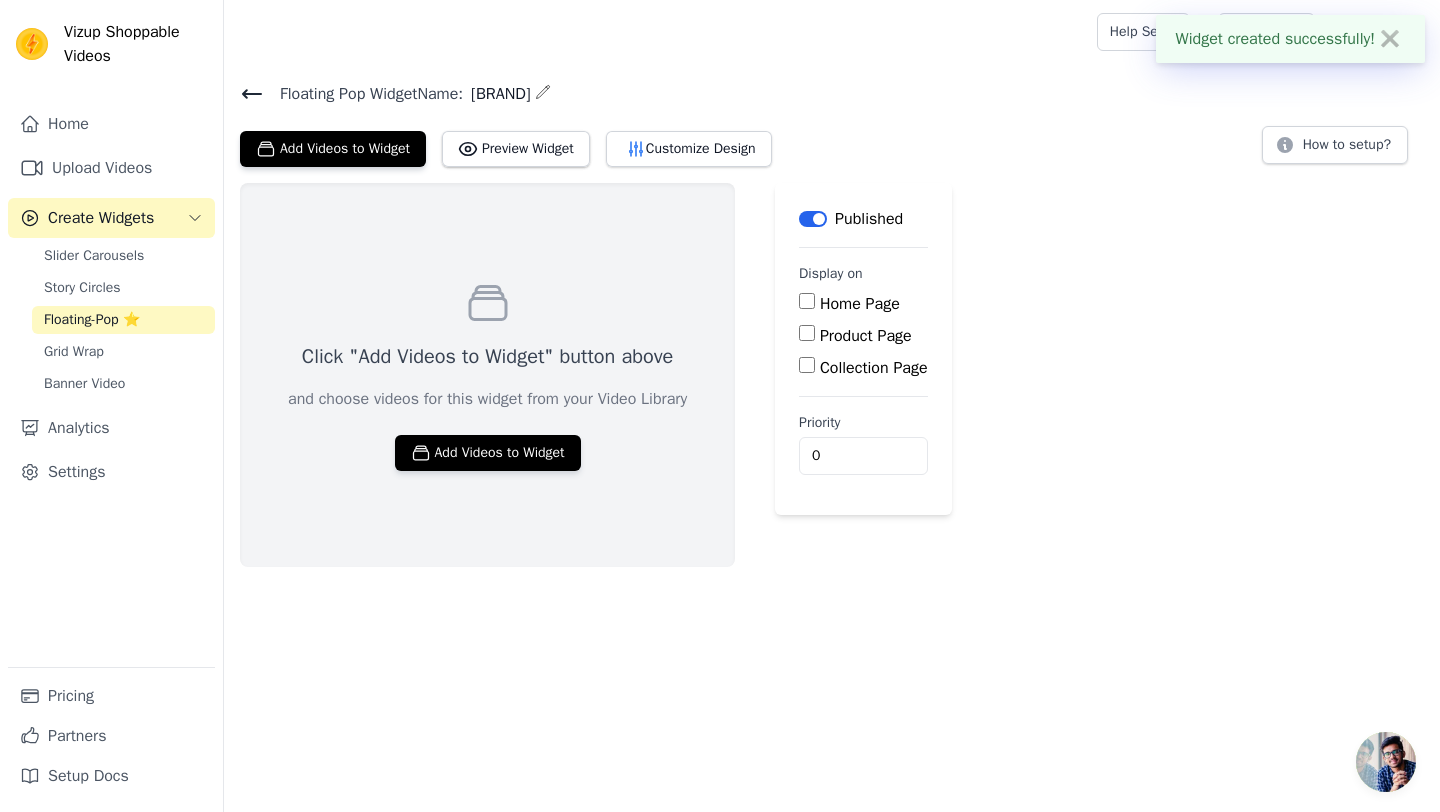 click on "Product Page" at bounding box center (866, 336) 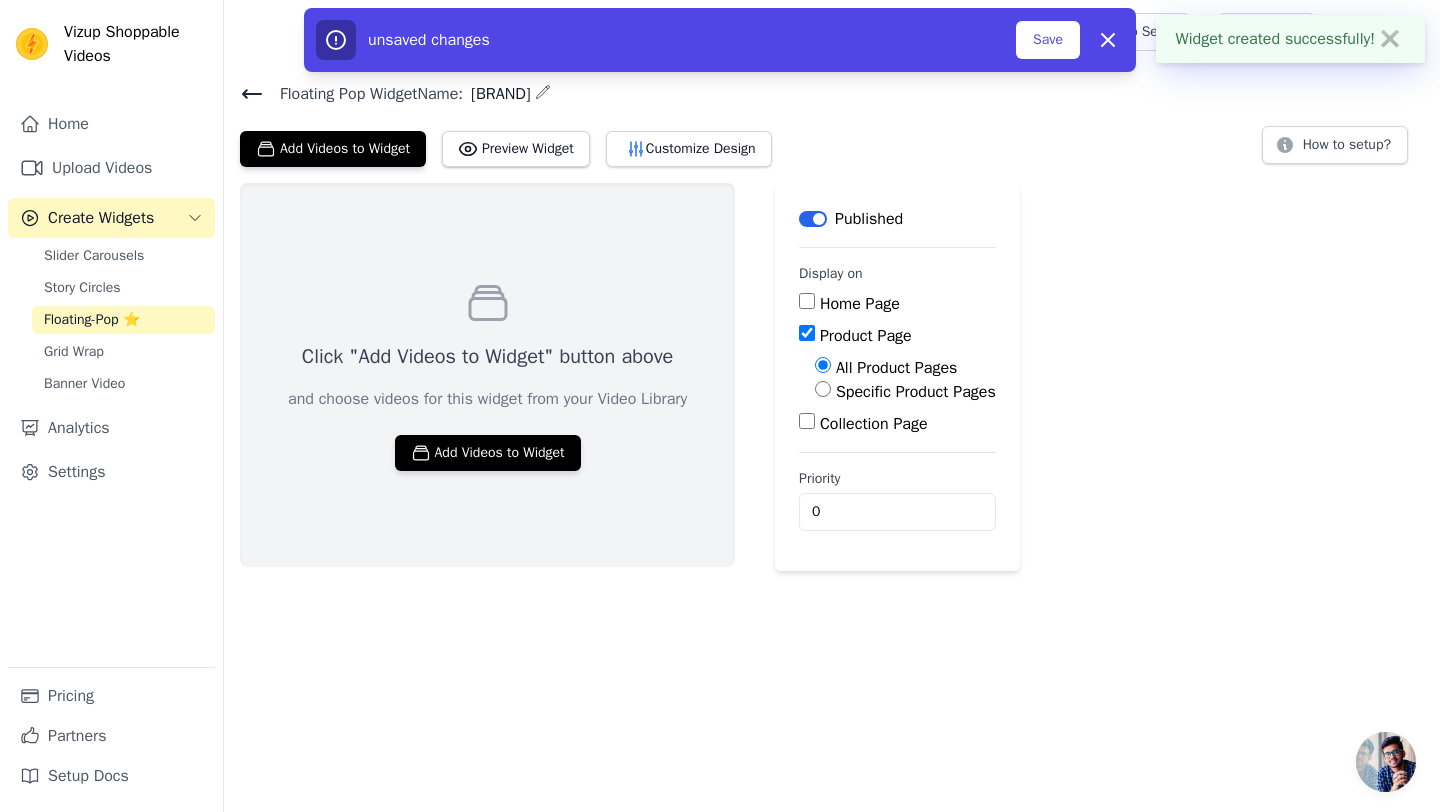 click on "Specific Product Pages" at bounding box center [916, 392] 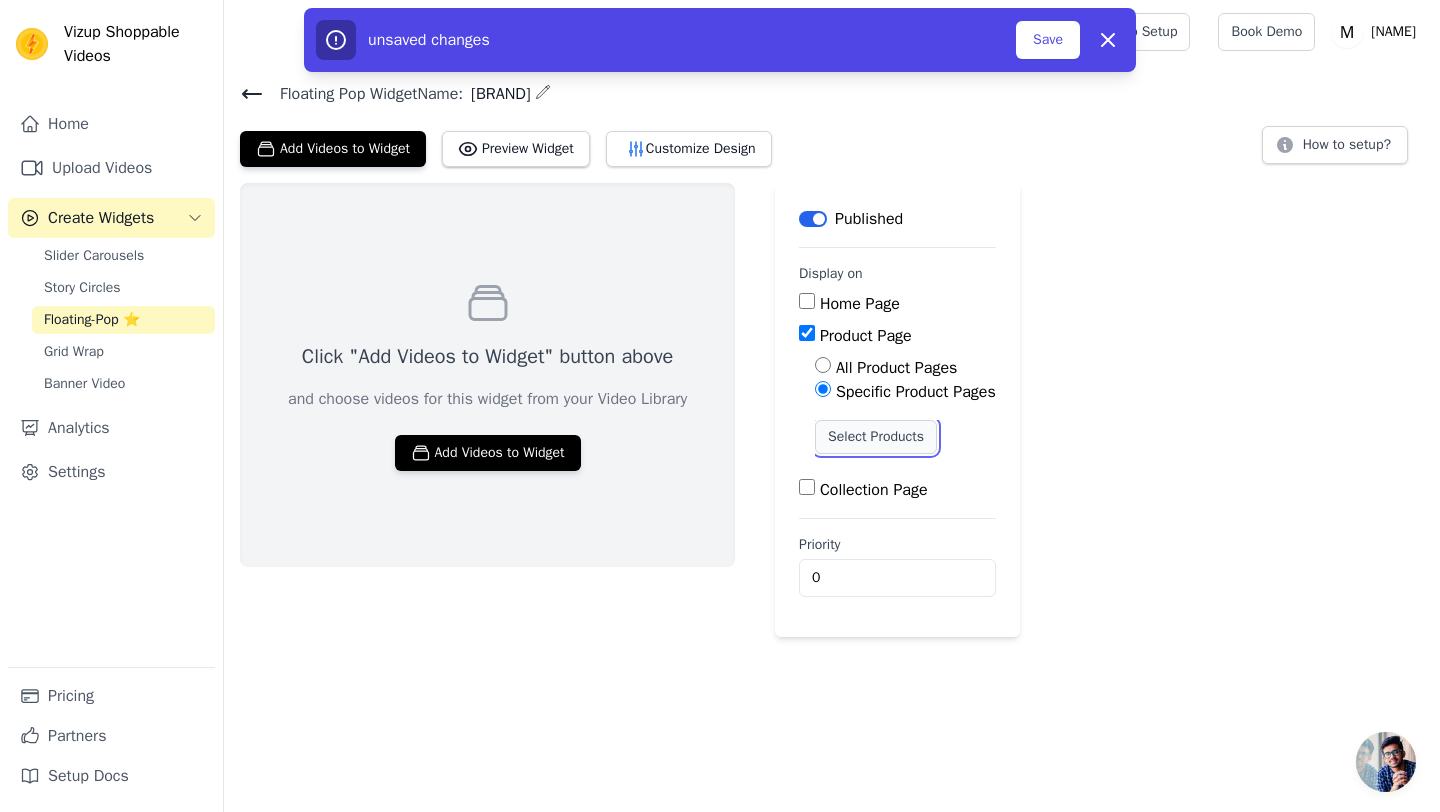 click on "Select Products" at bounding box center (876, 437) 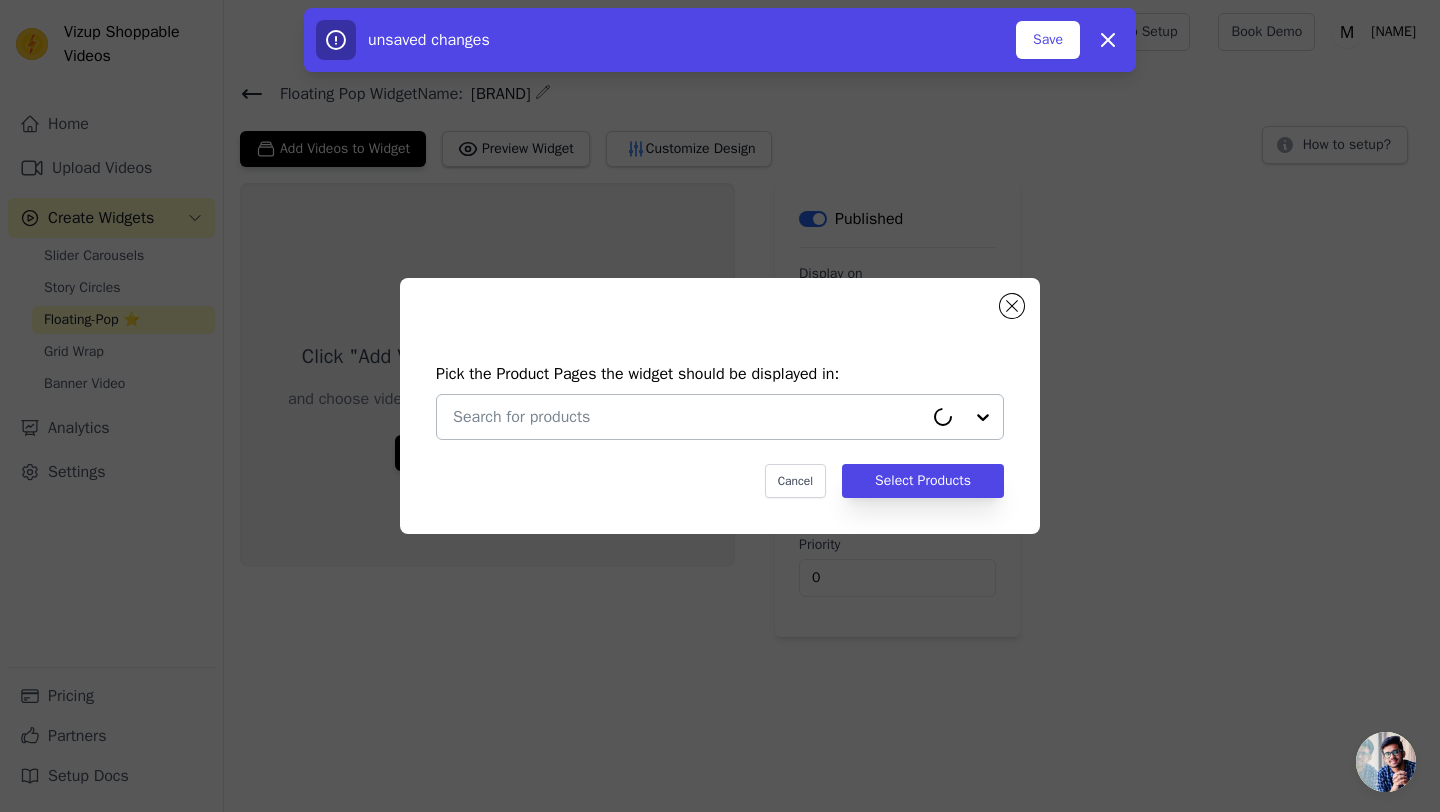 click at bounding box center [688, 417] 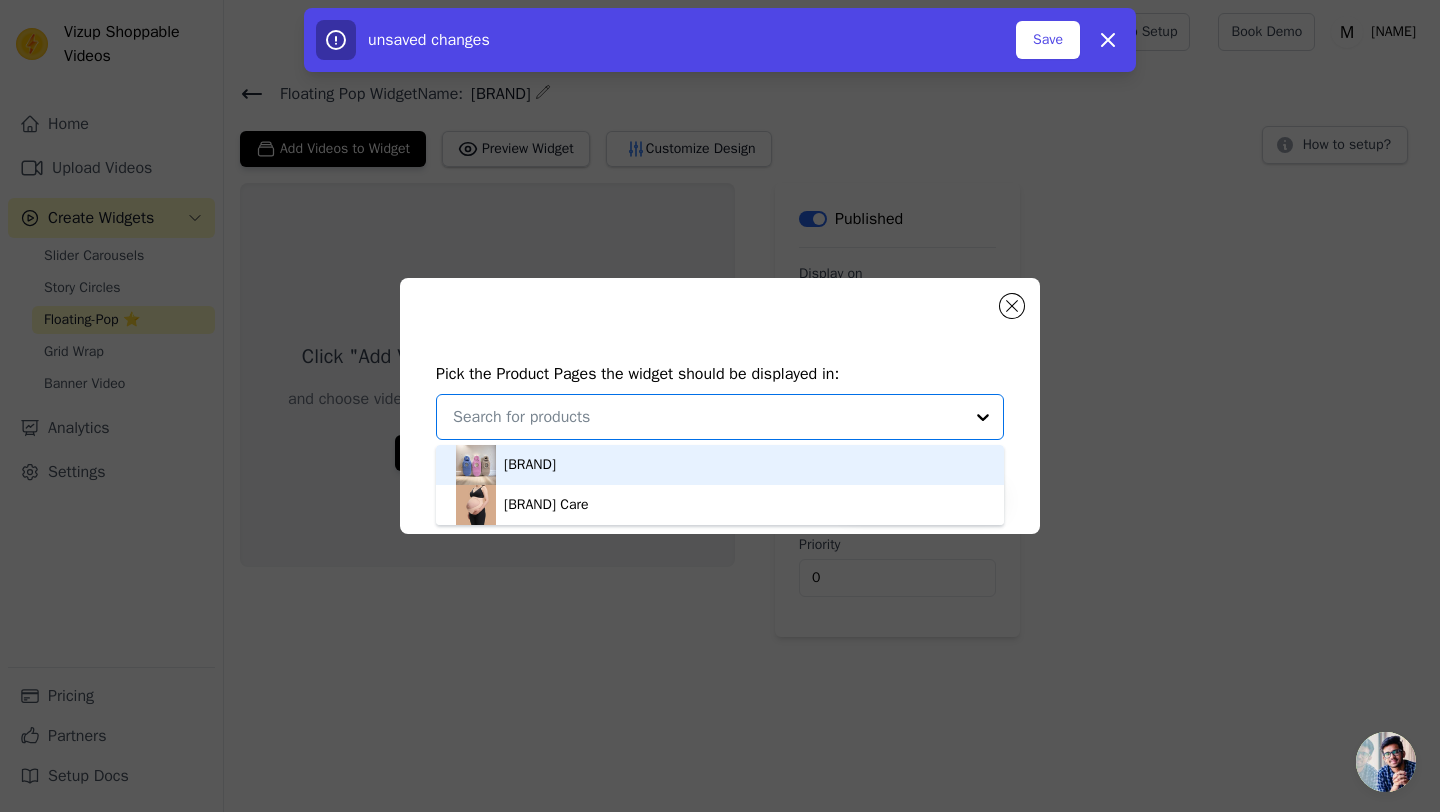 click on "PregnancyNest" at bounding box center (720, 465) 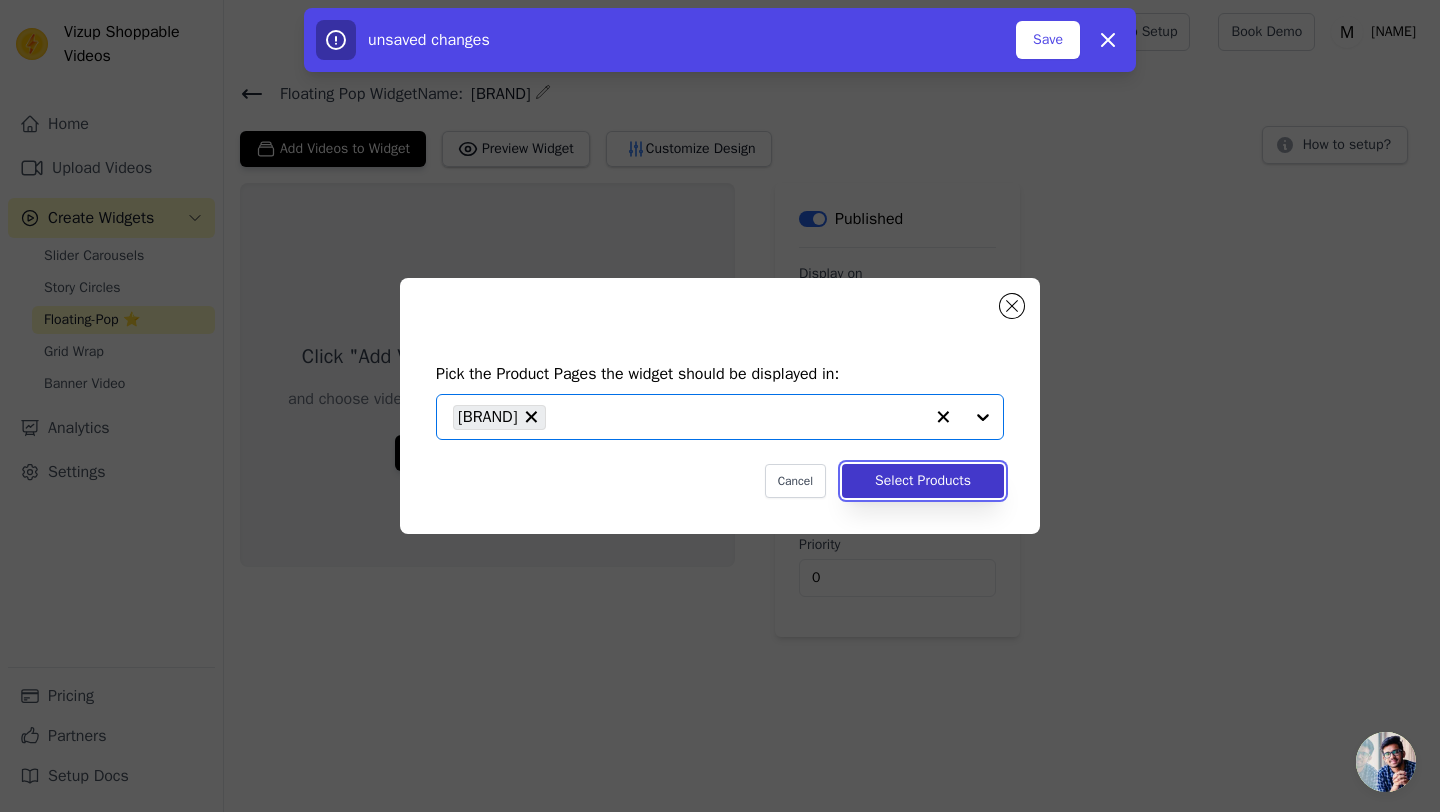 click on "Select Products" at bounding box center [923, 481] 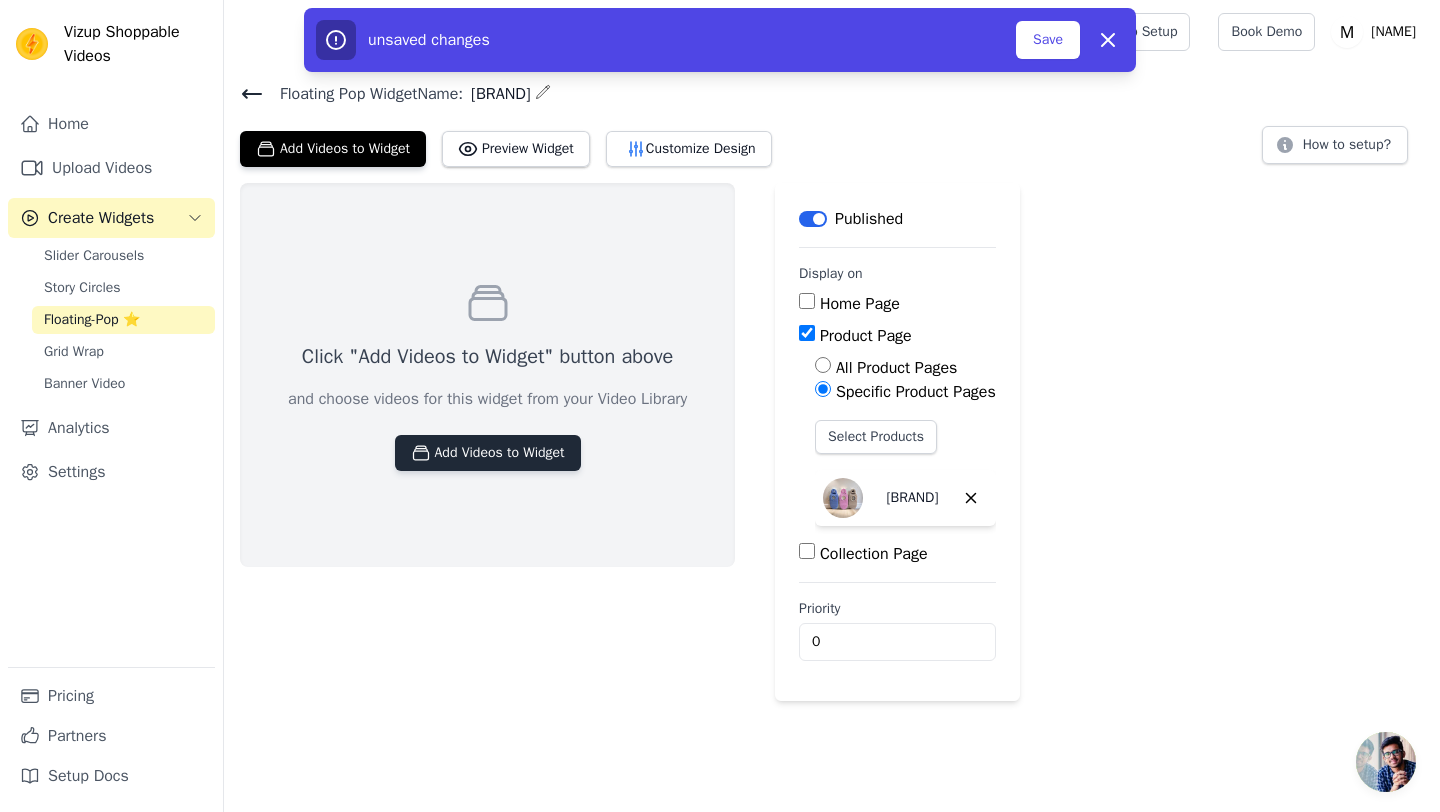 click on "Add Videos to Widget" at bounding box center [488, 453] 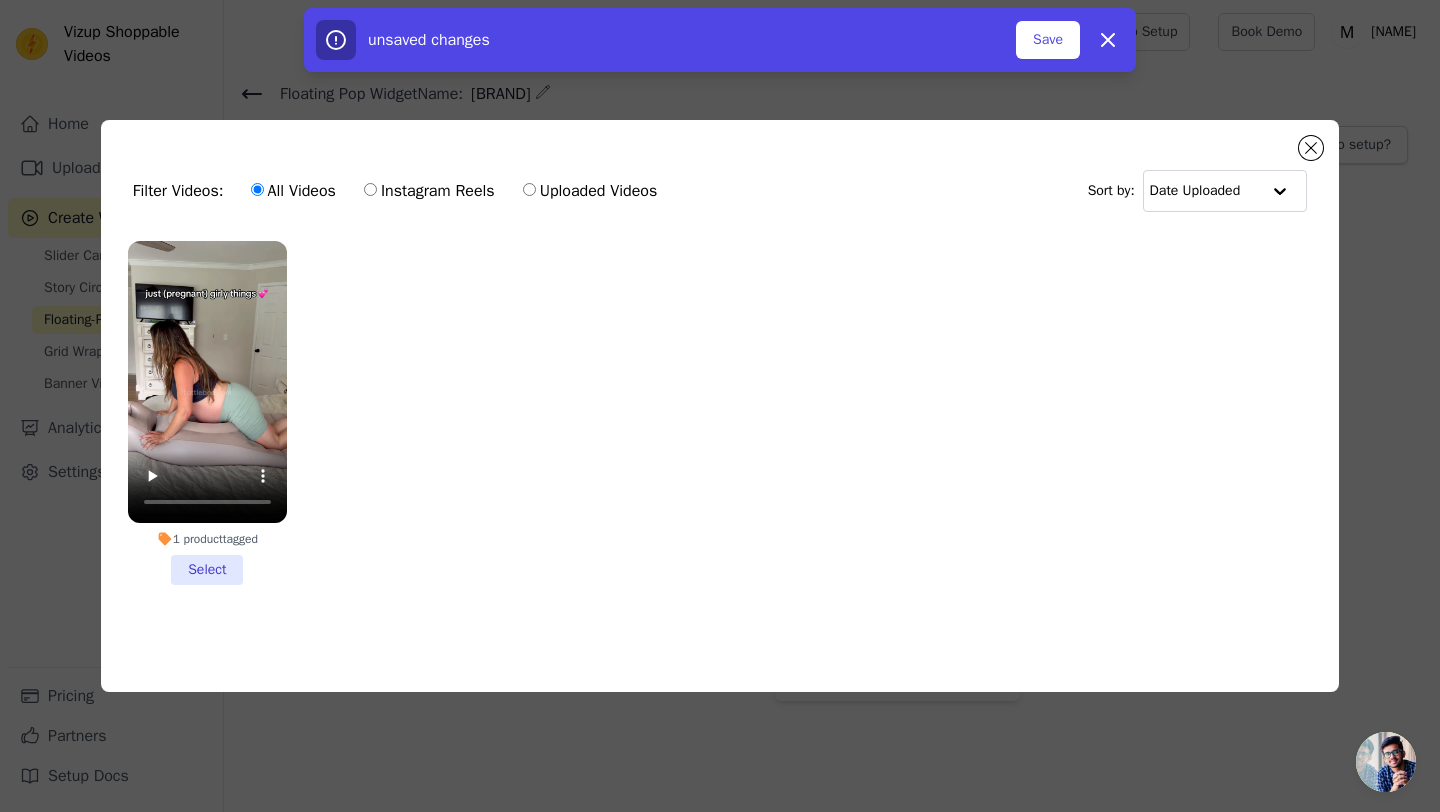 click on "1   product  tagged     Select" at bounding box center [207, 413] 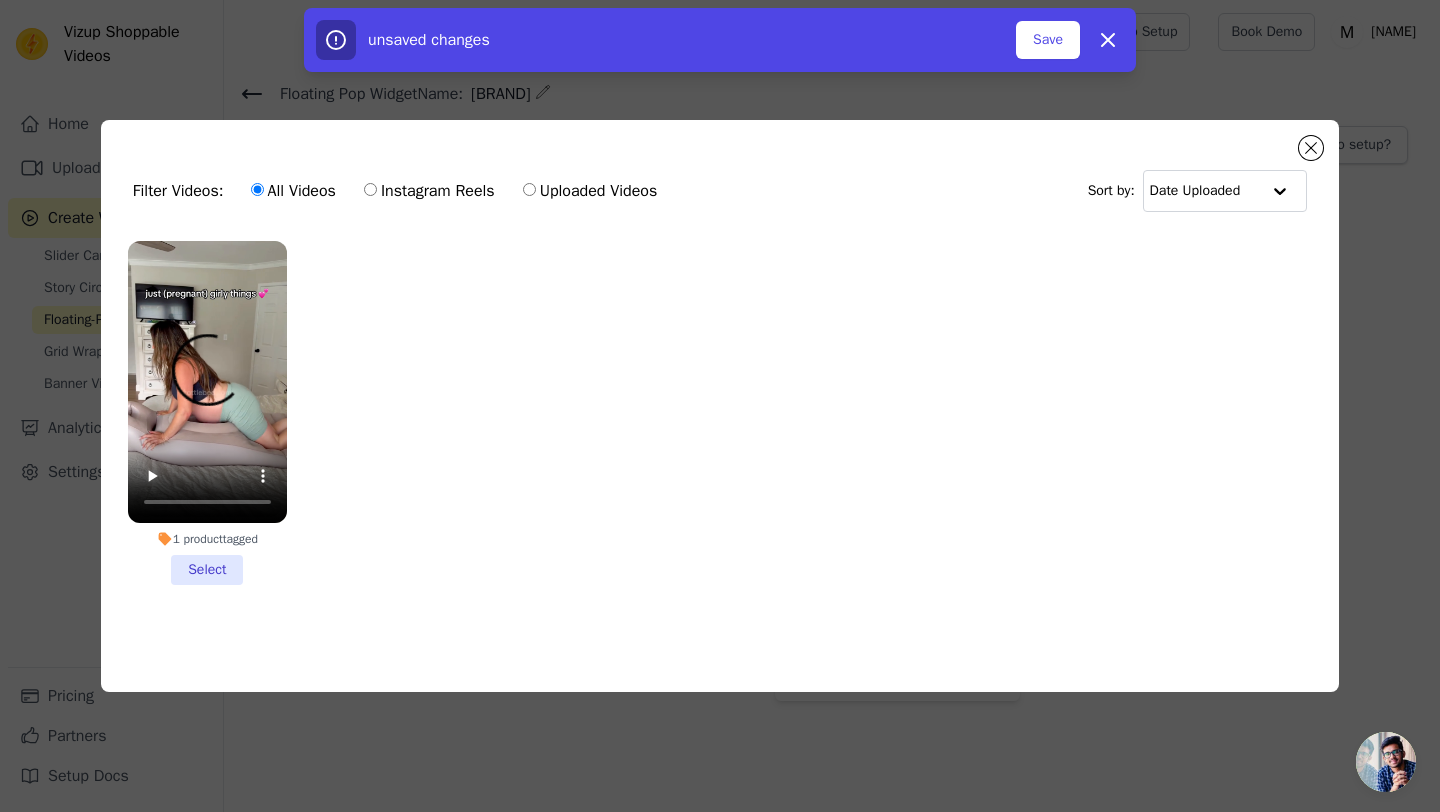click on "1   product  tagged     Select" at bounding box center (0, 0) 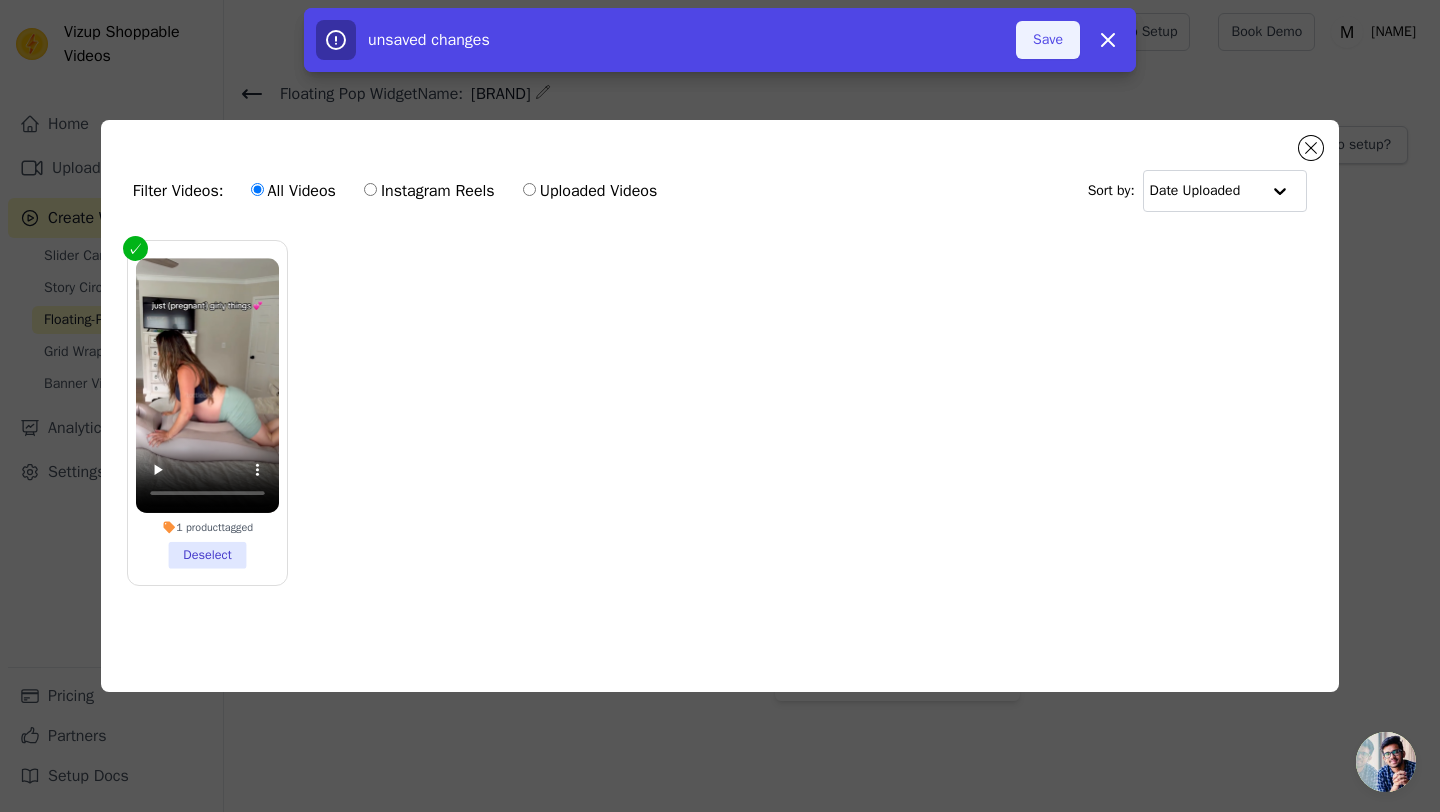 click on "Save" at bounding box center [1048, 40] 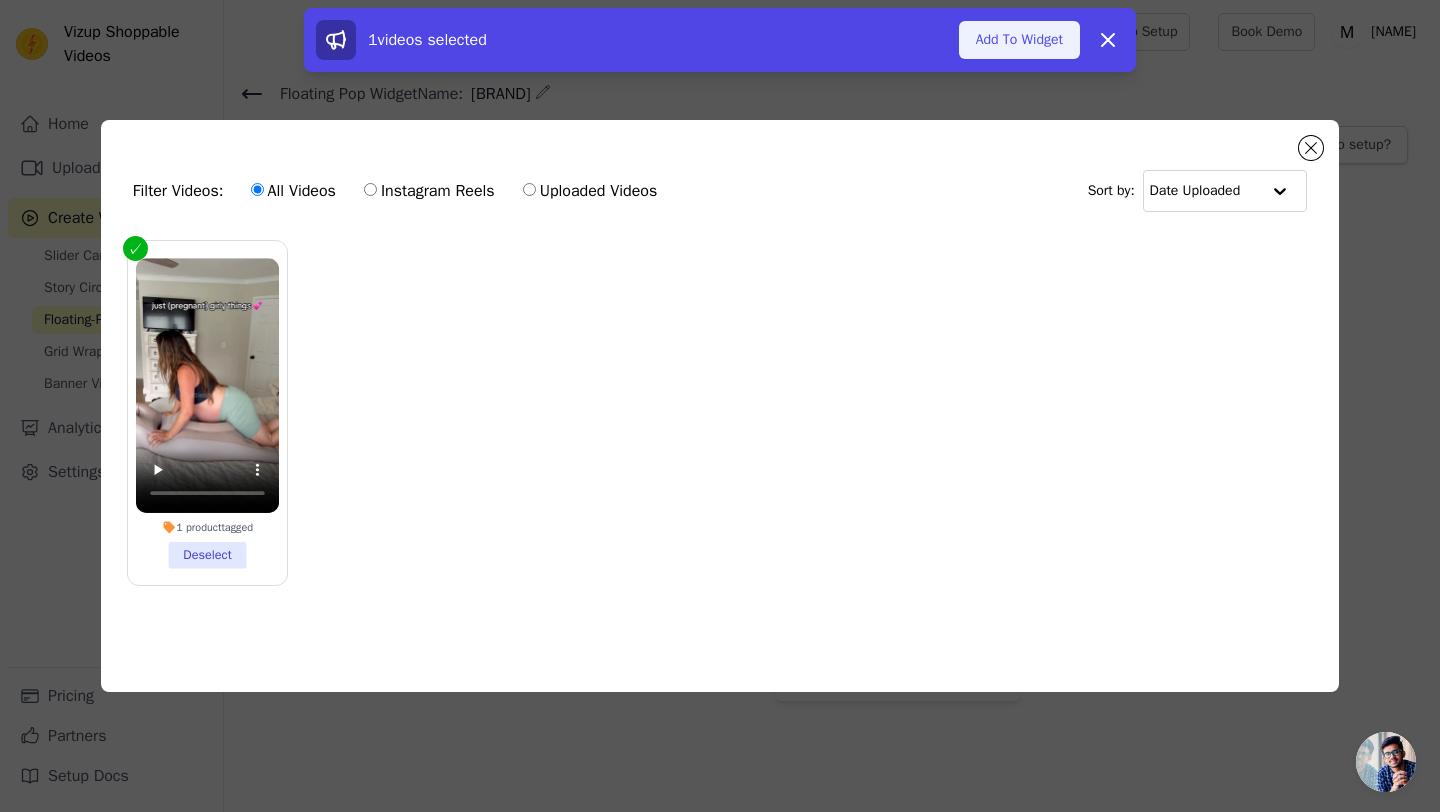 click on "Add To Widget" at bounding box center (1019, 40) 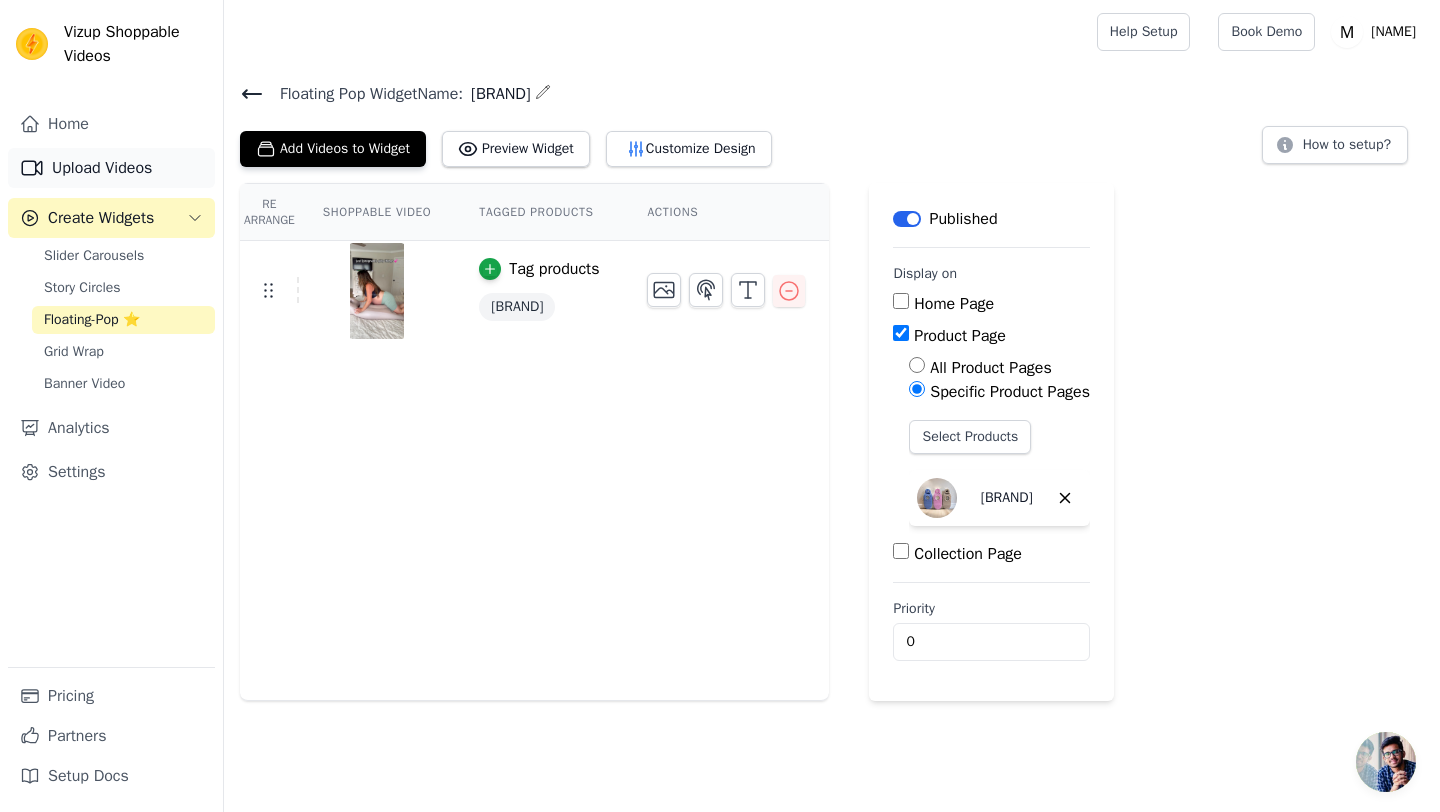 click on "Upload Videos" at bounding box center (111, 168) 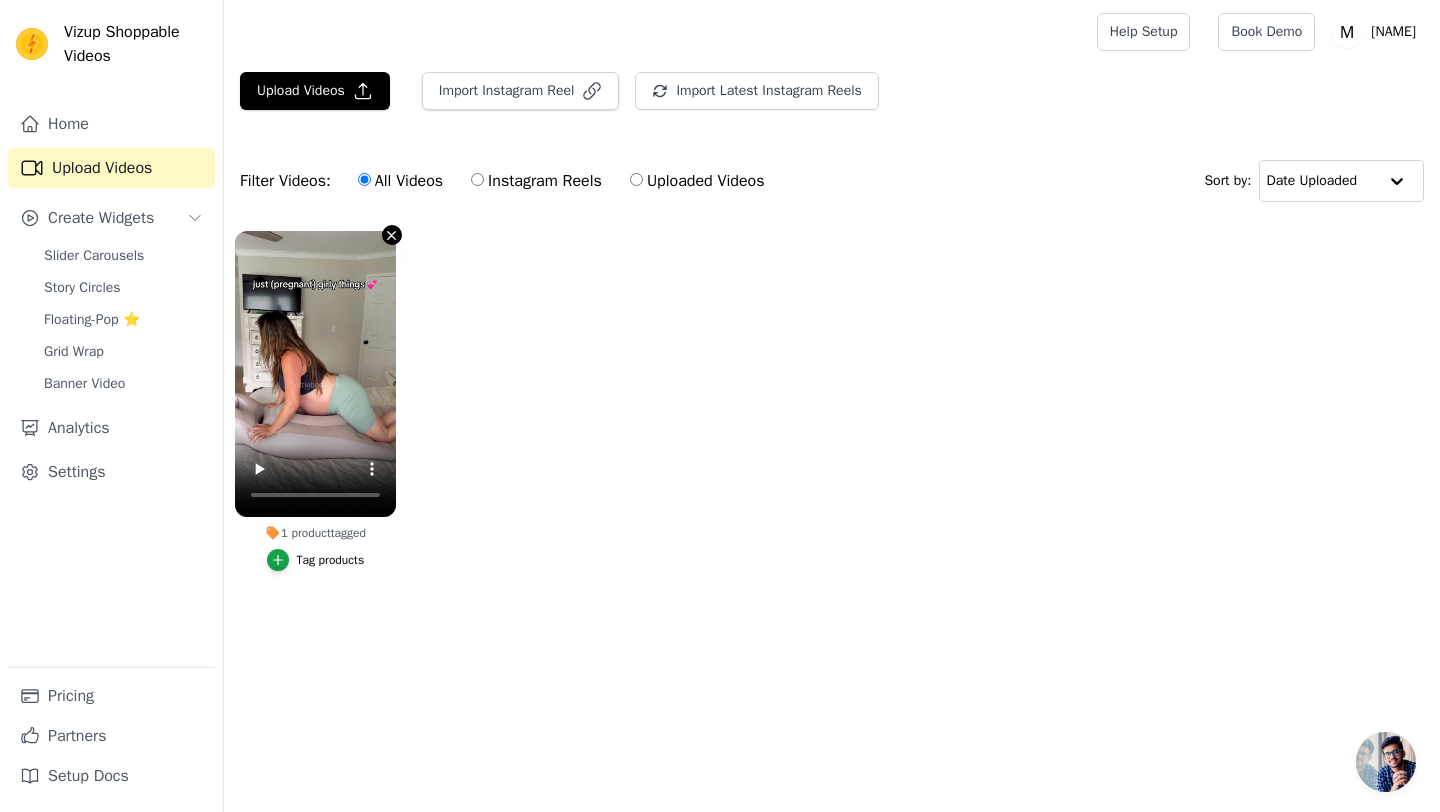 click 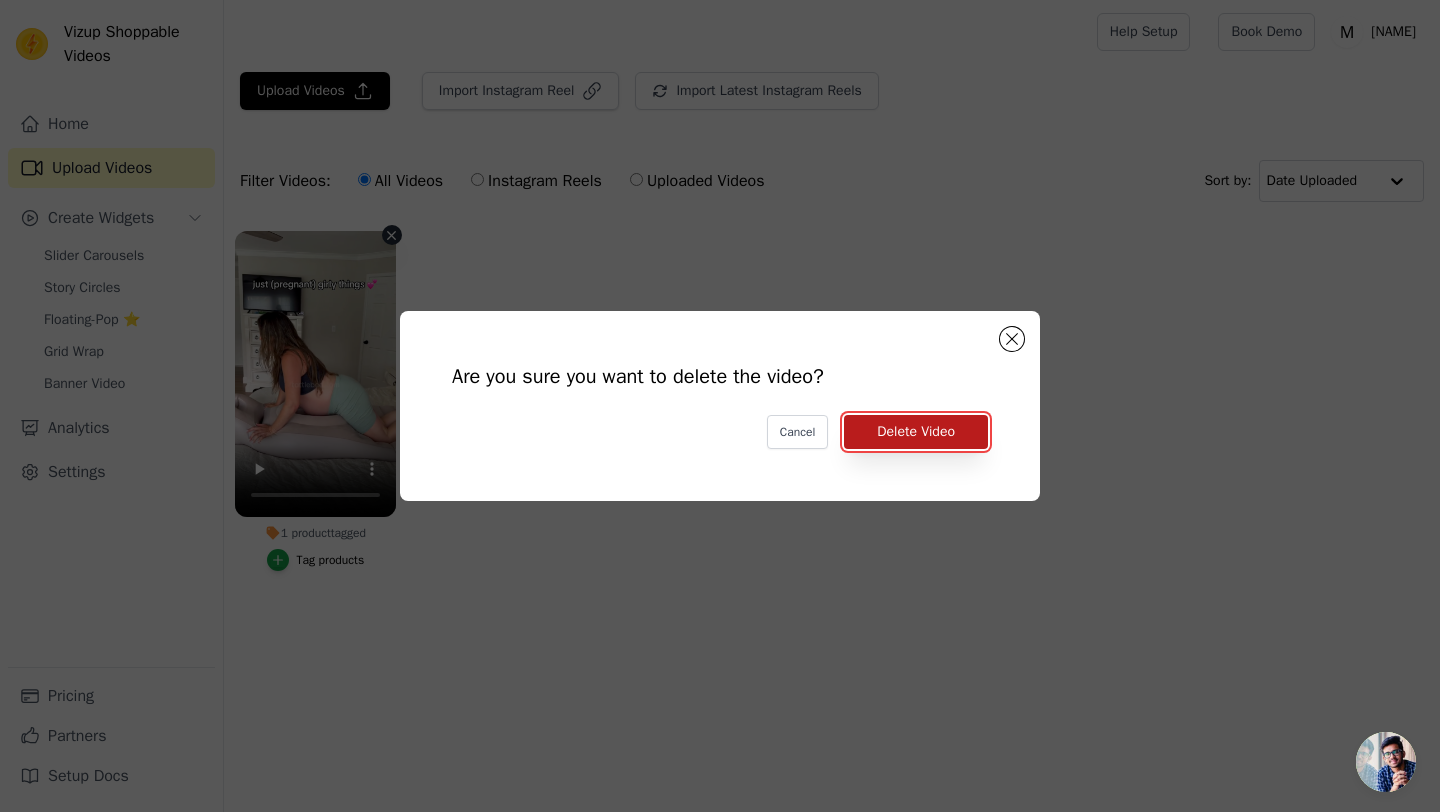 click on "Delete Video" at bounding box center [916, 432] 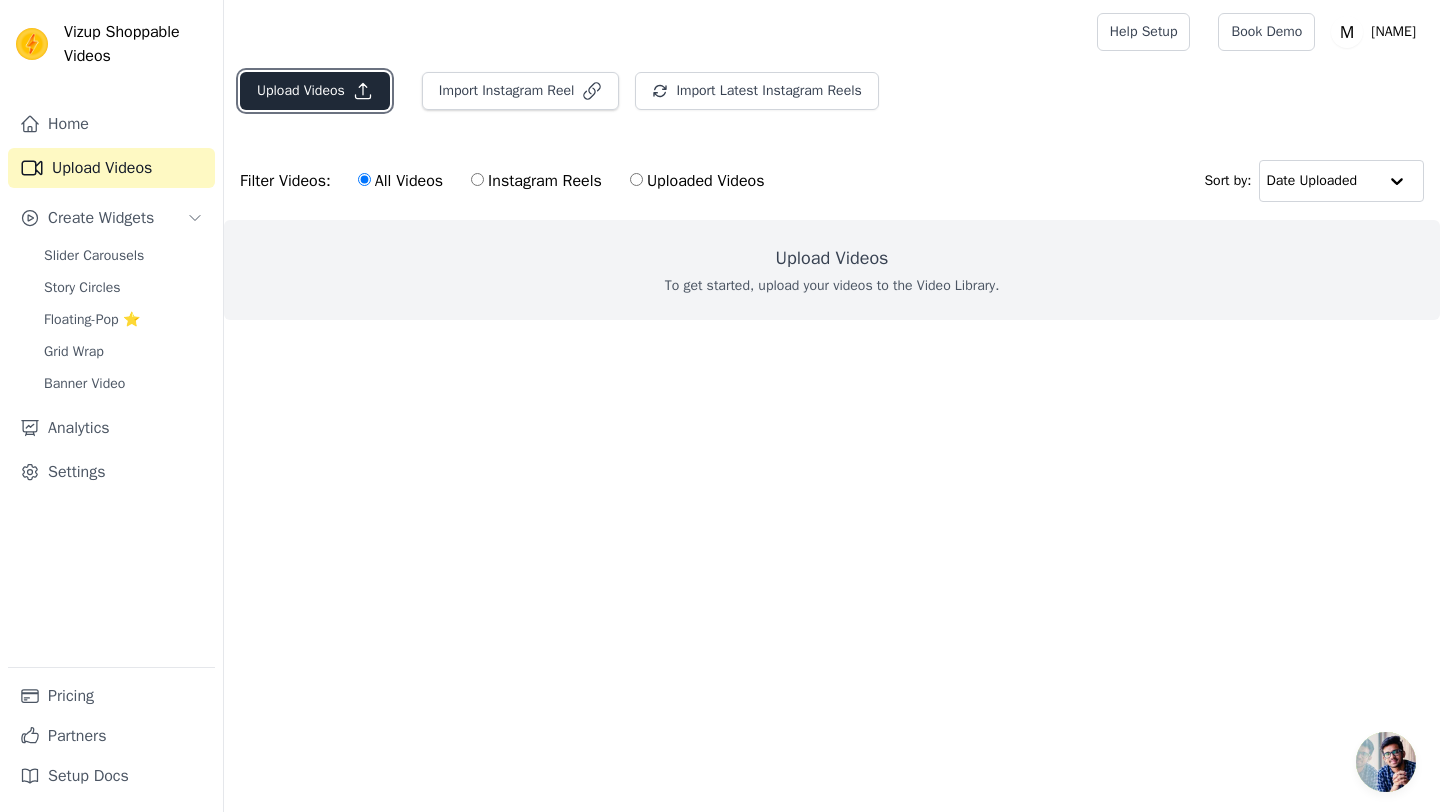 click on "Upload Videos" at bounding box center (315, 91) 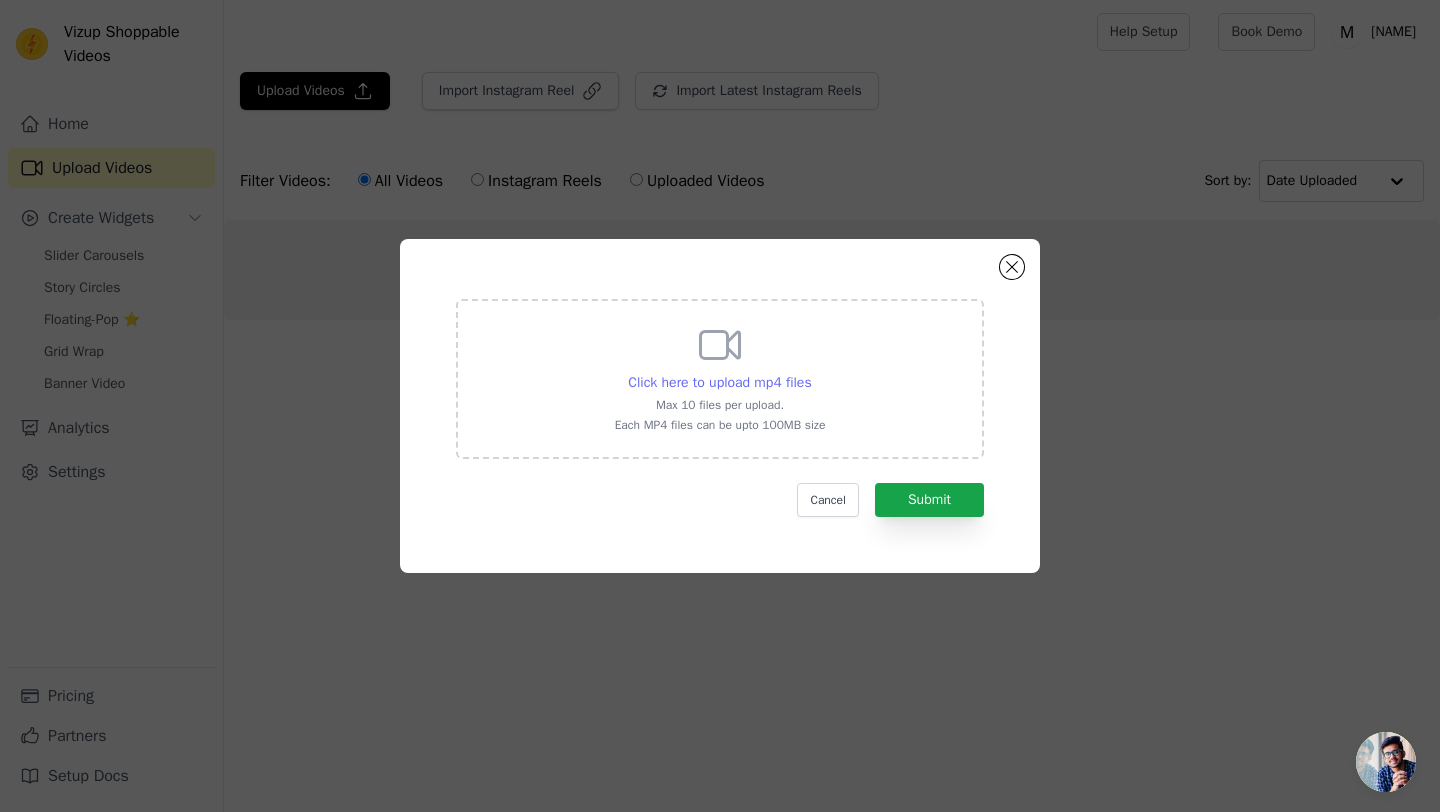 click on "Click here to upload mp4 files" at bounding box center [719, 382] 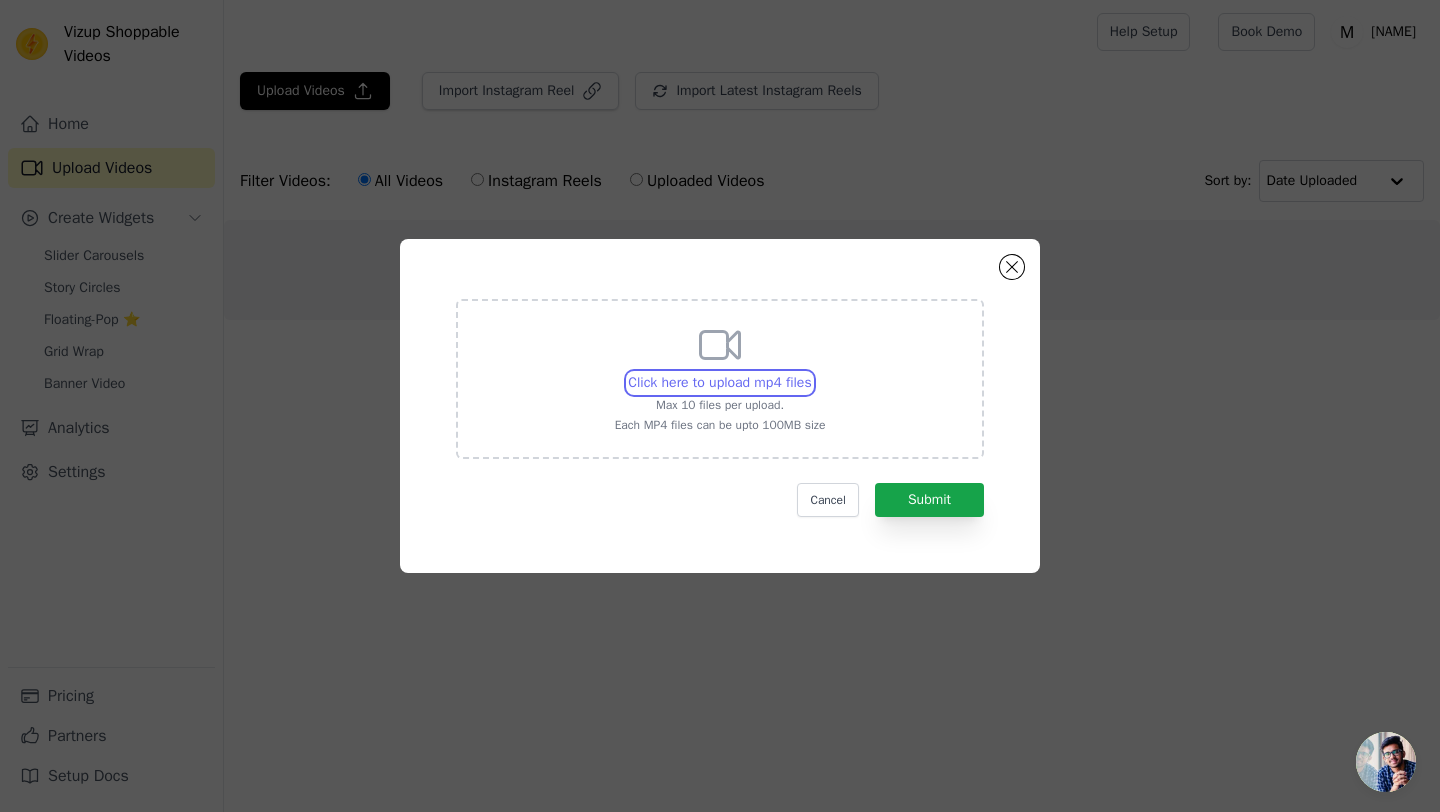 click on "Click here to upload mp4 files     Max 10 files per upload.   Each MP4 files can be upto 100MB size" at bounding box center [811, 372] 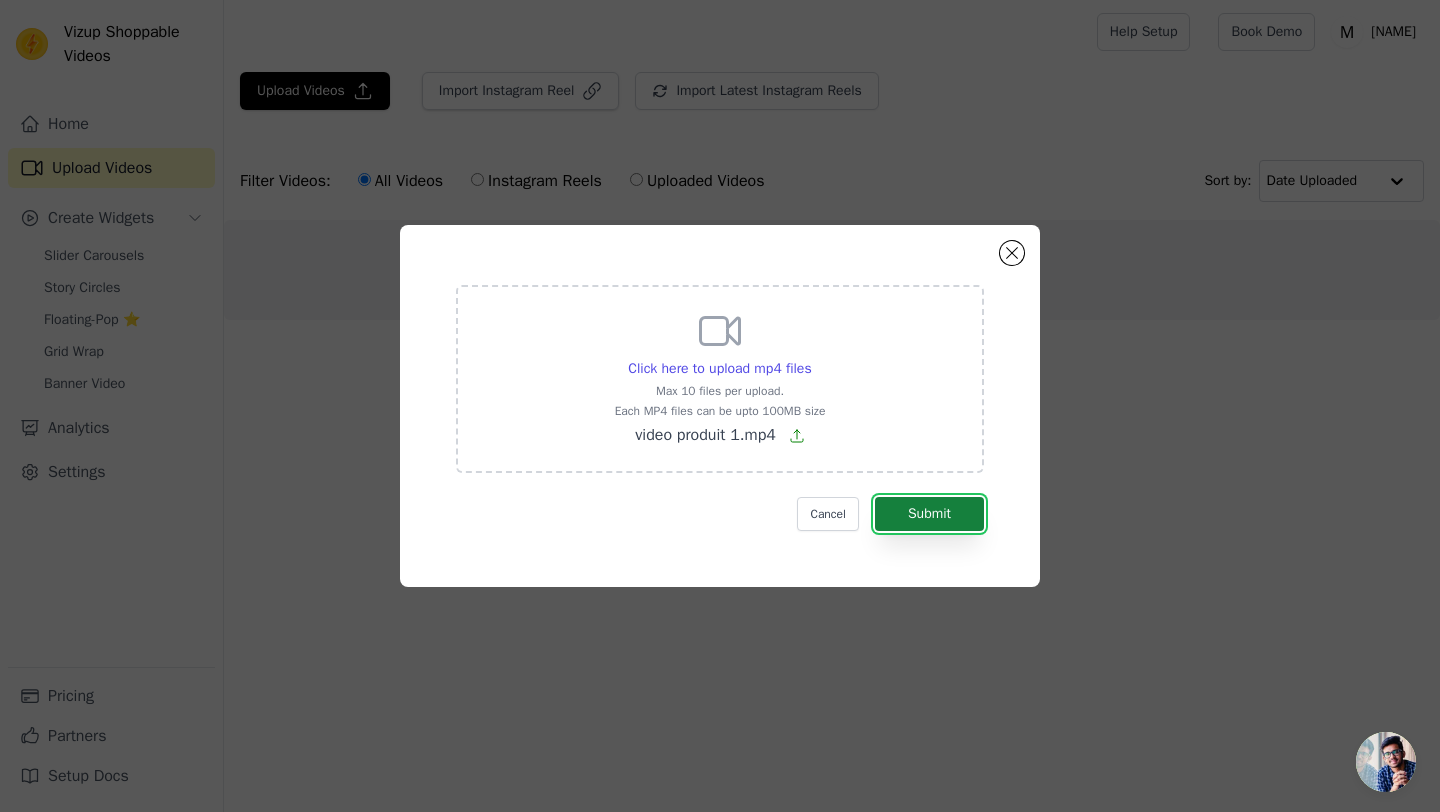 click on "Submit" at bounding box center [929, 514] 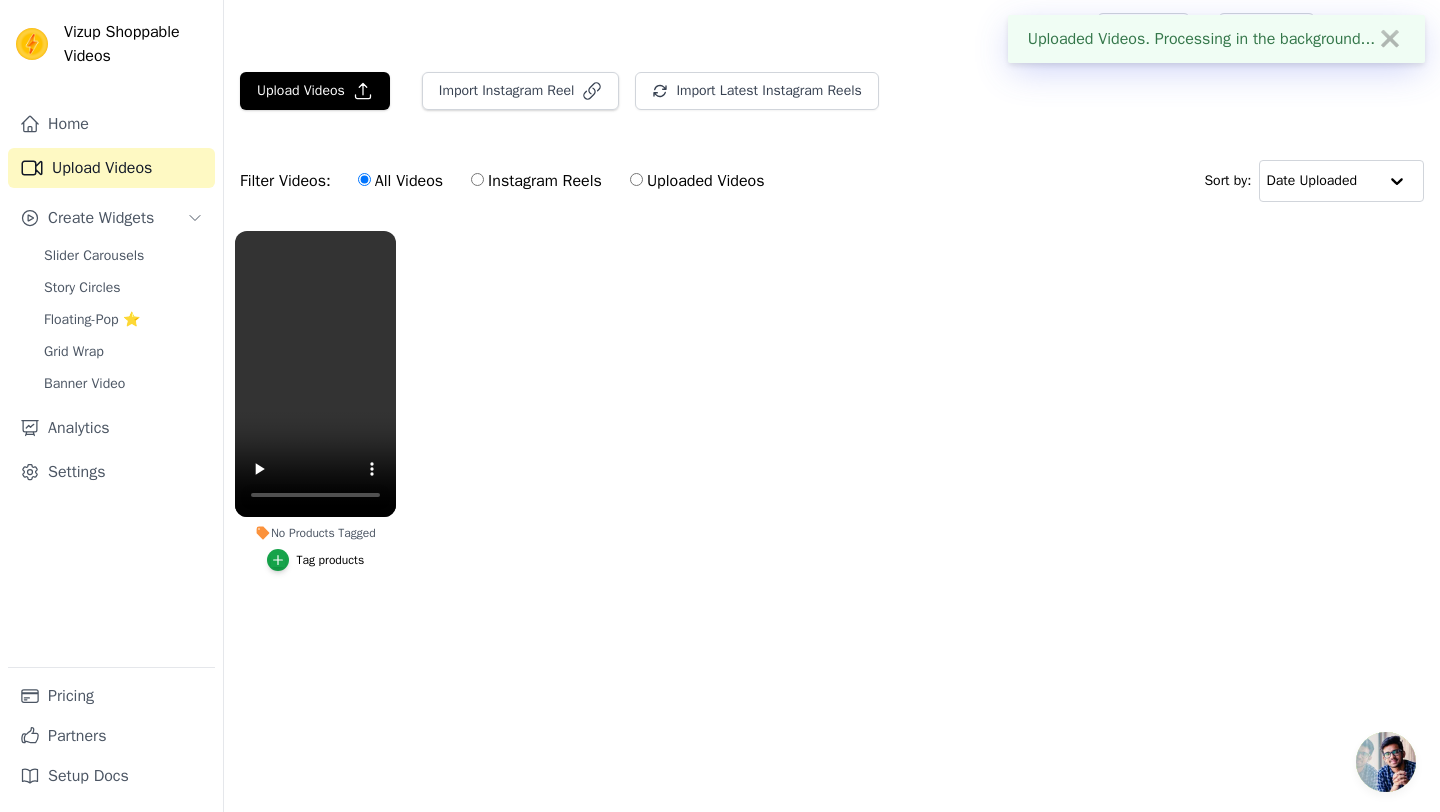 click on "Tag products" at bounding box center [331, 560] 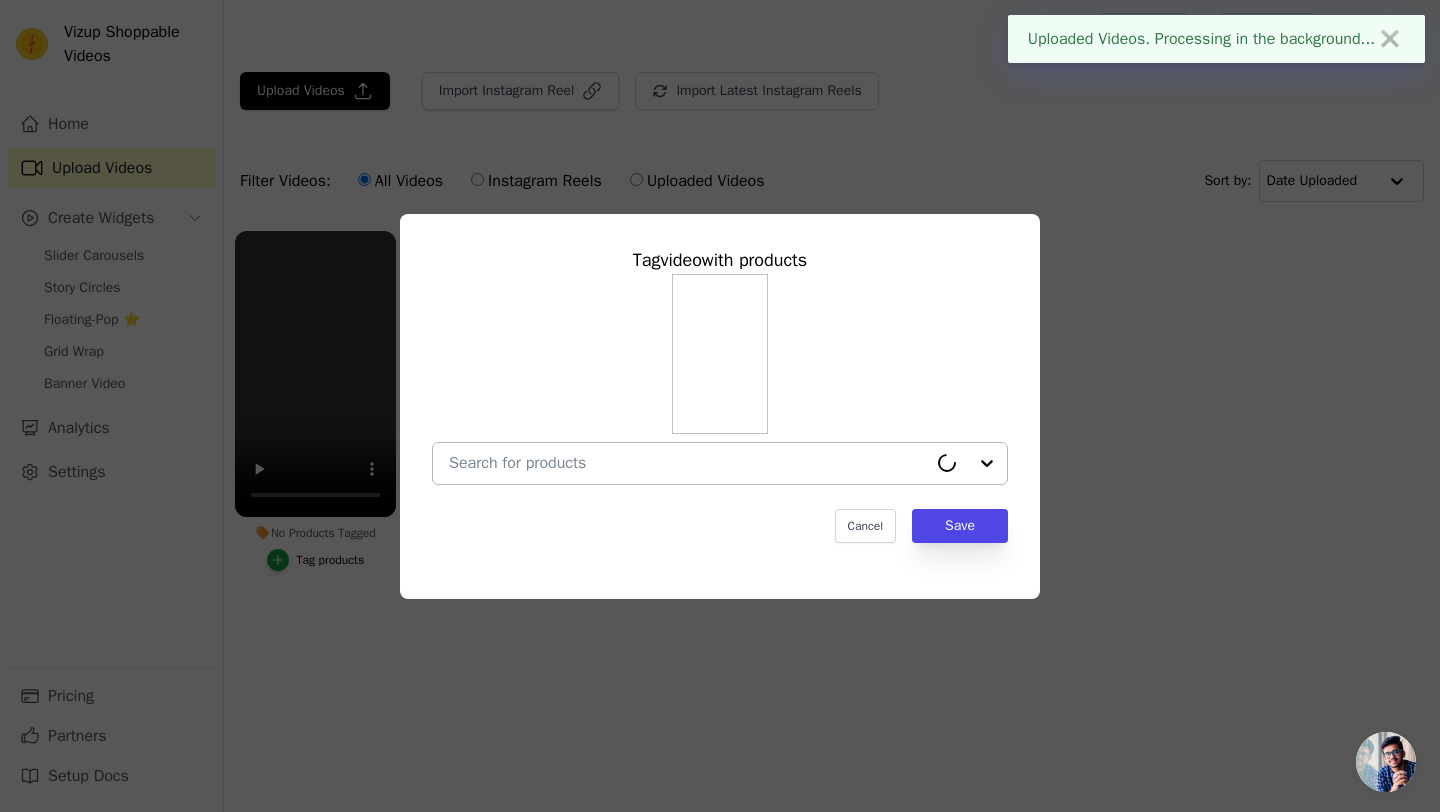 click on "No Products Tagged     Tag  video  with products                         Cancel   Save     Tag products" at bounding box center (688, 463) 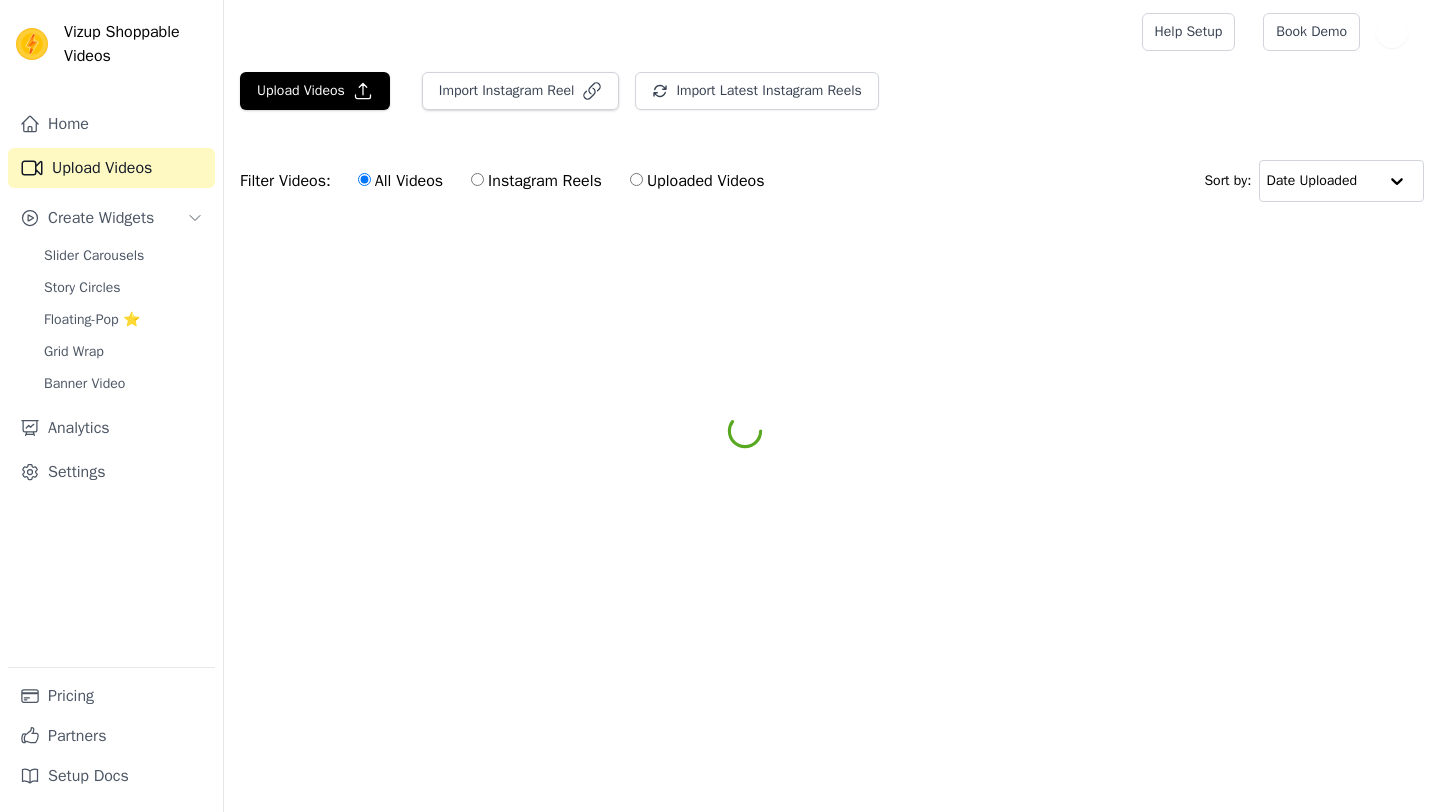 scroll, scrollTop: 0, scrollLeft: 0, axis: both 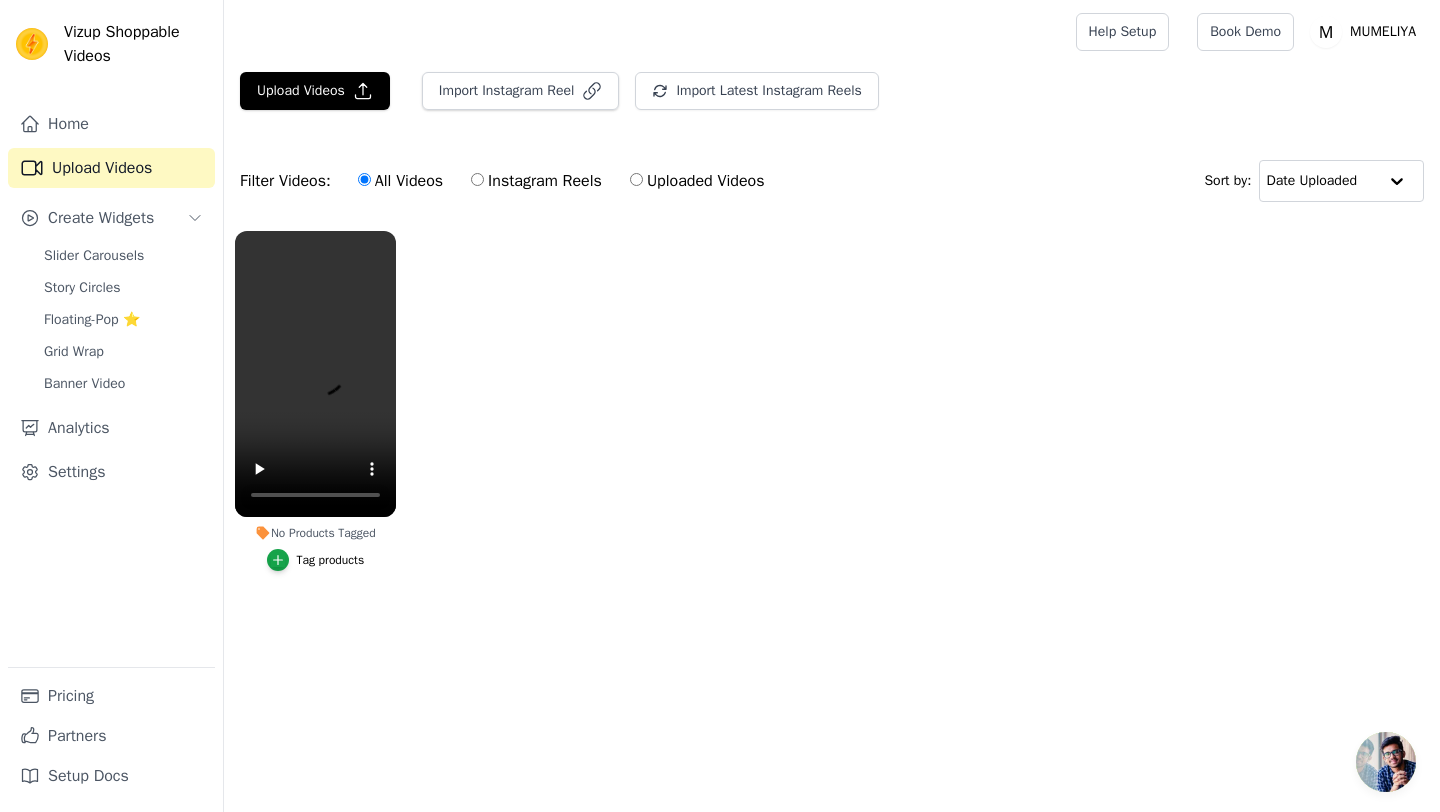click on "Tag products" at bounding box center (331, 560) 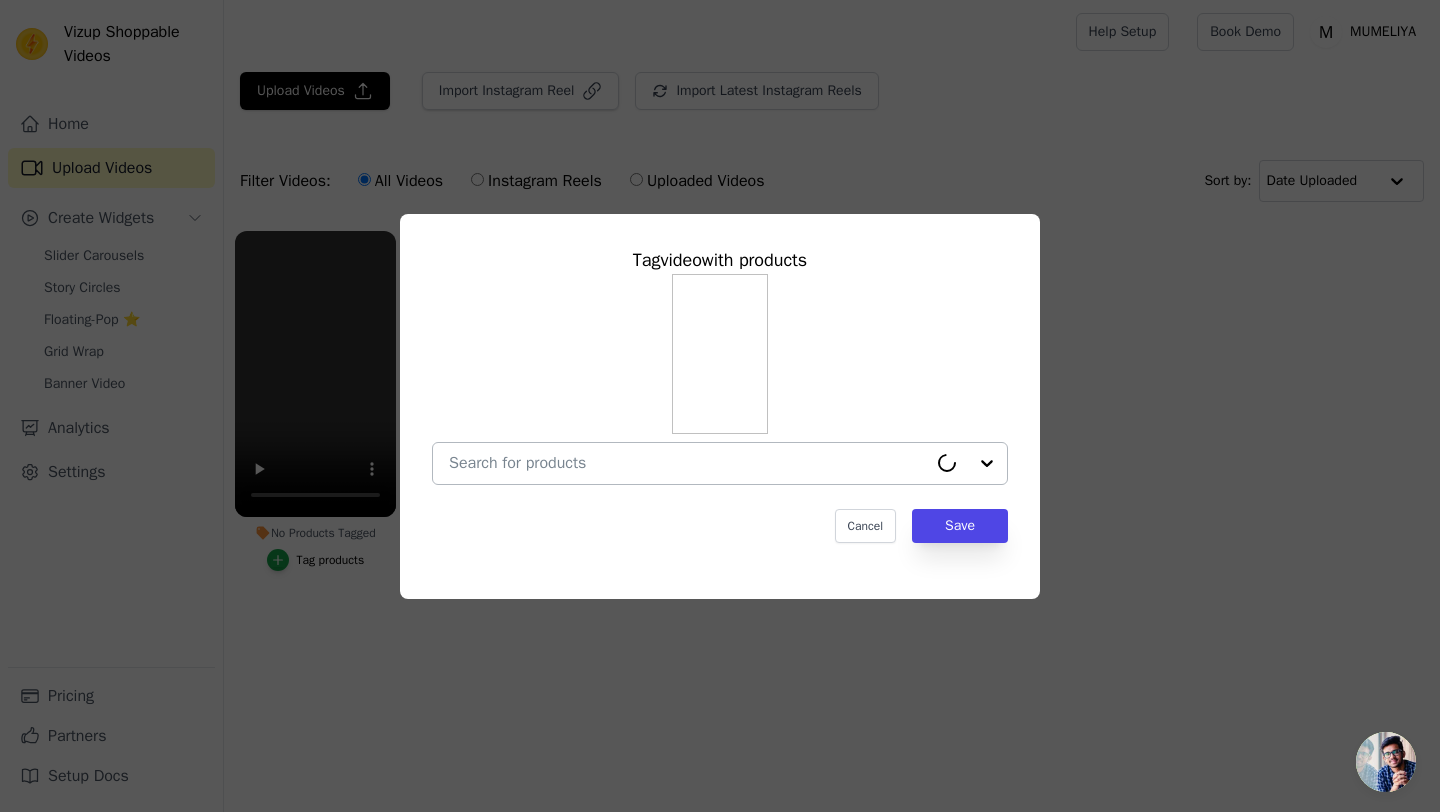 click at bounding box center [688, 463] 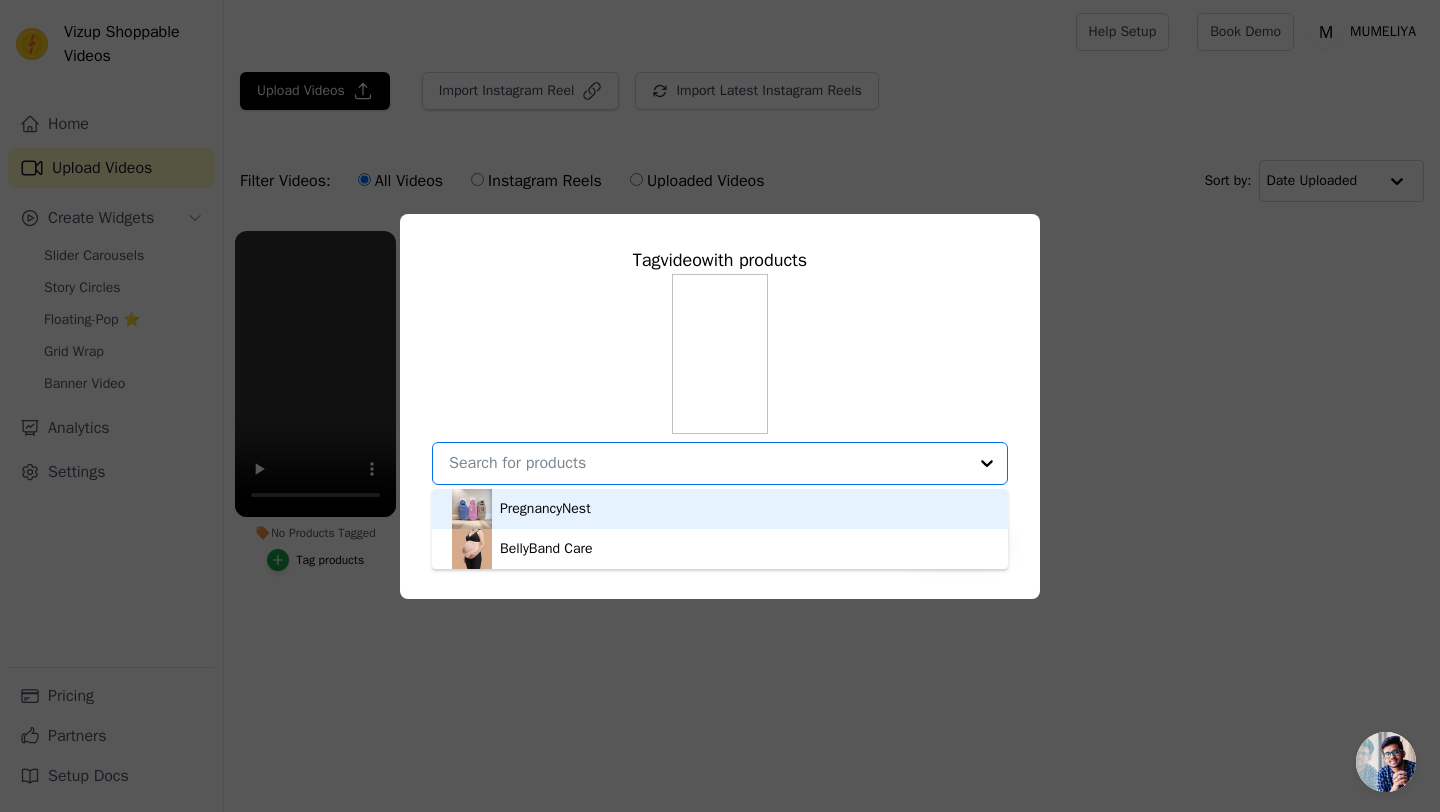 click on "[BRAND]" at bounding box center [545, 509] 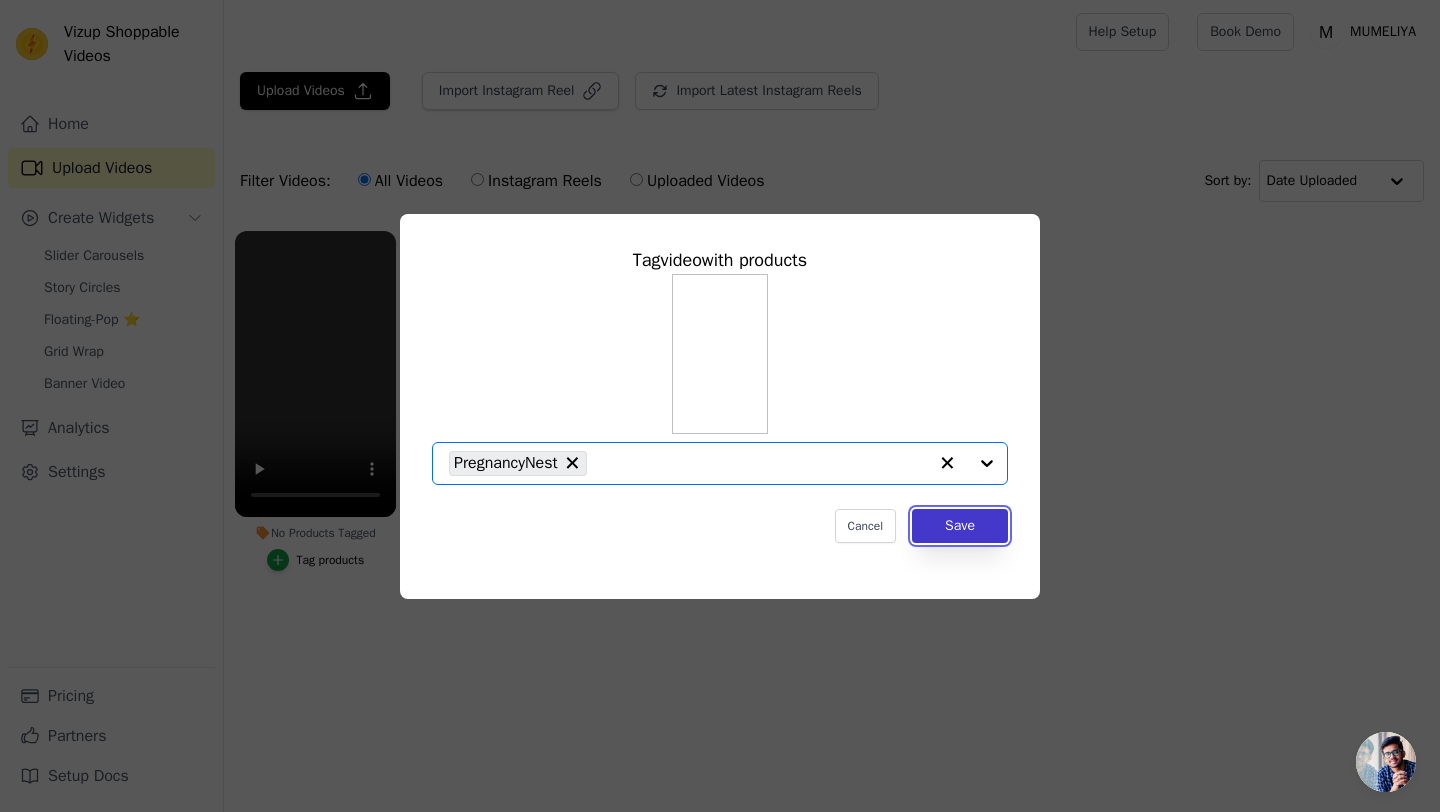 click on "Save" at bounding box center (960, 526) 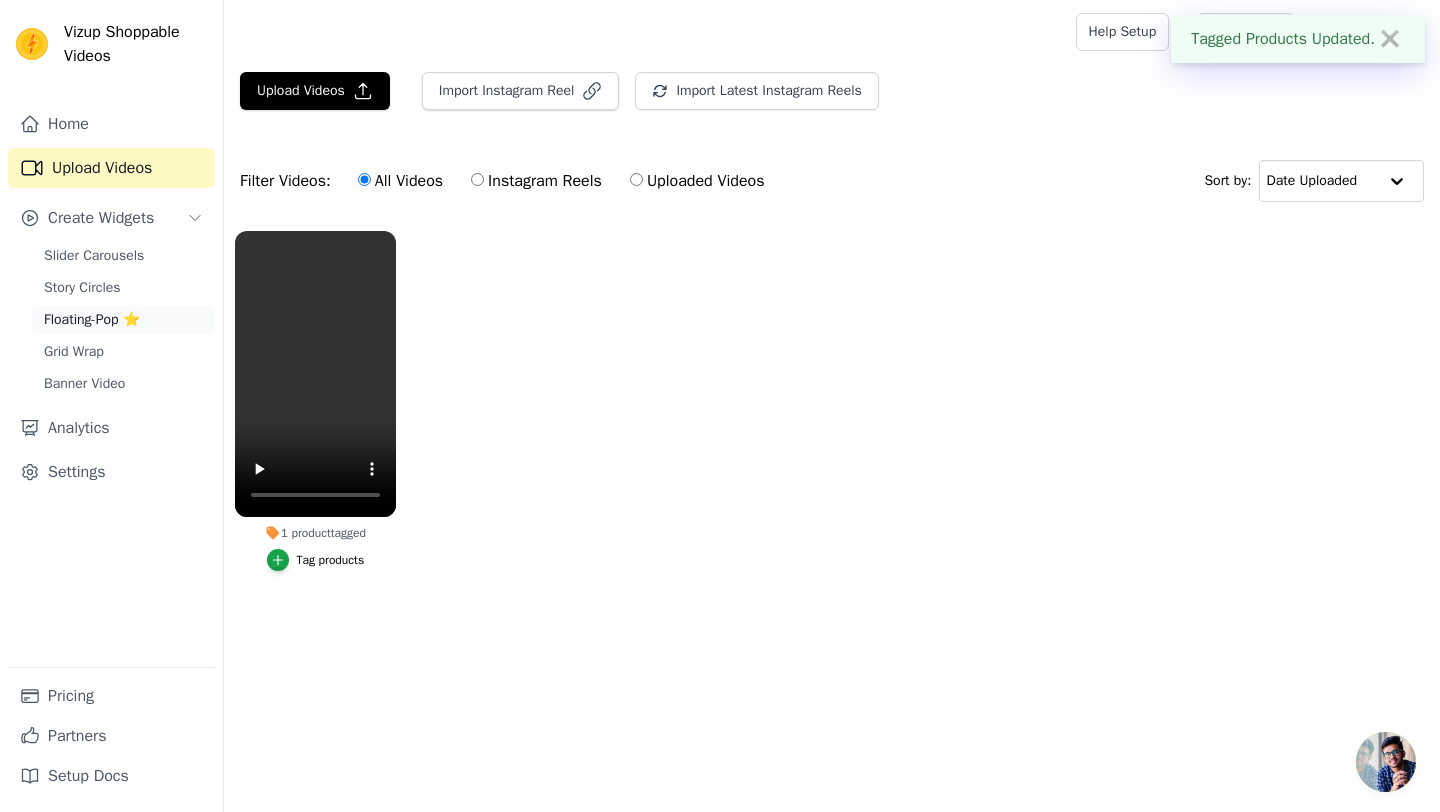 click on "Floating-Pop ⭐" at bounding box center [92, 320] 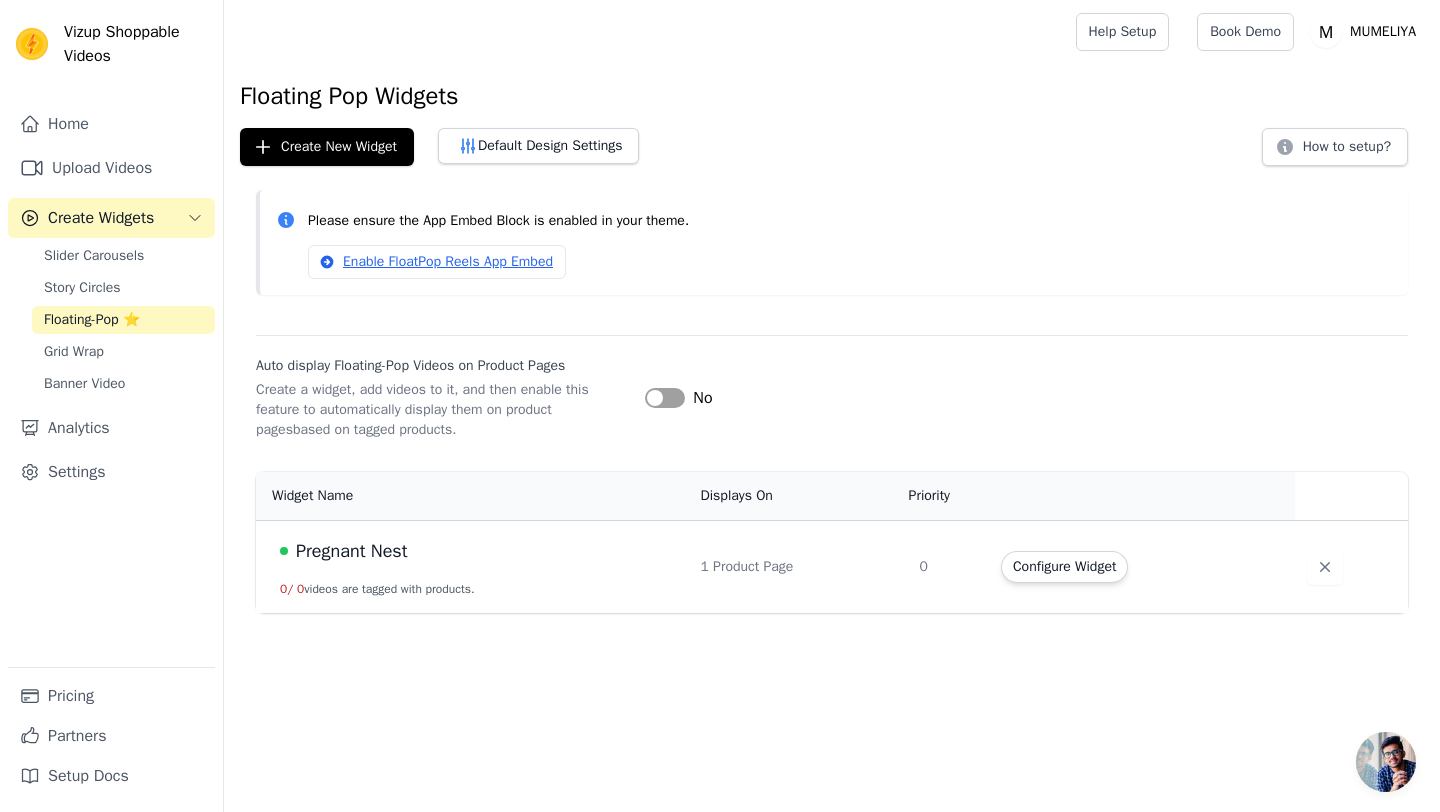 click on "1 Product Page" at bounding box center [797, 567] 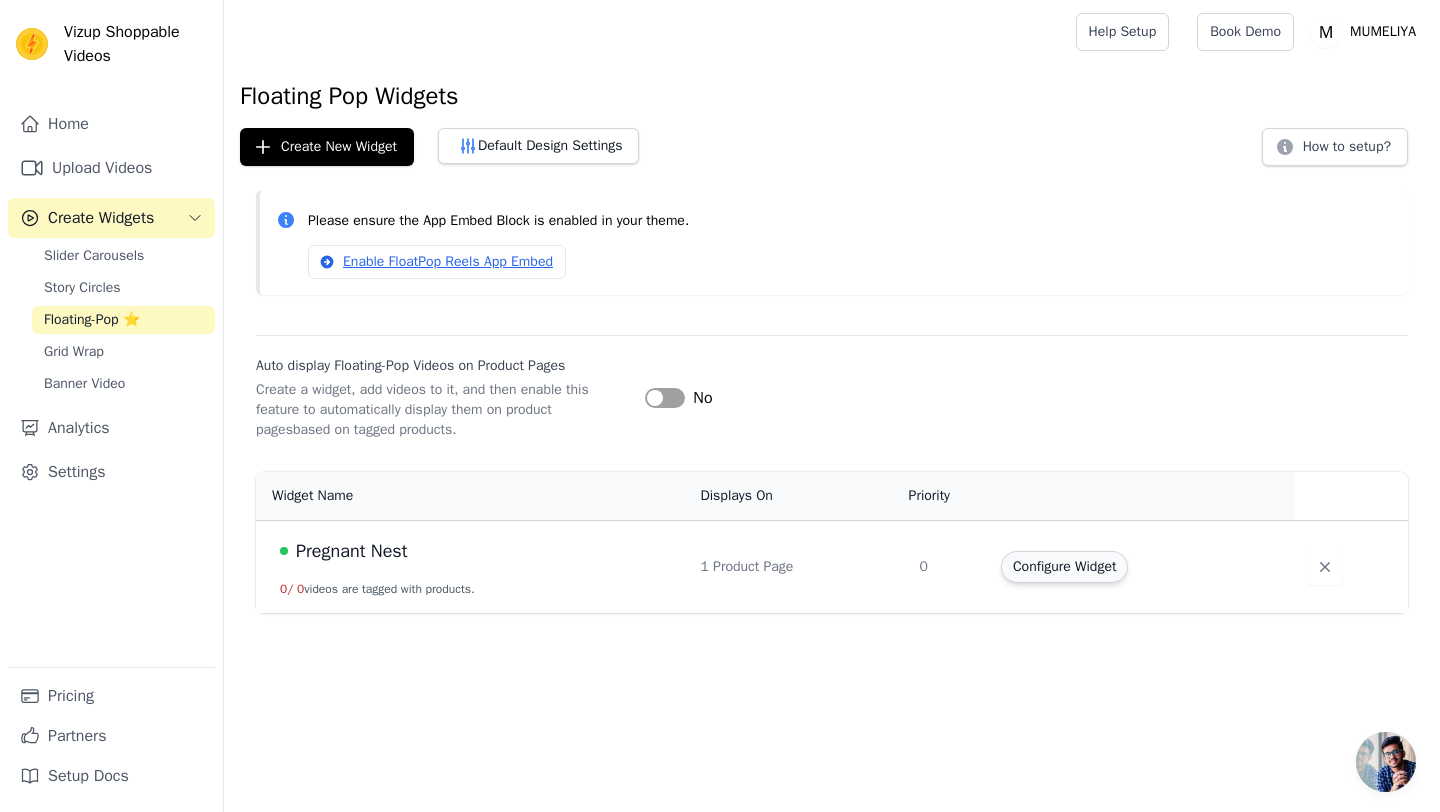 click on "Configure Widget" at bounding box center [1064, 567] 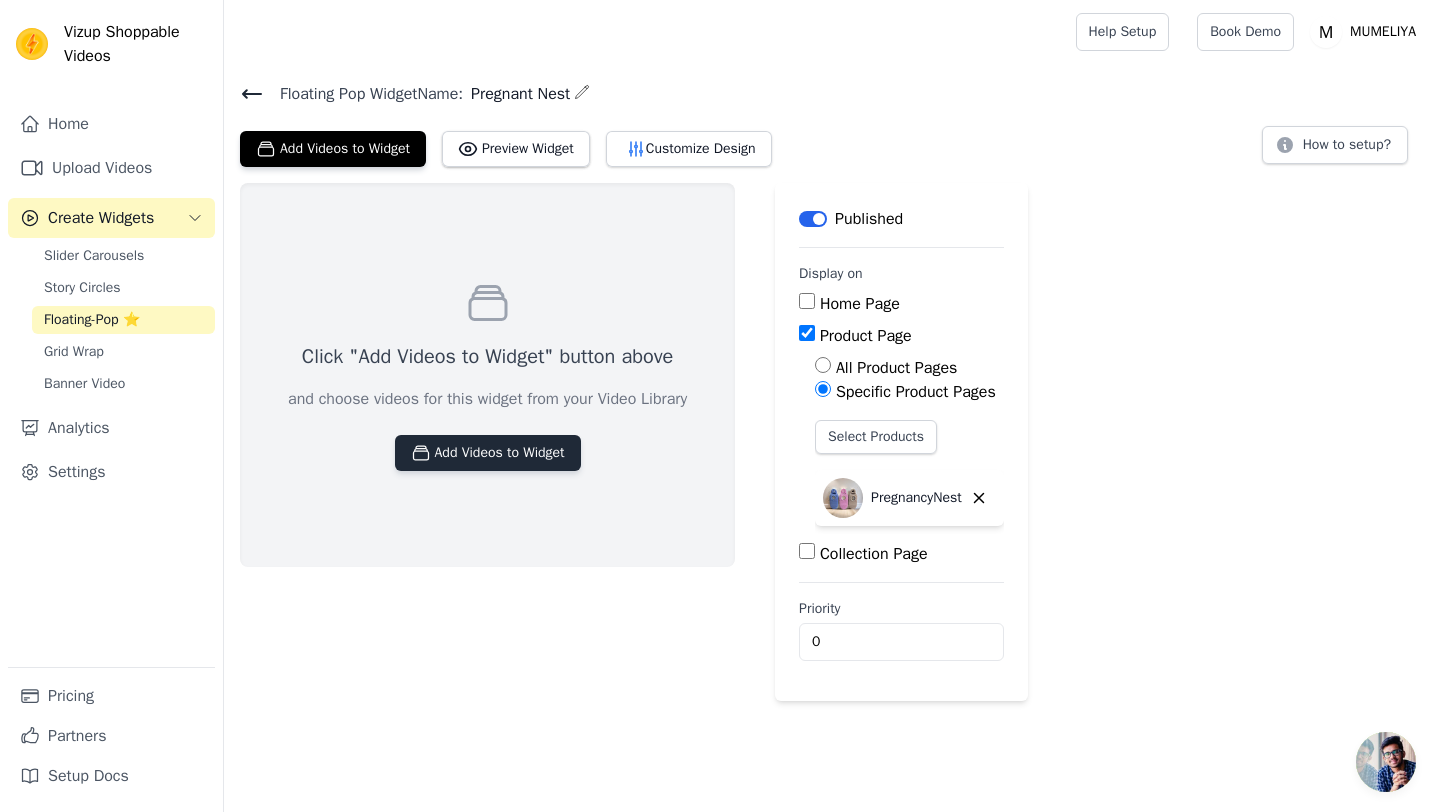 click on "Add Videos to Widget" at bounding box center [488, 453] 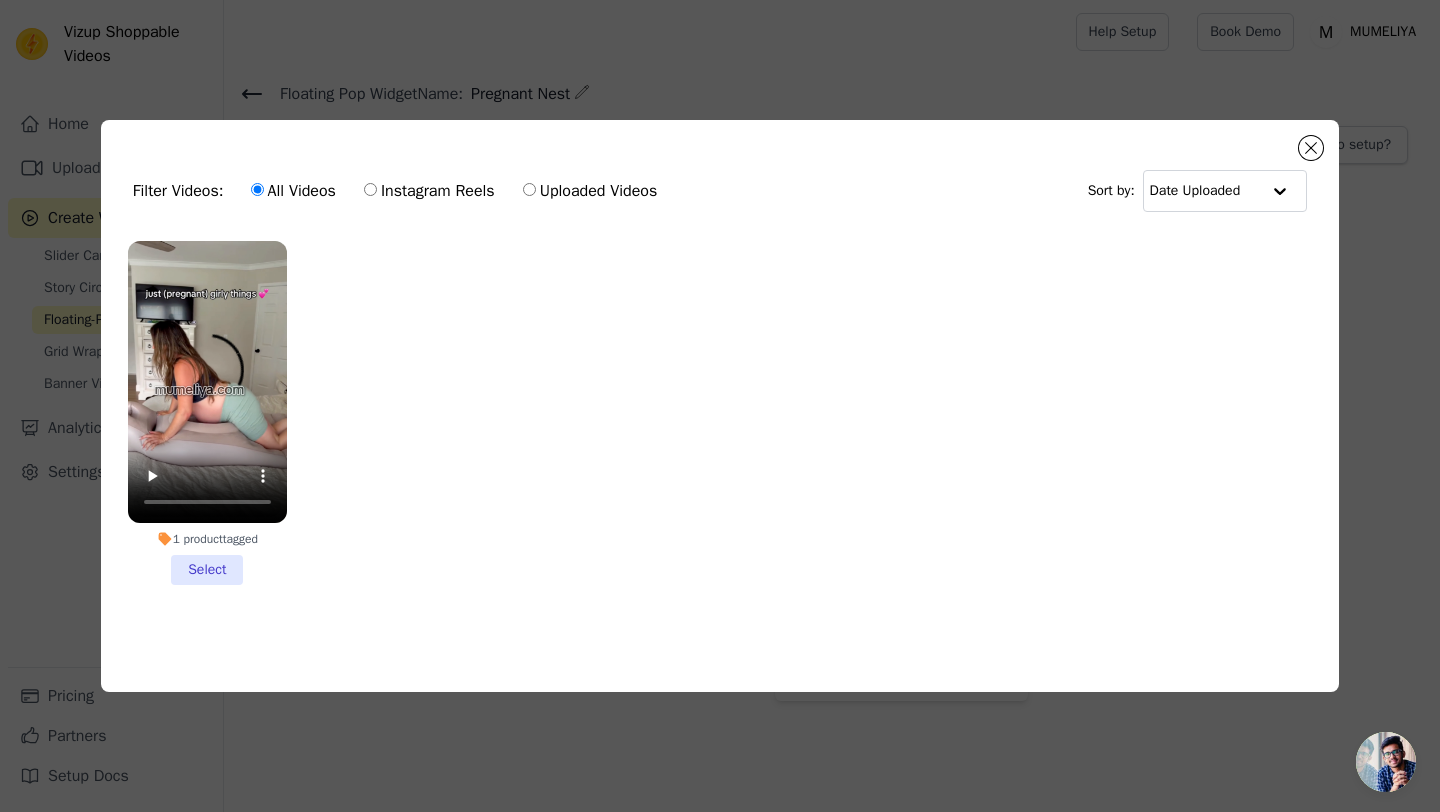 click on "1   product  tagged     Select" at bounding box center (207, 413) 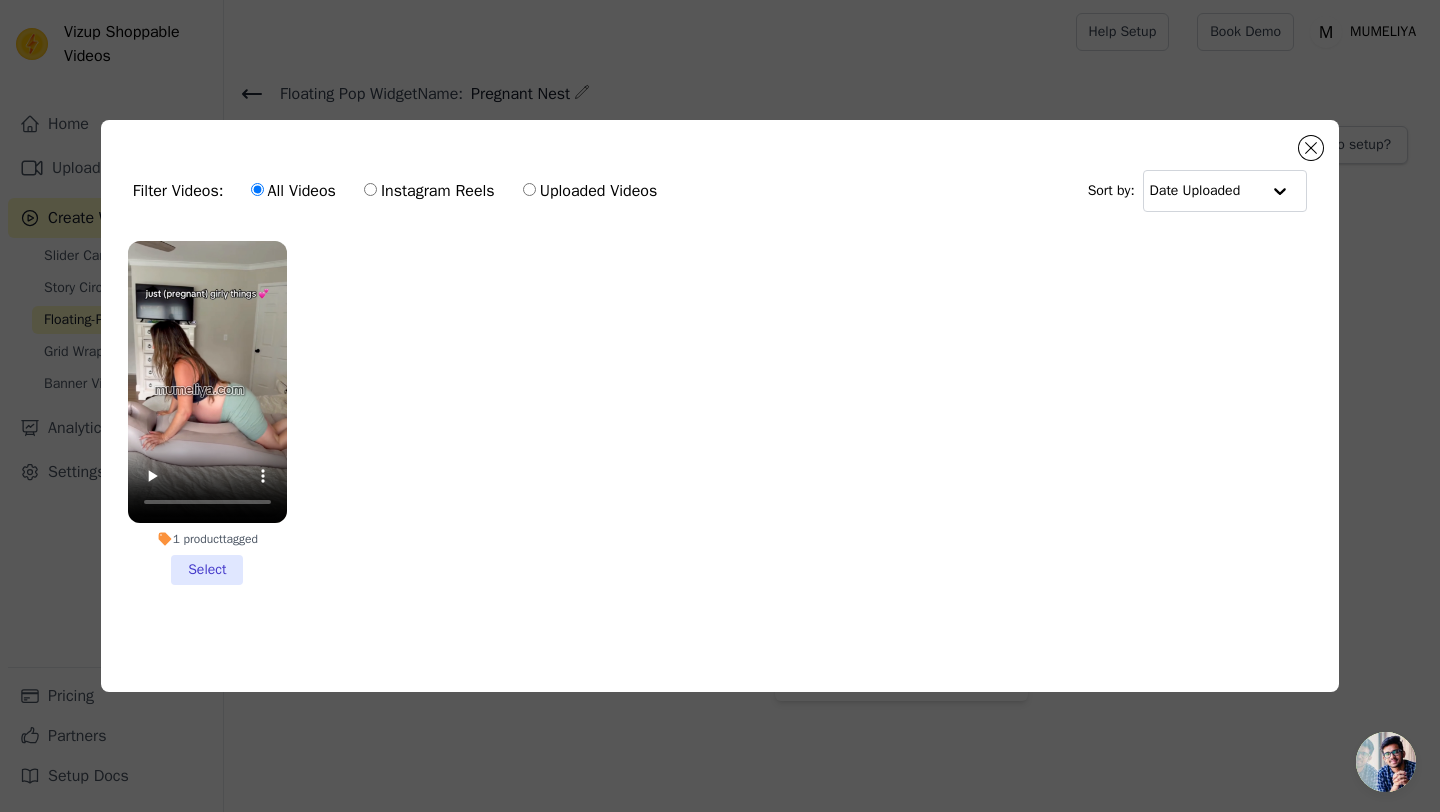click on "1   product  tagged     Select" at bounding box center (0, 0) 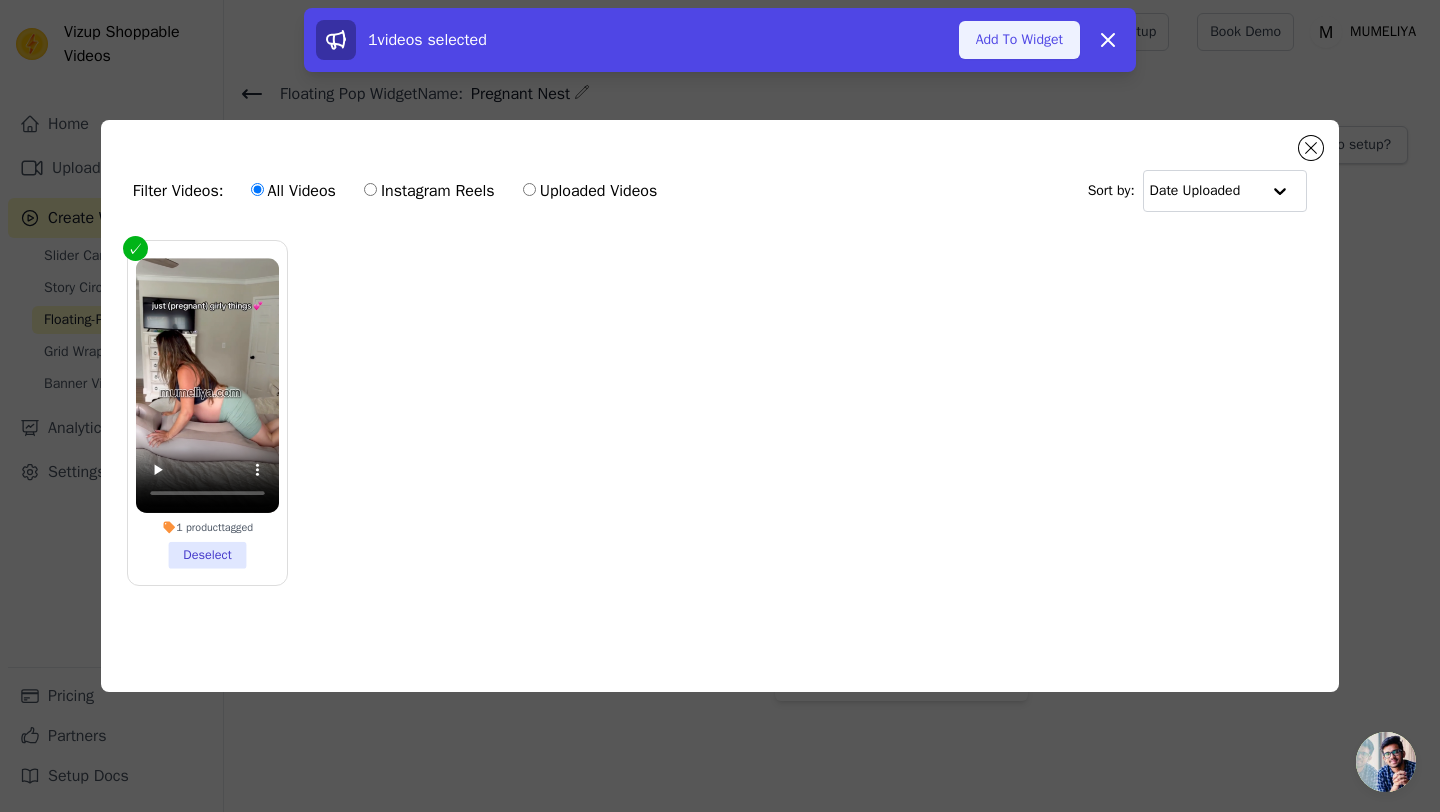 click on "Add To Widget" at bounding box center [1019, 40] 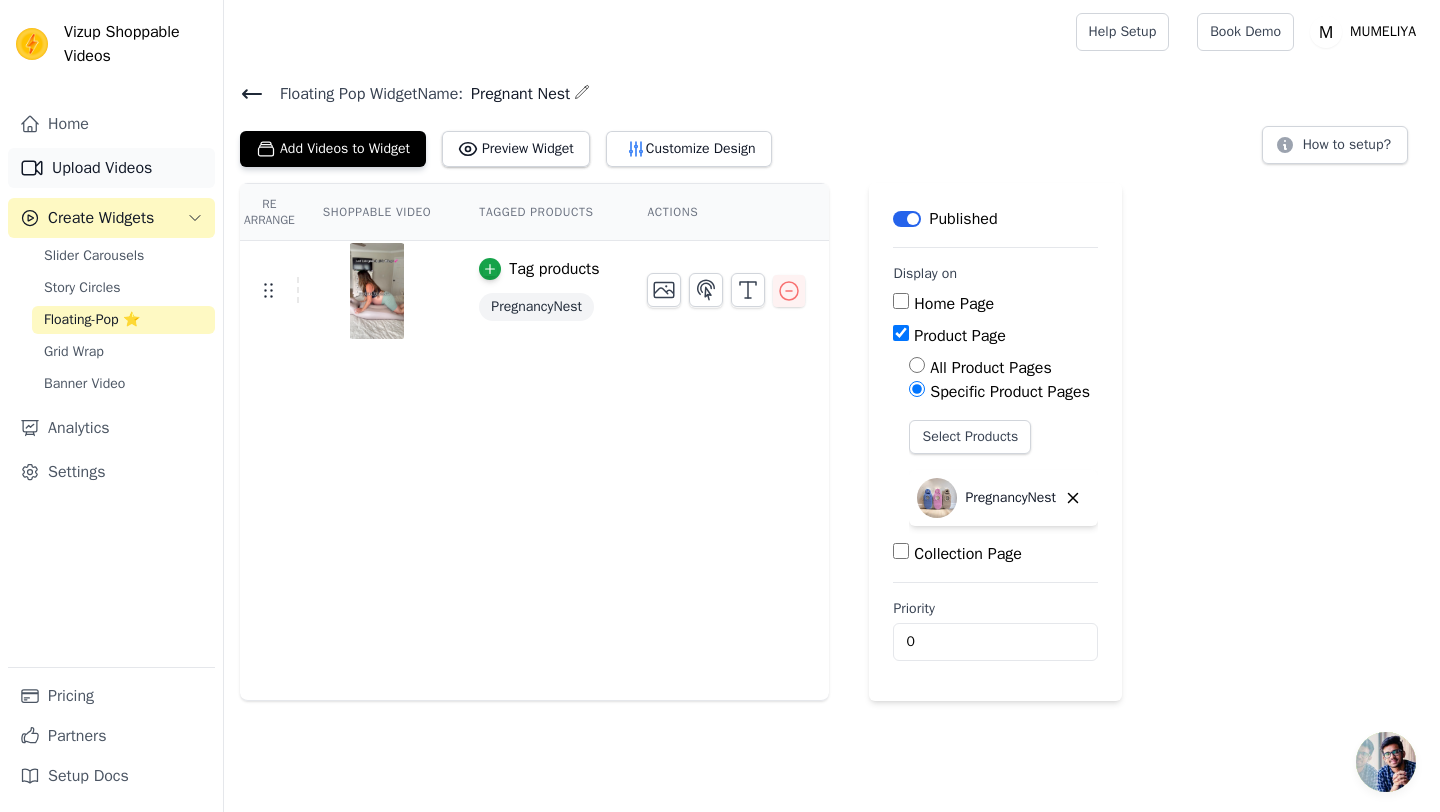 click on "Upload Videos" at bounding box center [111, 168] 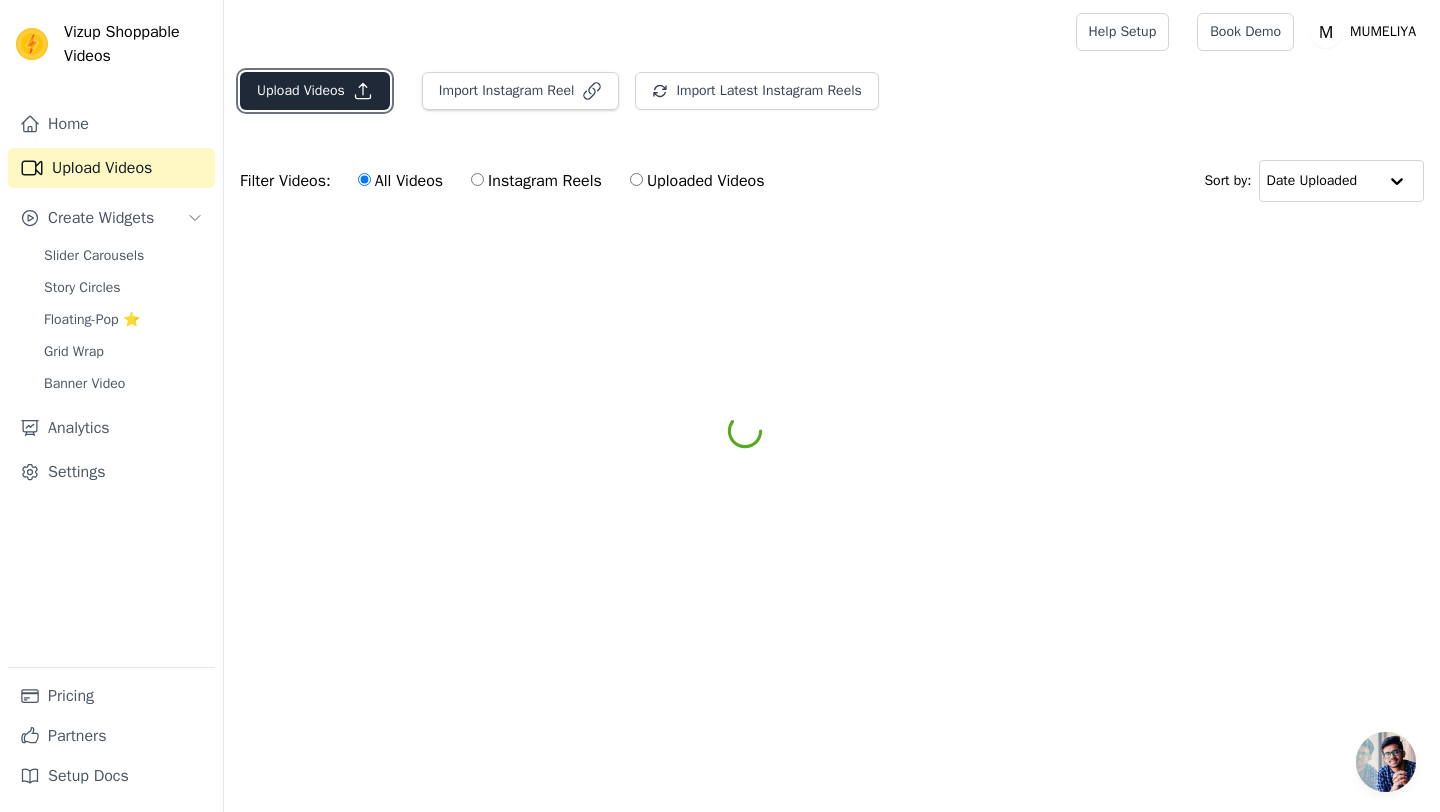 click on "Upload Videos" at bounding box center [315, 91] 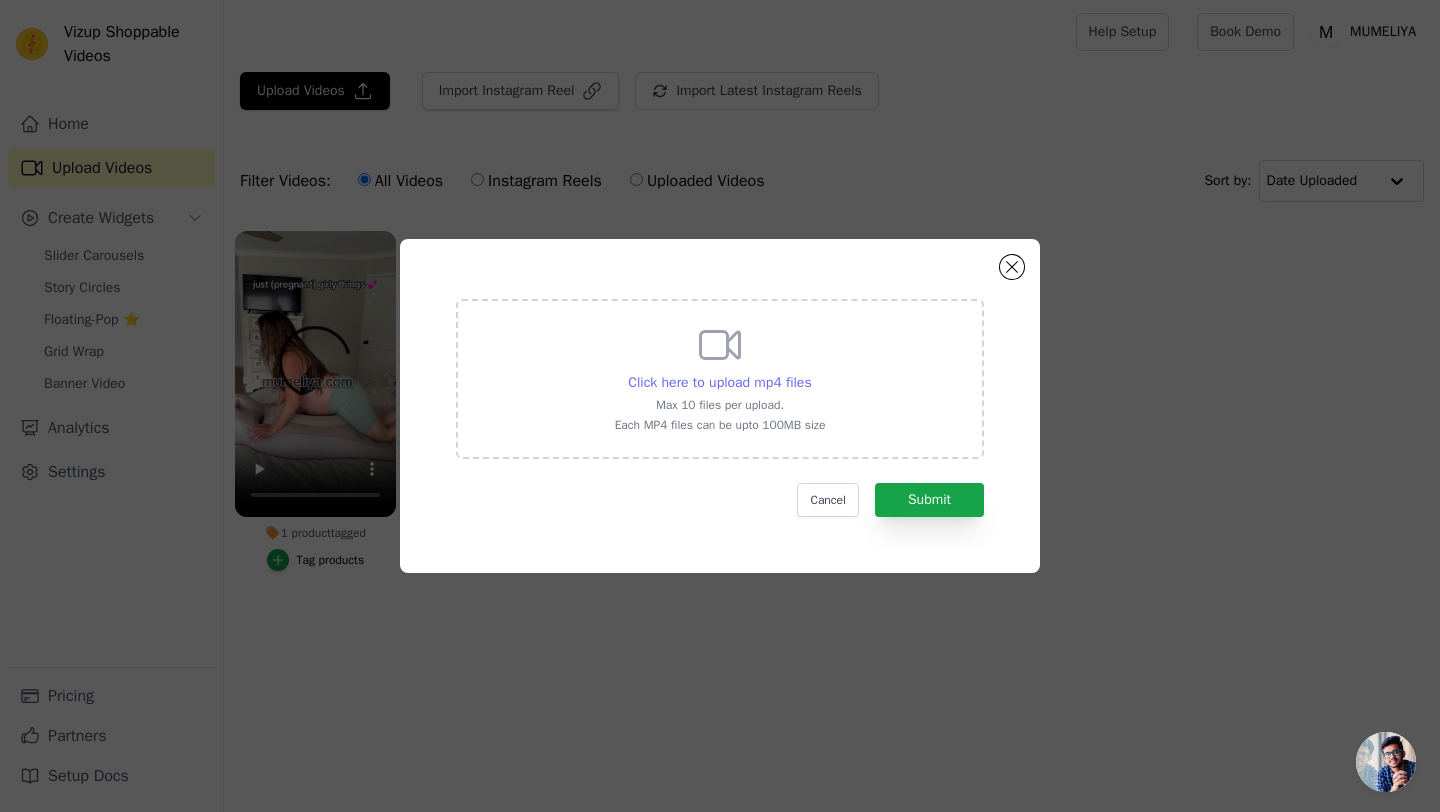 click on "Click here to upload mp4 files" at bounding box center [719, 382] 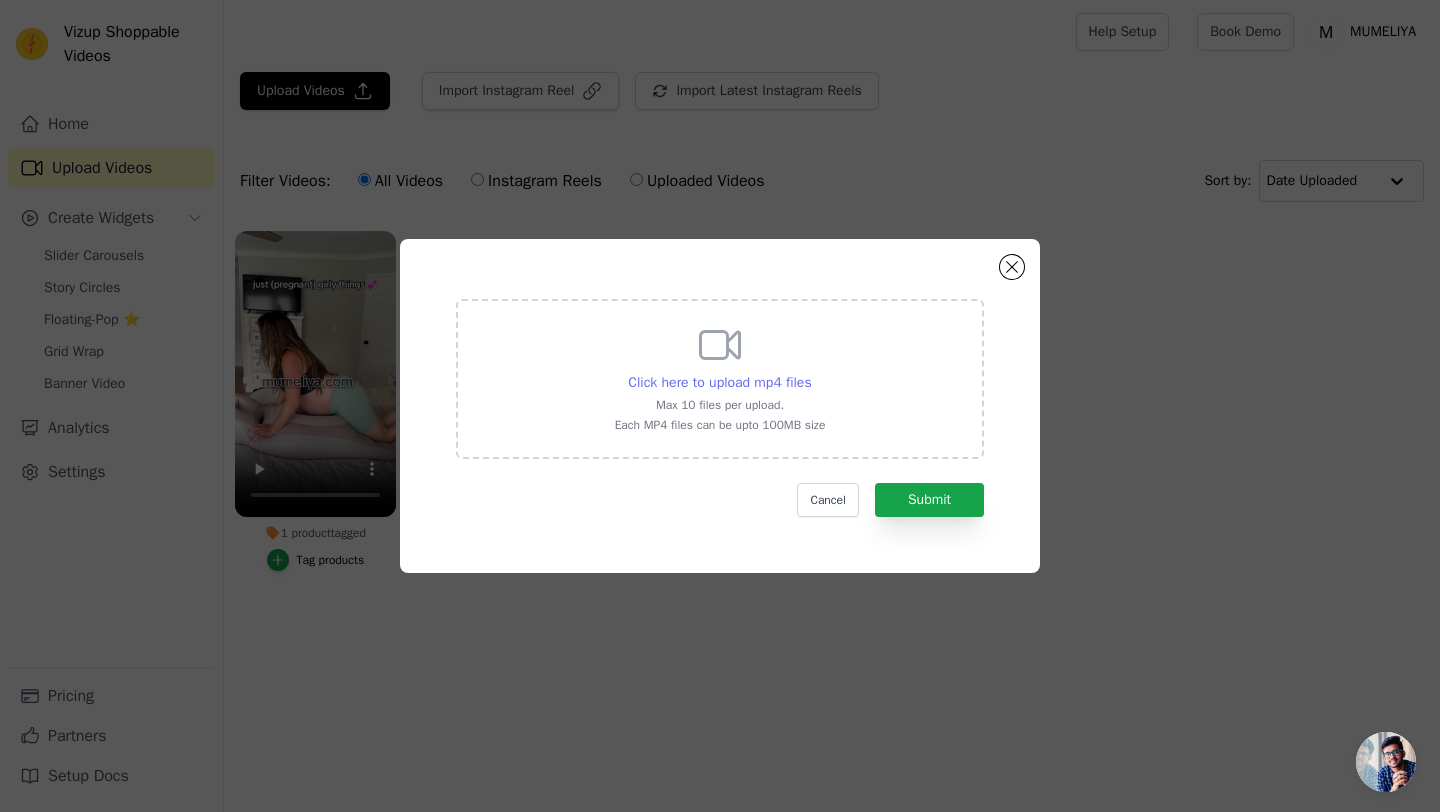 click on "Click here to upload mp4 files     Max 10 files per upload.   Each MP4 files can be upto 100MB size" at bounding box center [811, 372] 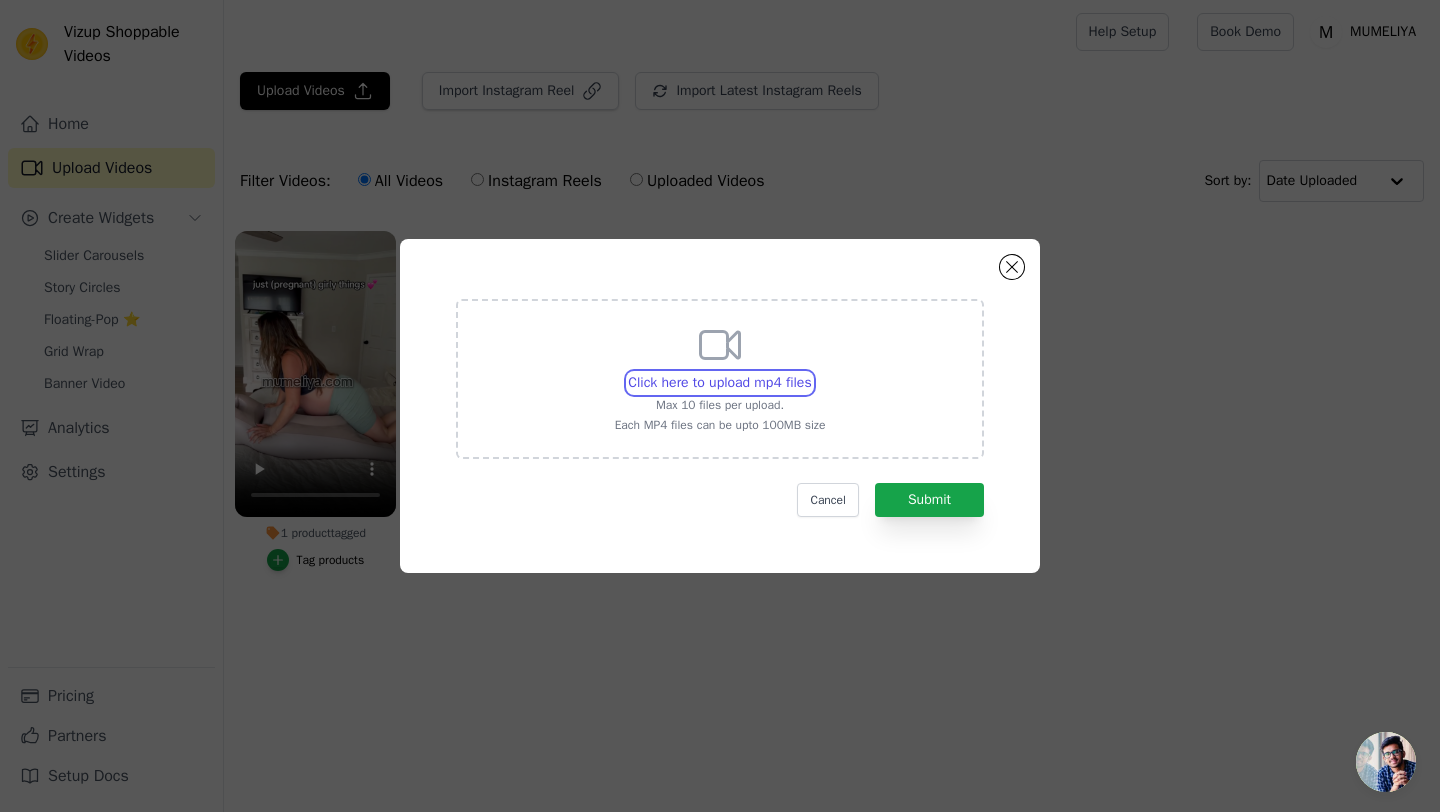 type on "C:\fakepath\video produit 2.mp4" 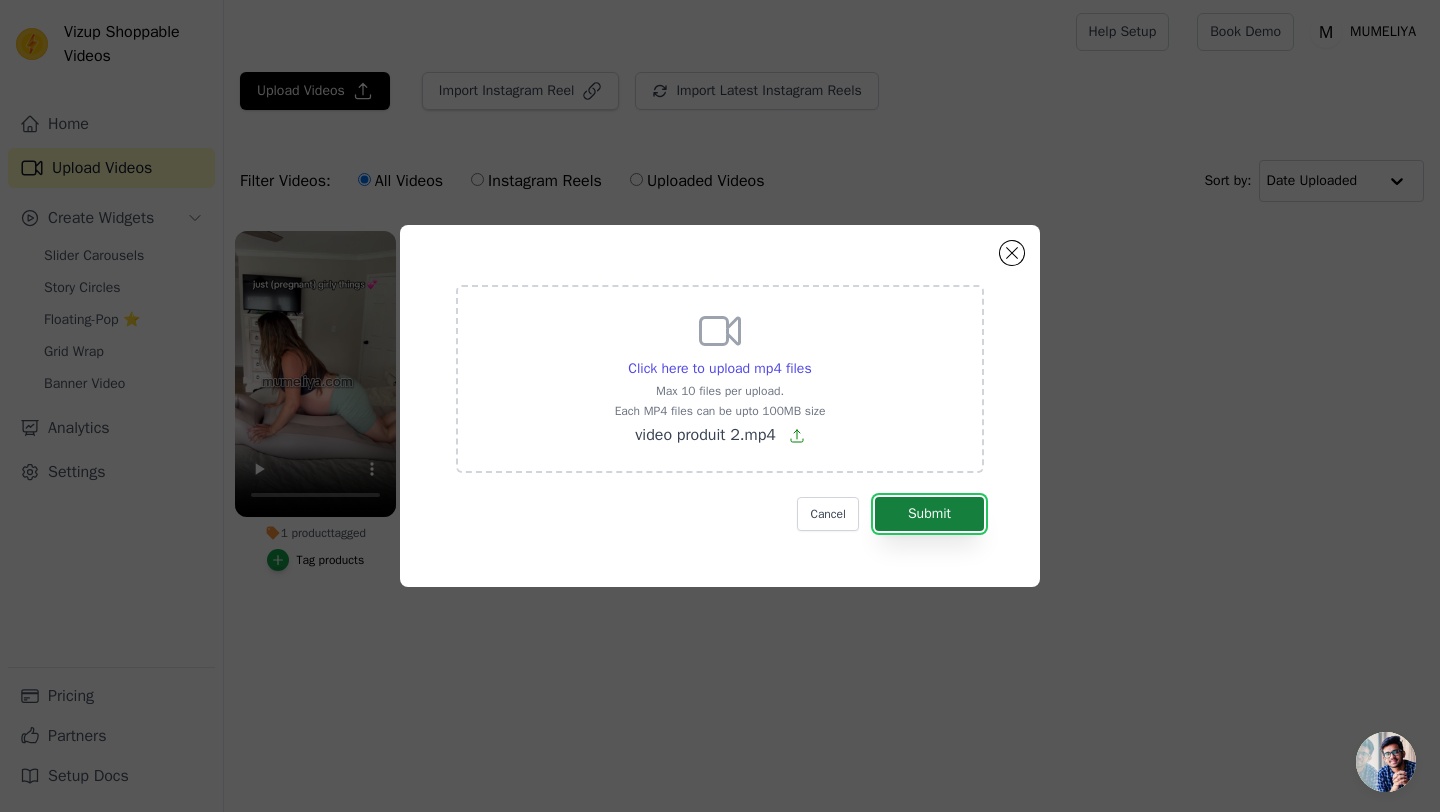 click on "Submit" at bounding box center [929, 514] 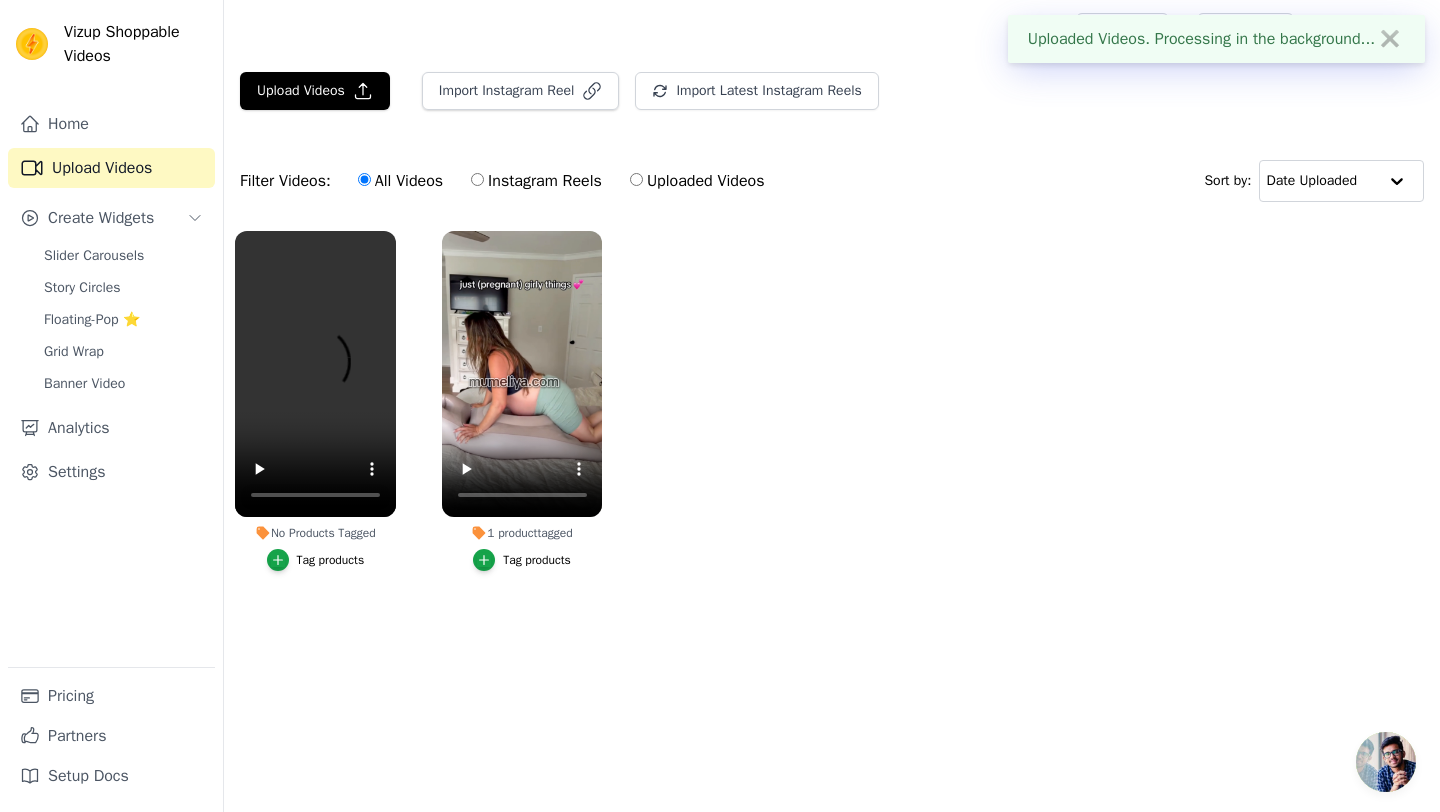 click on "Tag products" at bounding box center [522, 560] 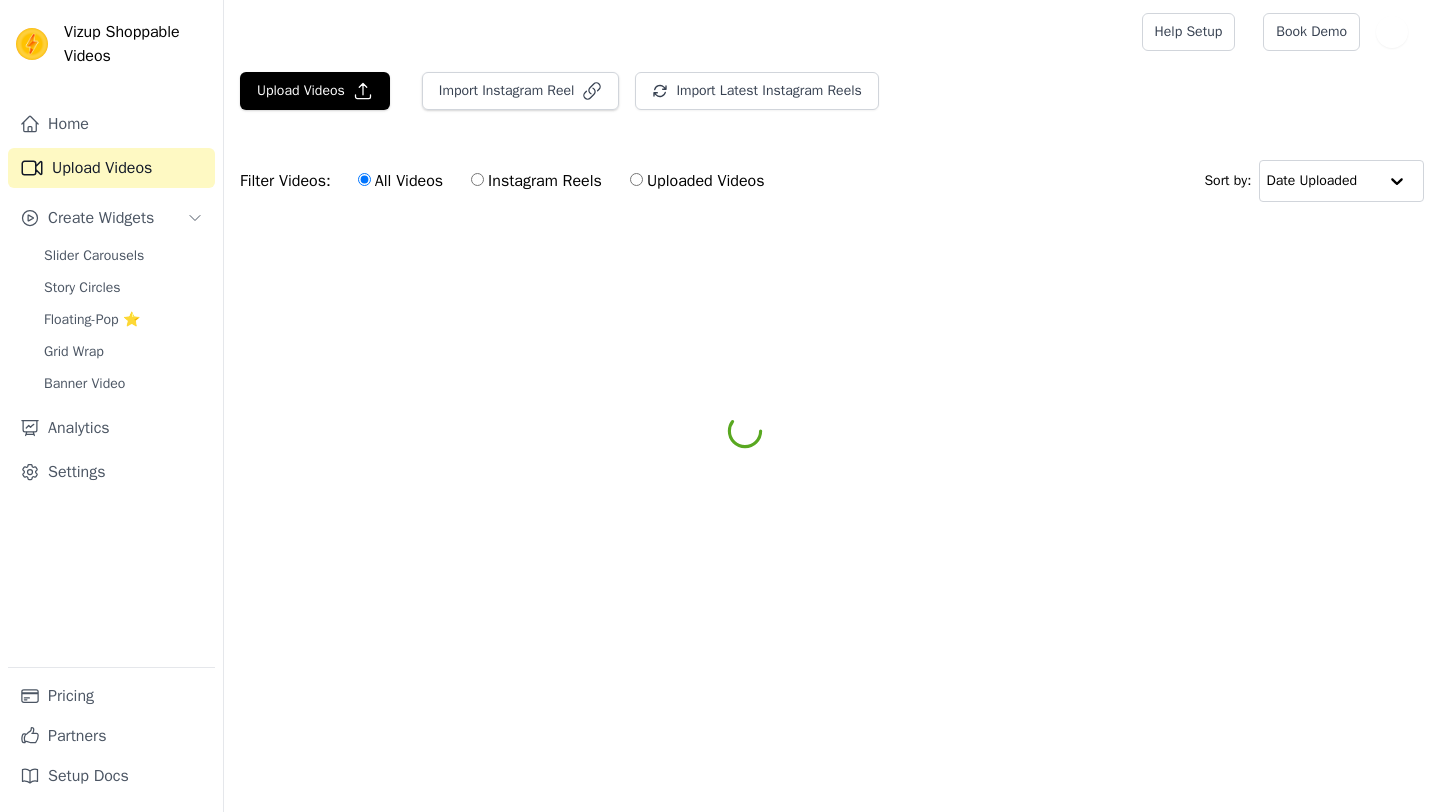 scroll, scrollTop: 0, scrollLeft: 0, axis: both 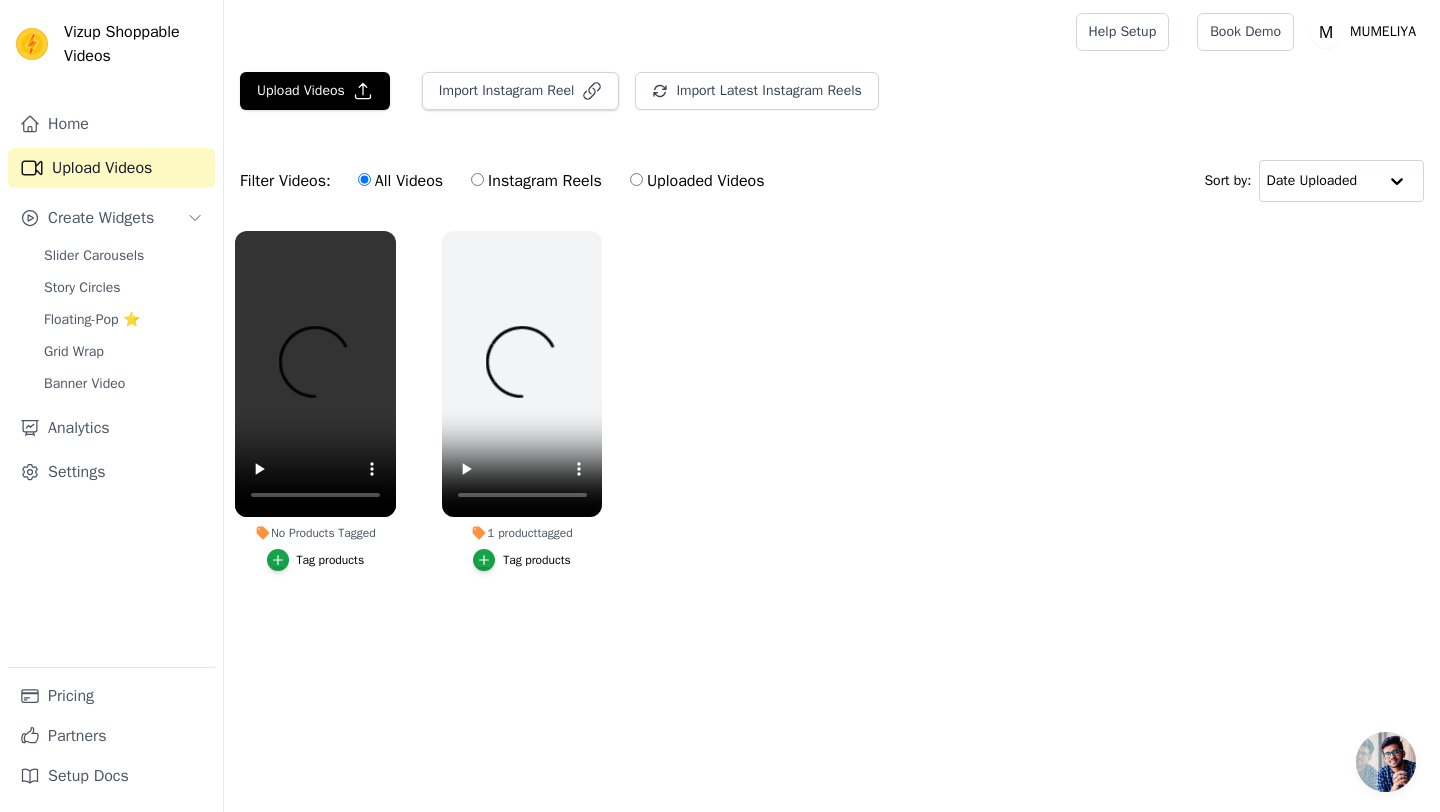 click on "Vizup Shoppable Videos
Home
Upload Videos       Create Widgets     Slider Carousels   Story Circles   Floating-Pop ⭐   Grid Wrap   Banner Video
Analytics
Settings
Pricing
Partners
Setup Docs   Open sidebar       Help Setup     Book Demo   Open user menu" at bounding box center (720, 335) 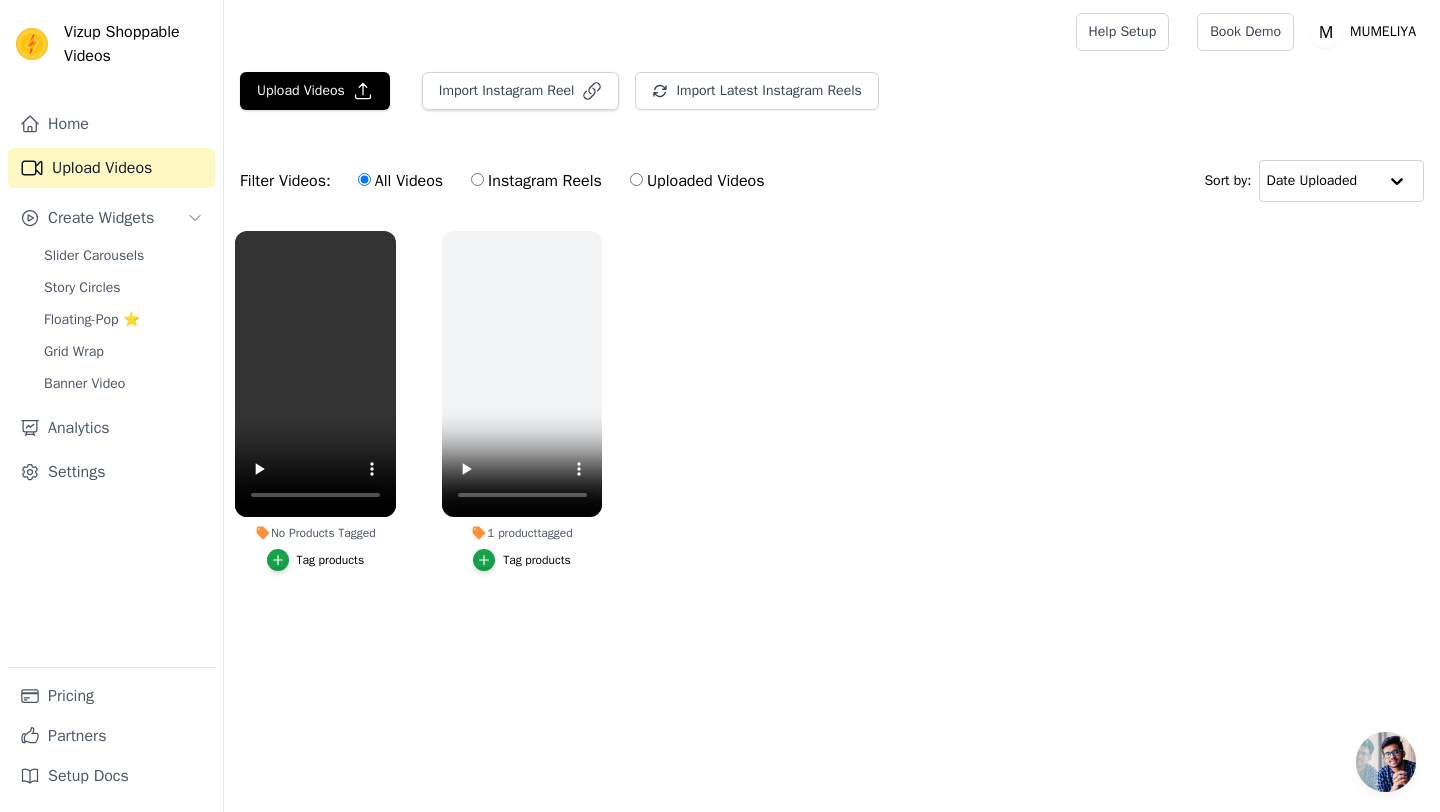 click on "Tag products" at bounding box center (331, 560) 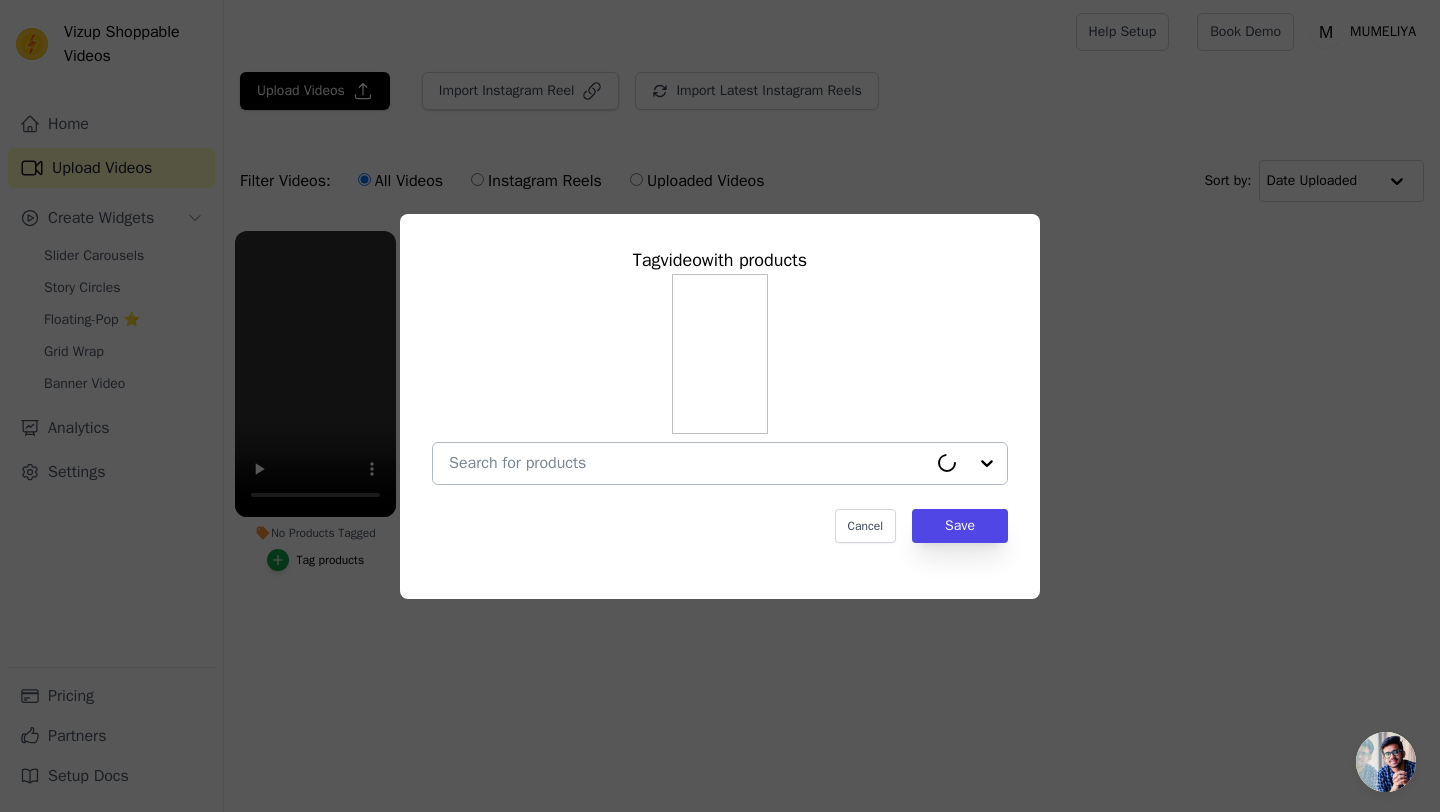 click on "No Products Tagged     Tag  video  with products                         Cancel   Save     Tag products" at bounding box center (688, 463) 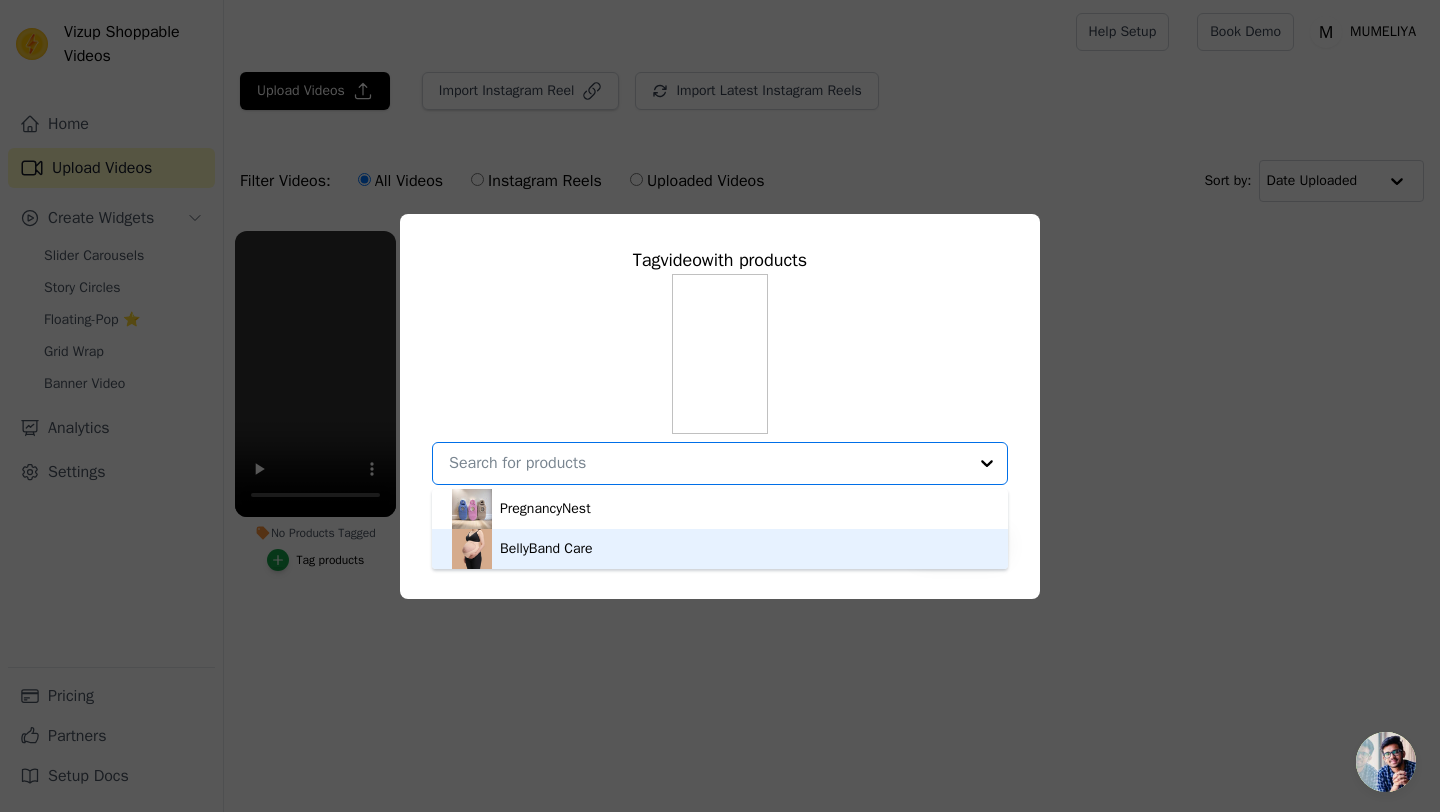 click on "BellyBand Care" at bounding box center [720, 549] 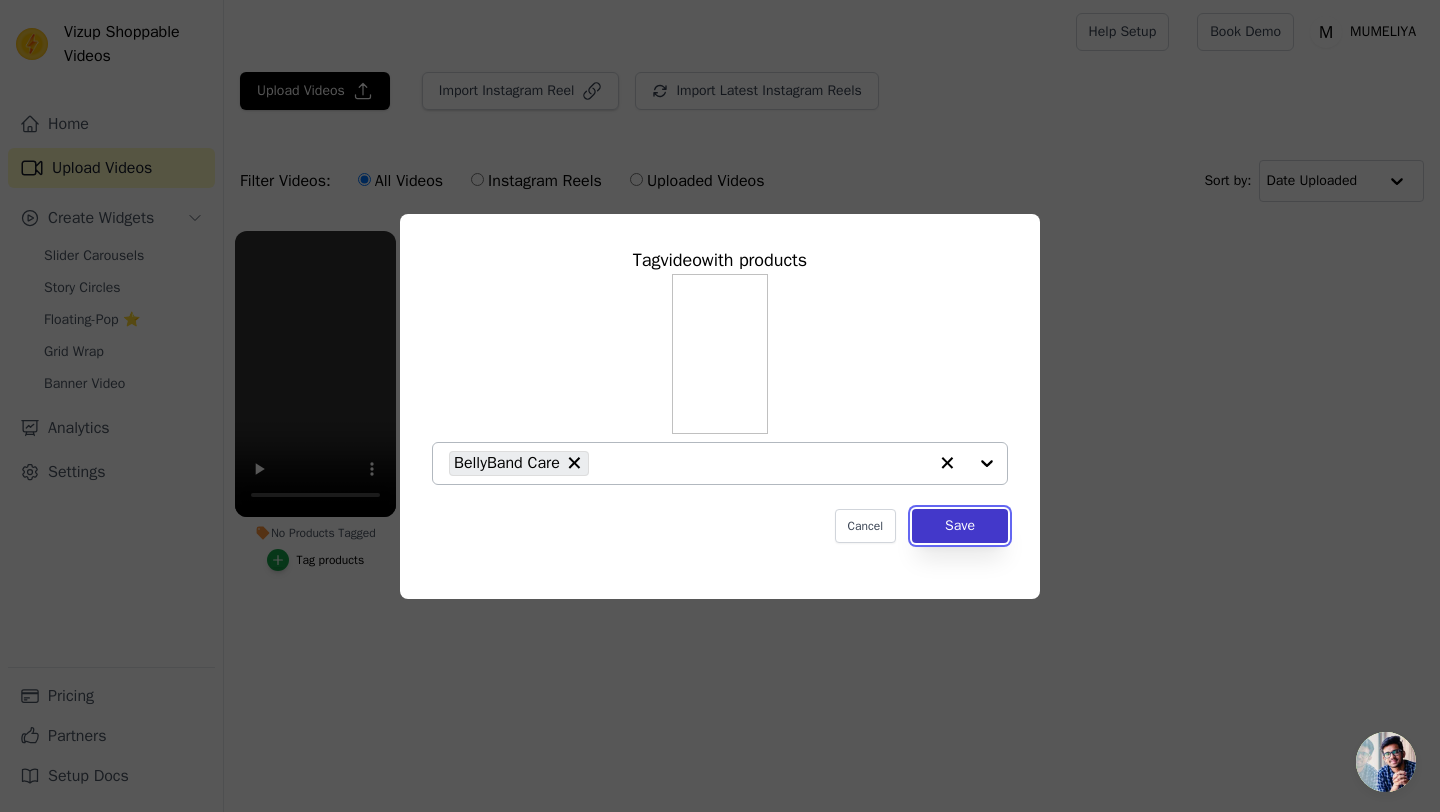 click on "Save" at bounding box center (960, 526) 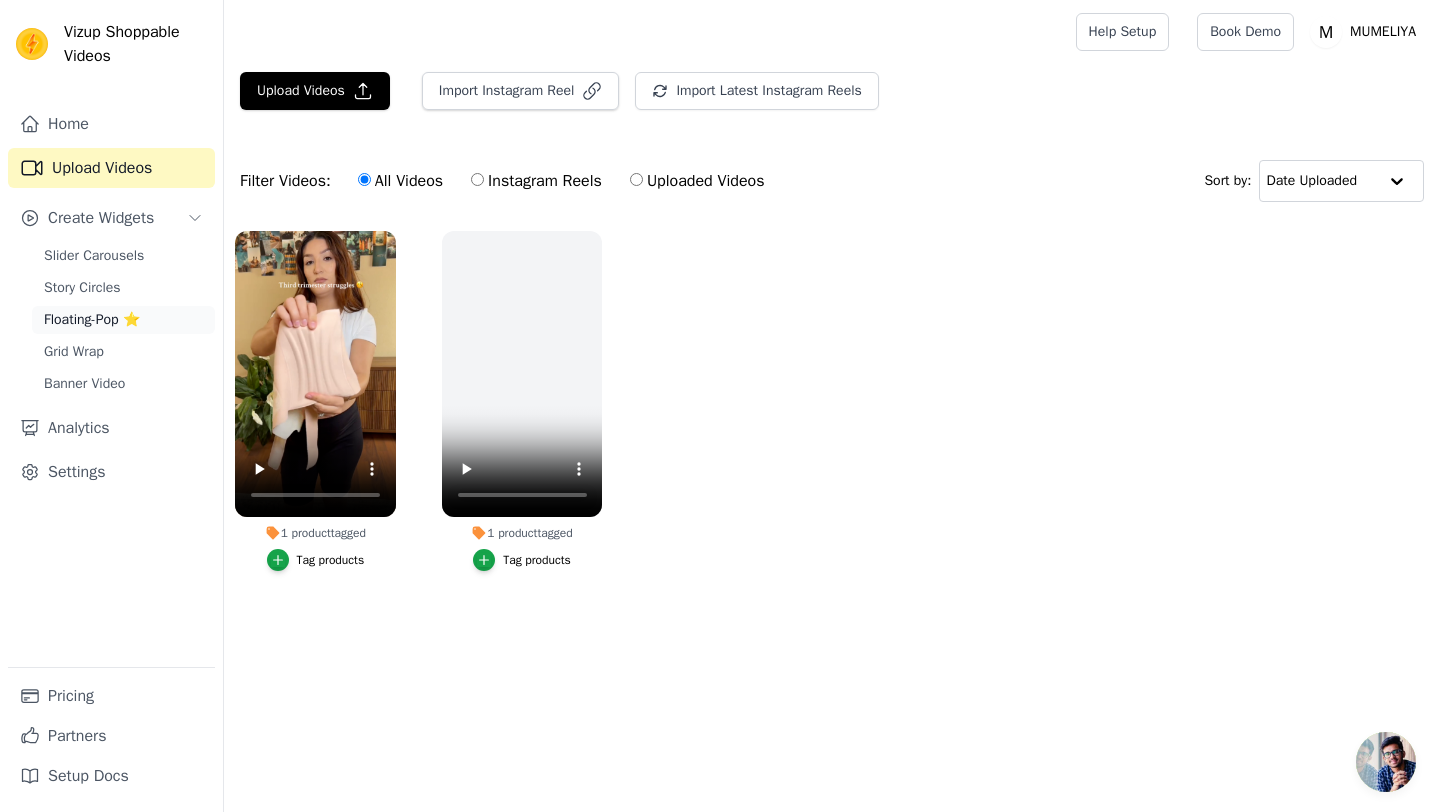 click on "Floating-Pop ⭐" at bounding box center (92, 320) 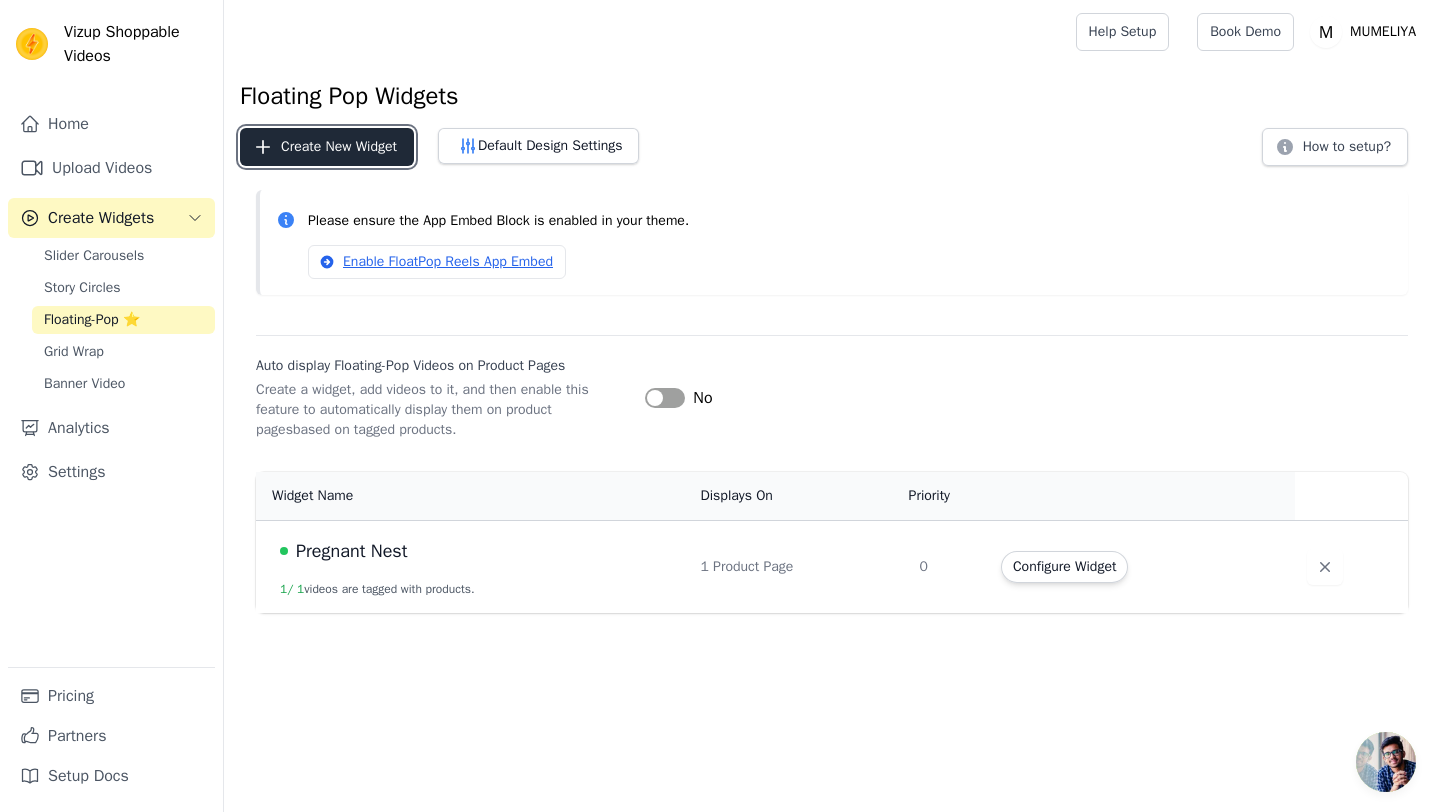 click on "Create New Widget" at bounding box center (327, 147) 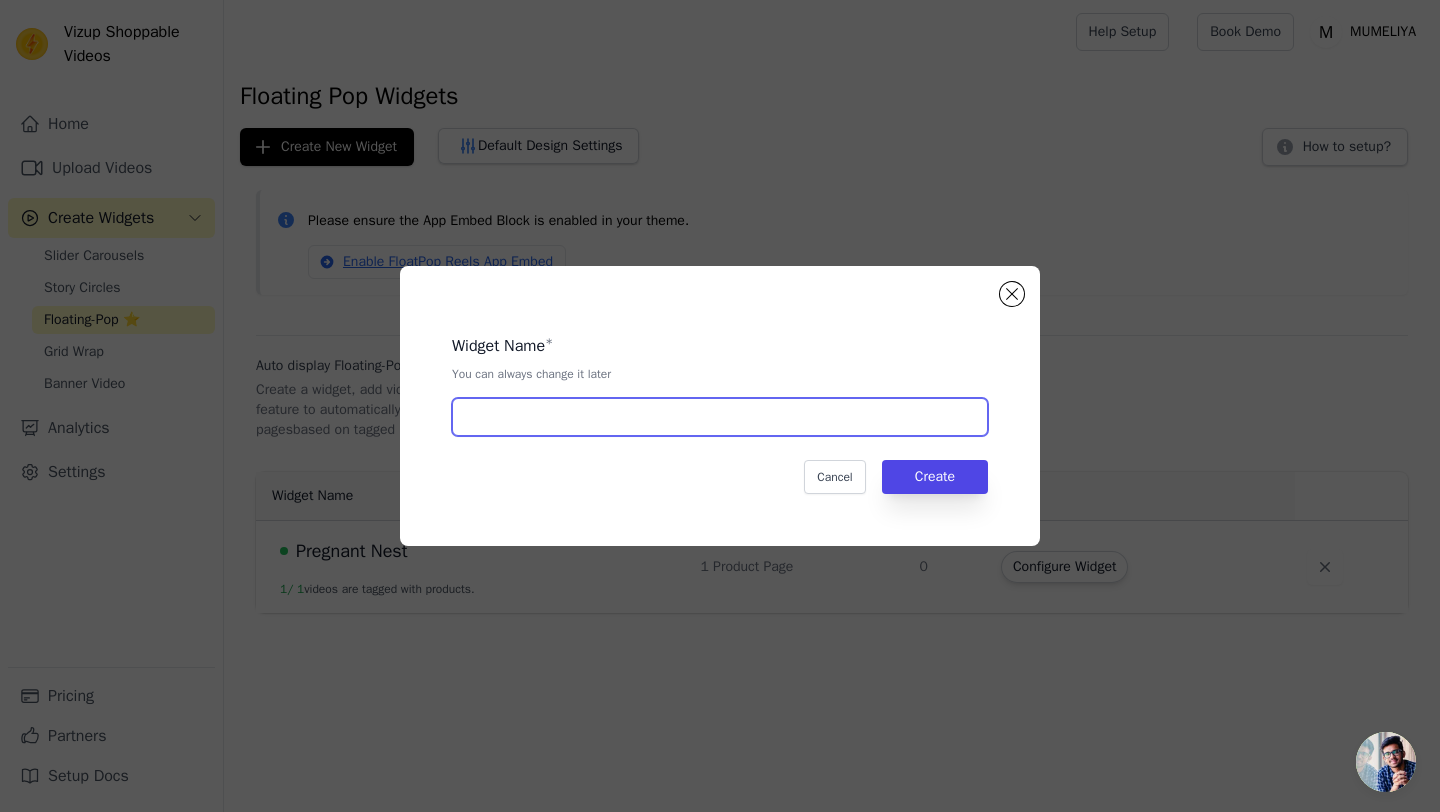 click at bounding box center [720, 417] 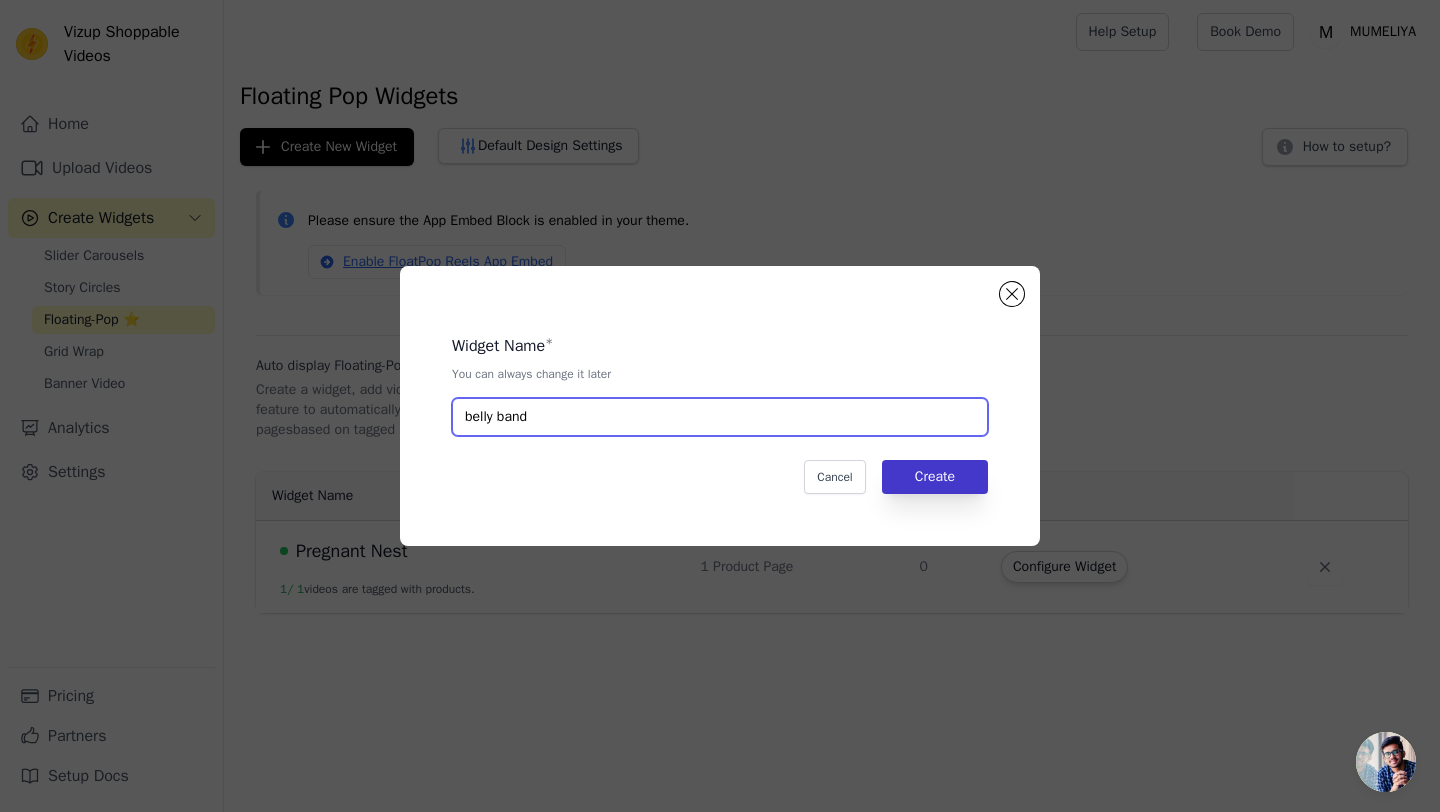type on "belly band" 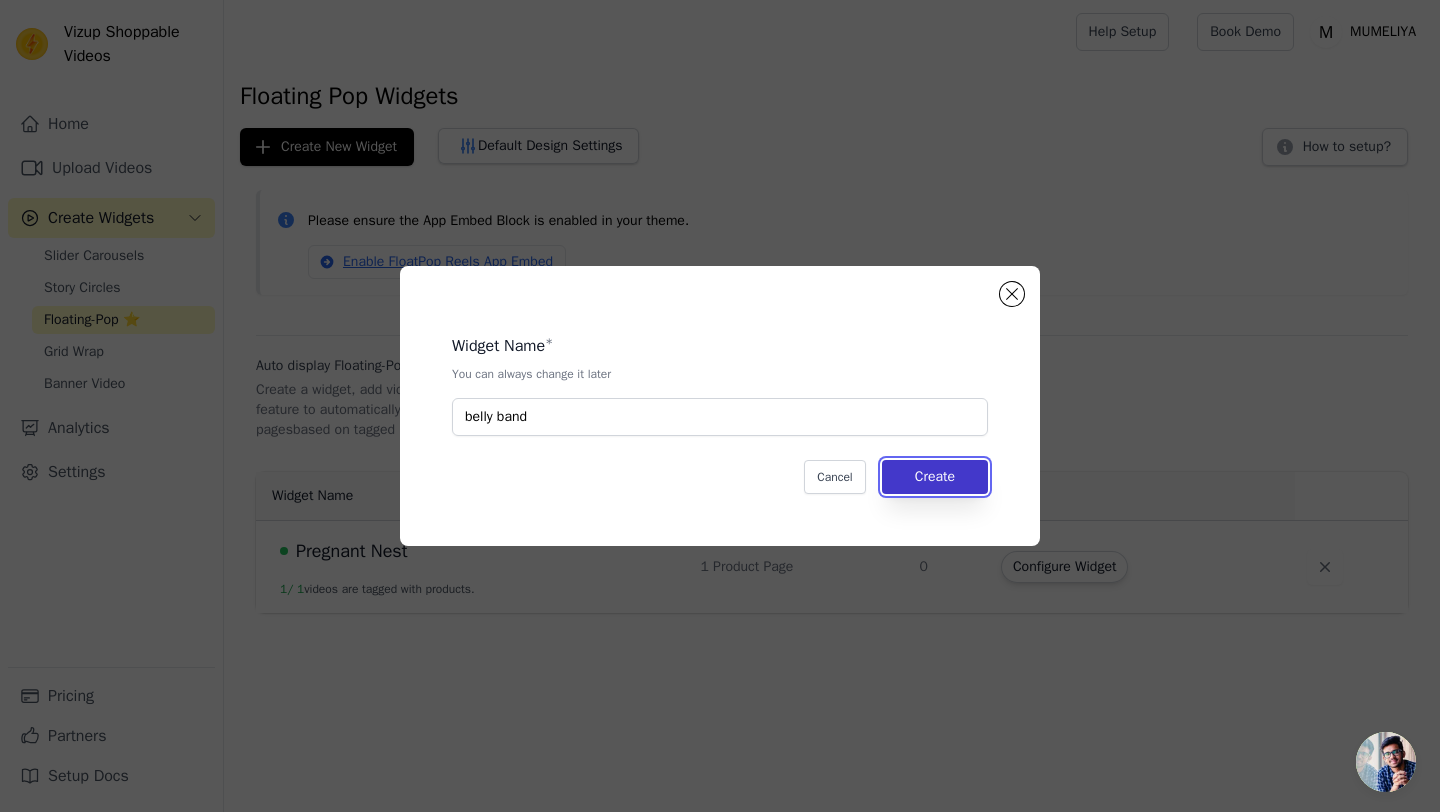 click on "Create" at bounding box center (935, 477) 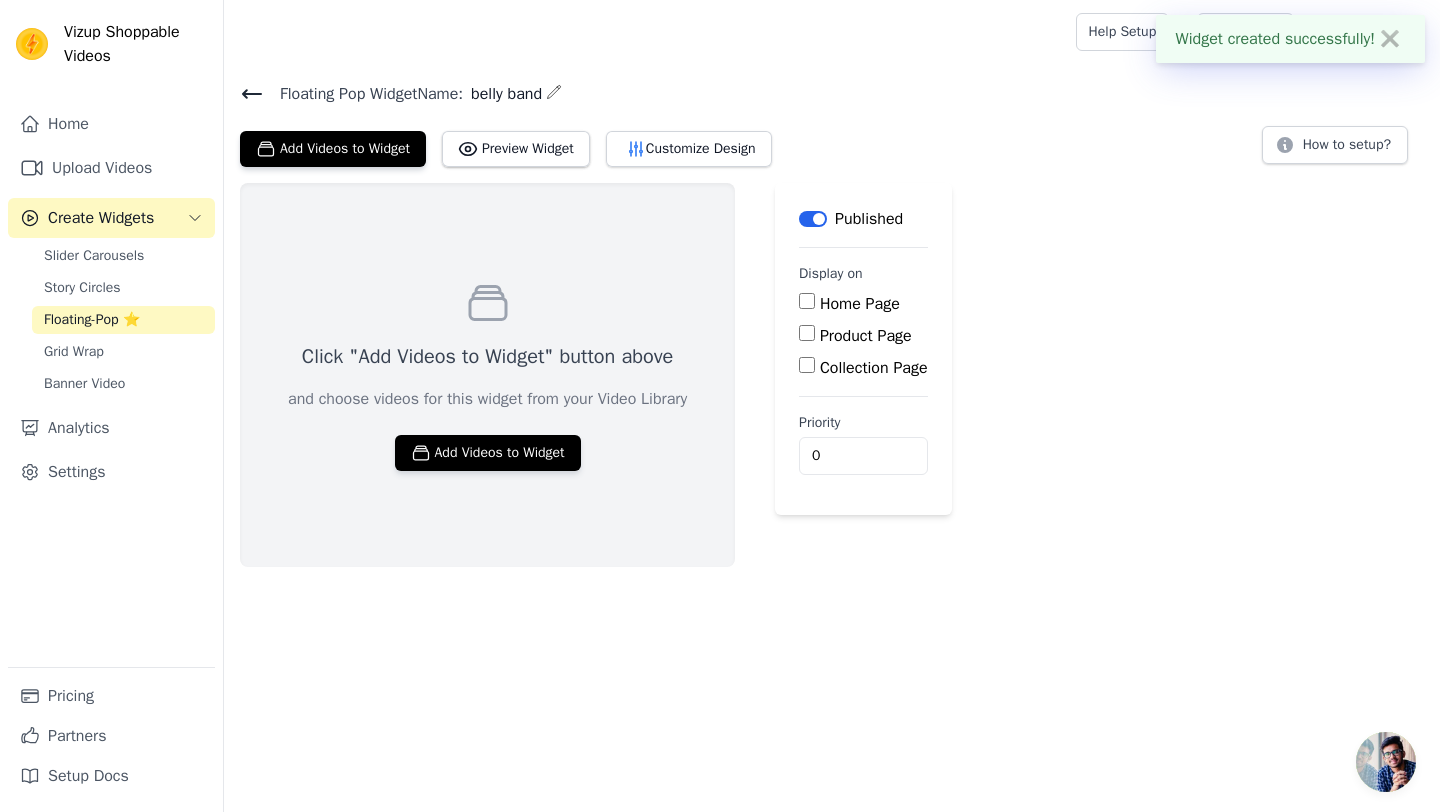 click on "Product Page" at bounding box center (866, 336) 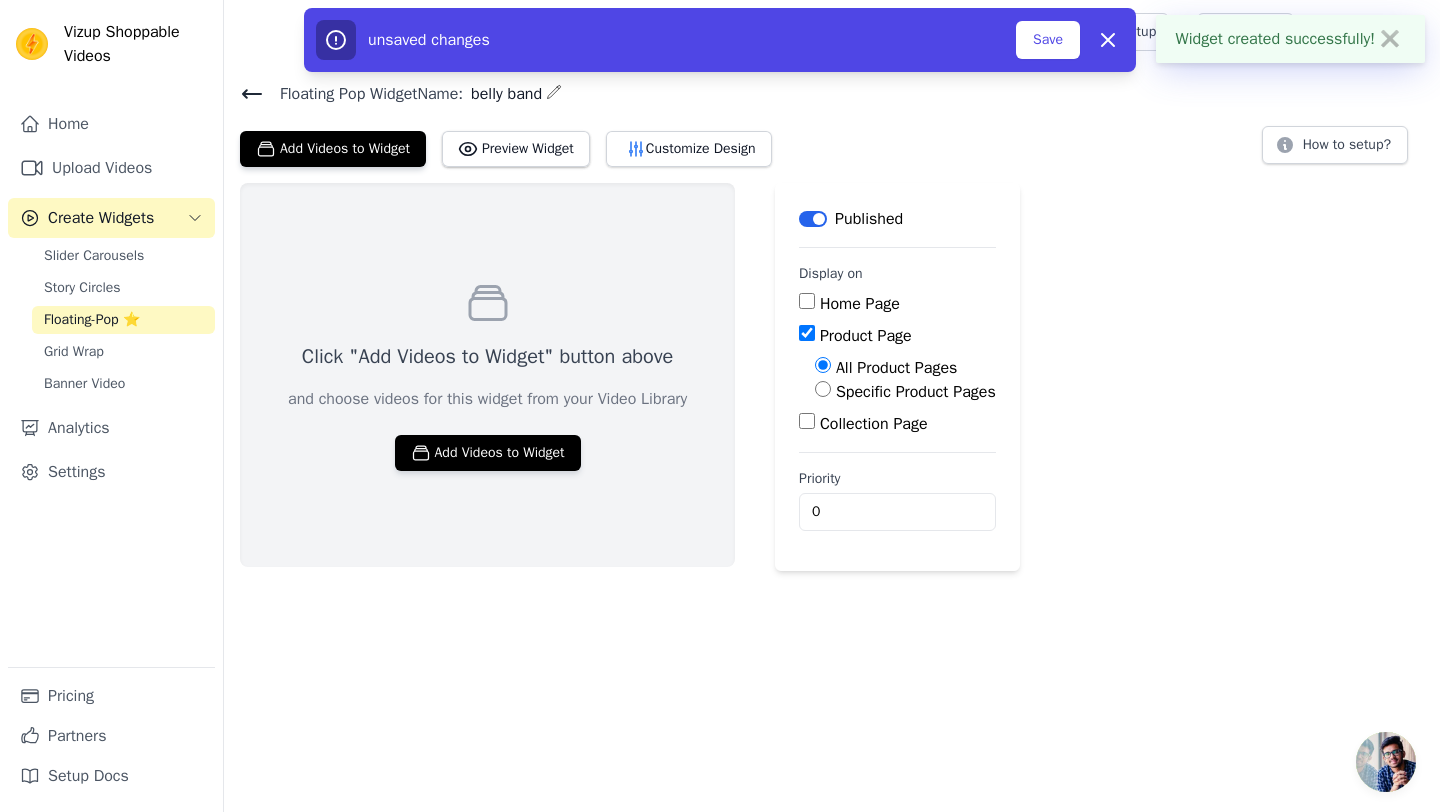 click on "Specific Product Pages" at bounding box center (916, 392) 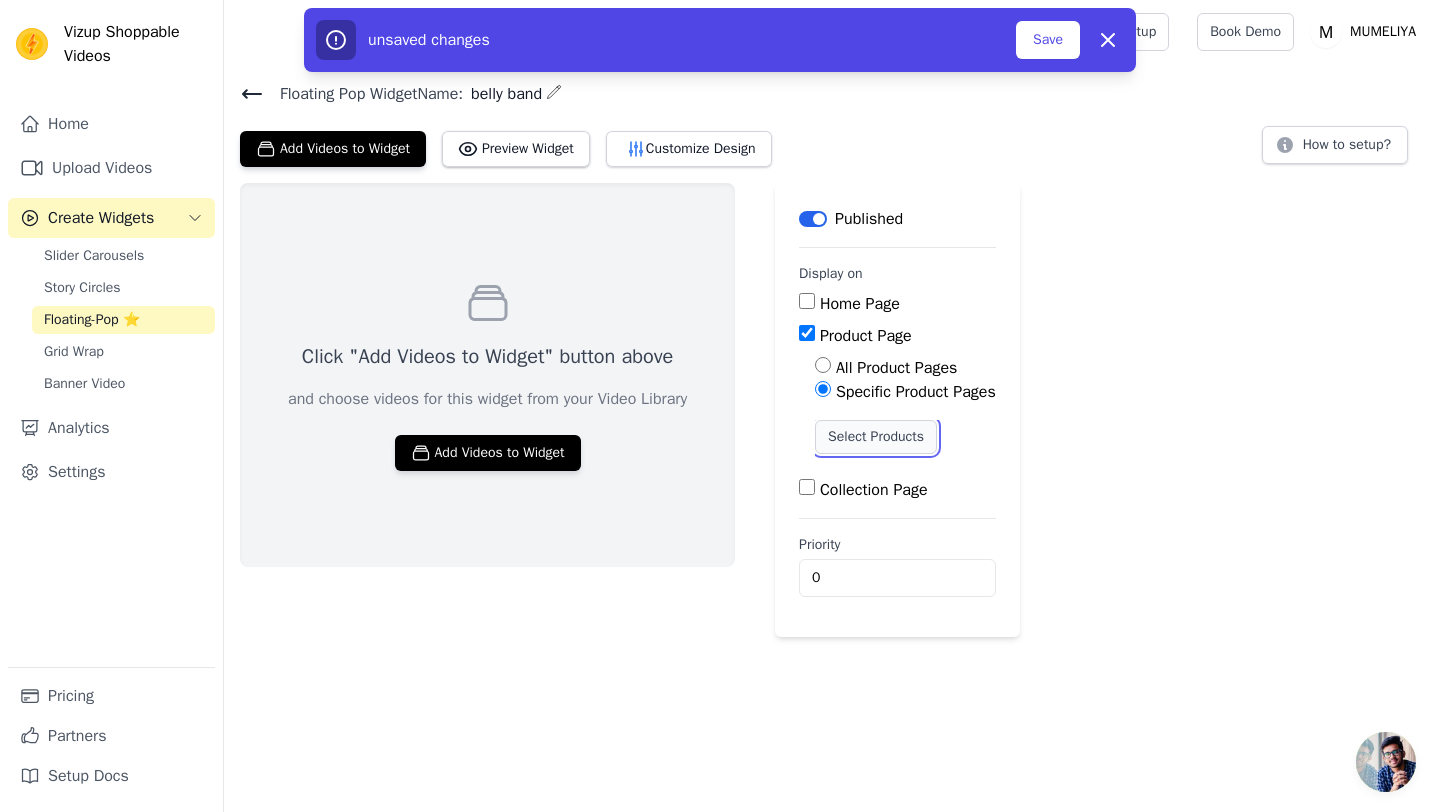 click on "Select Products" at bounding box center (876, 437) 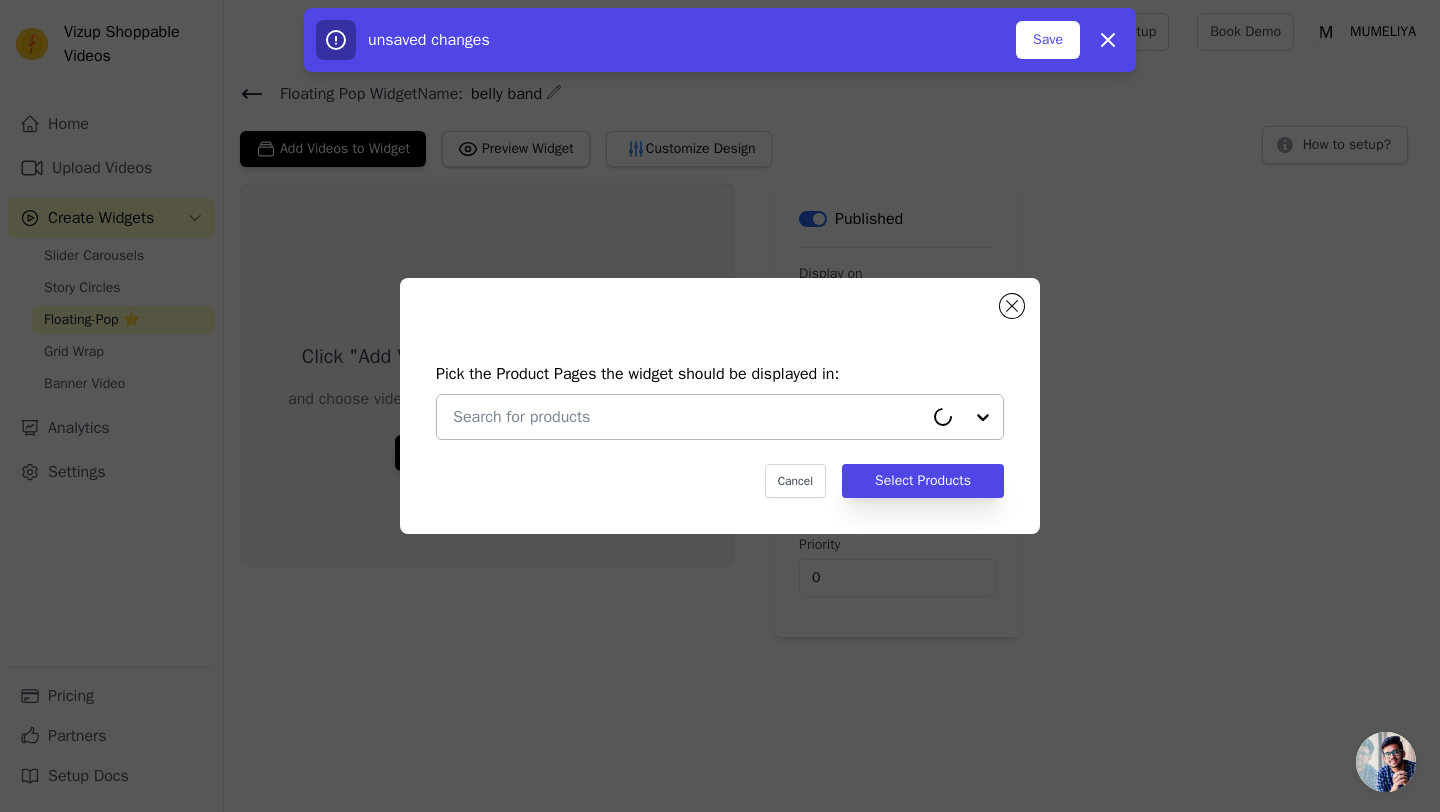 click at bounding box center [688, 417] 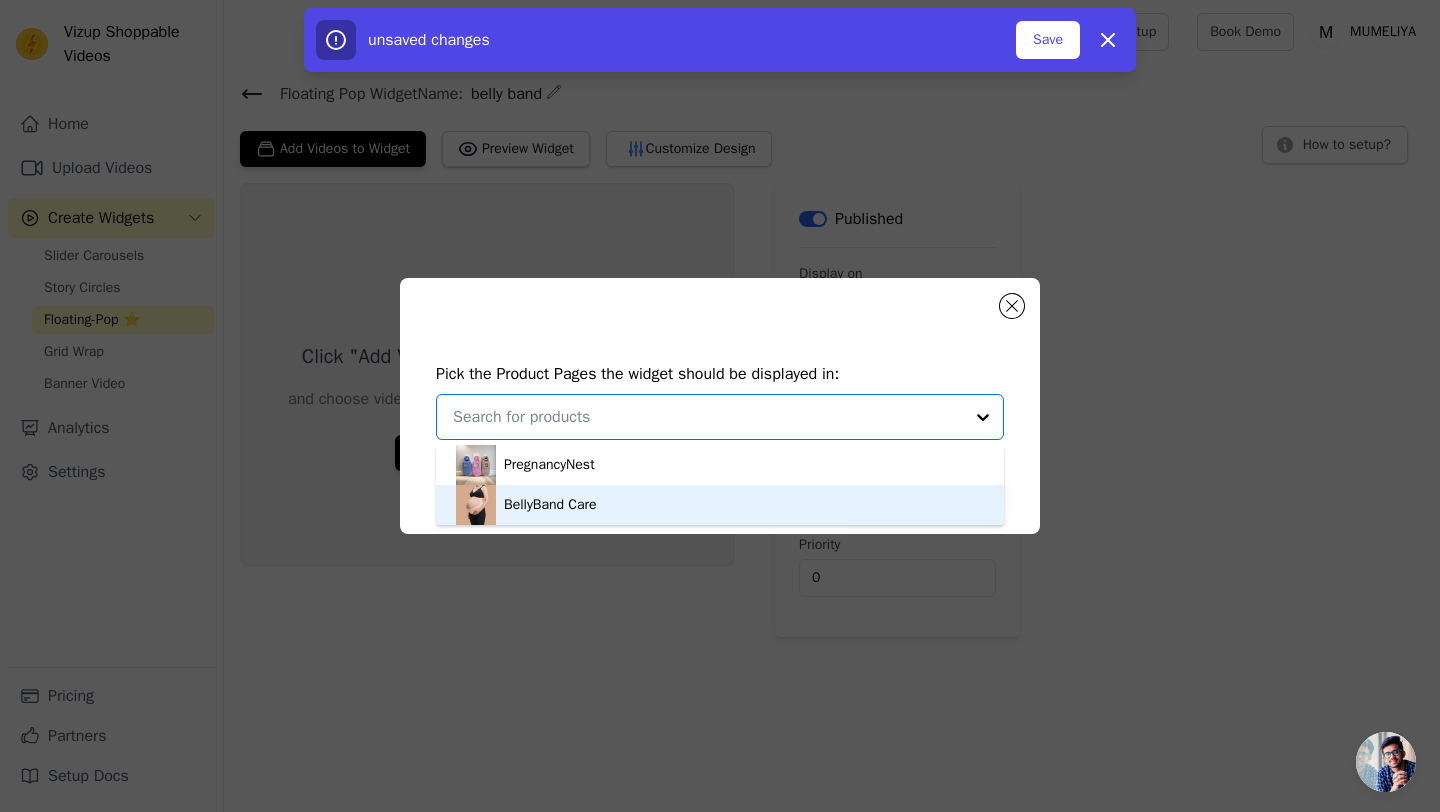 click on "BellyBand Care" at bounding box center (720, 505) 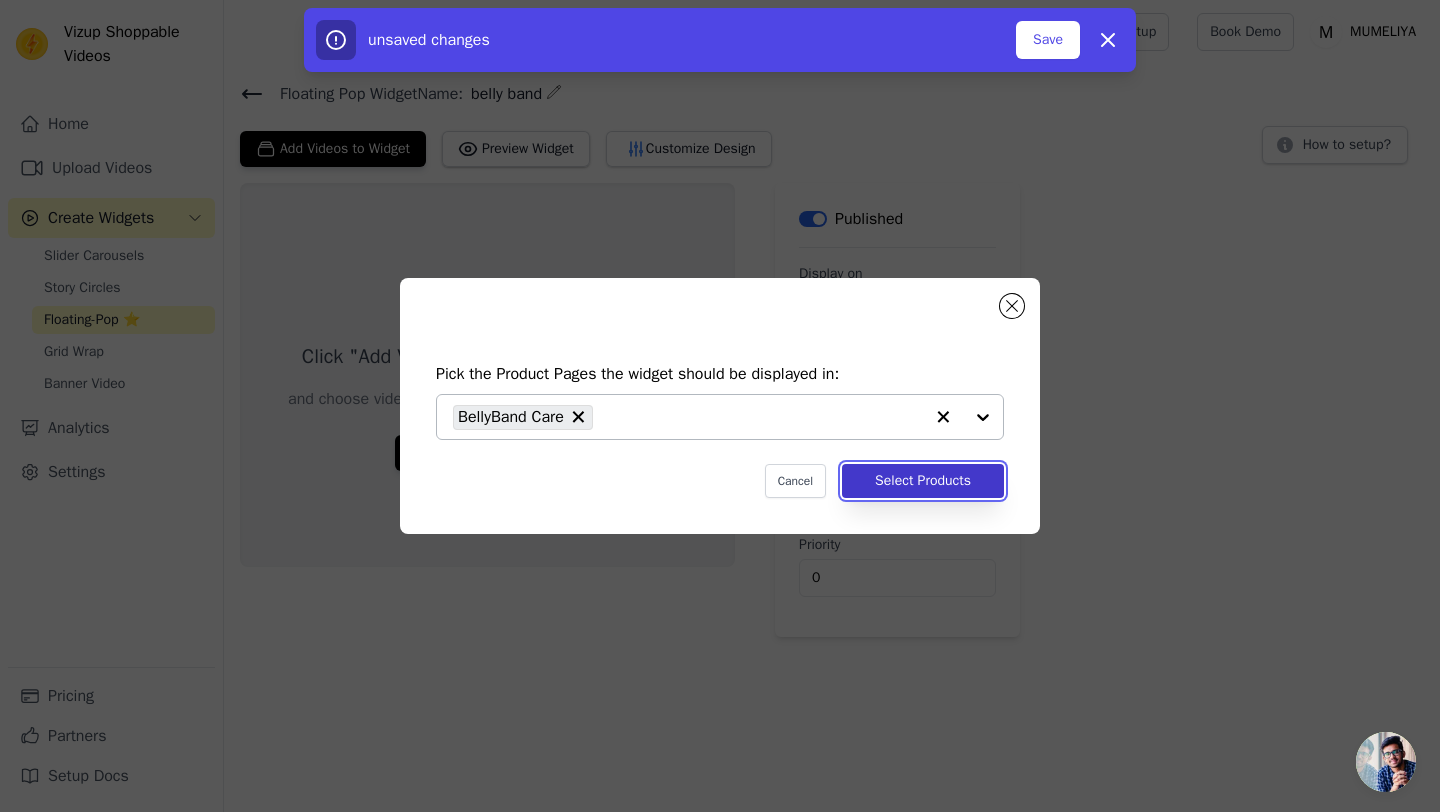 click on "Select Products" at bounding box center (923, 481) 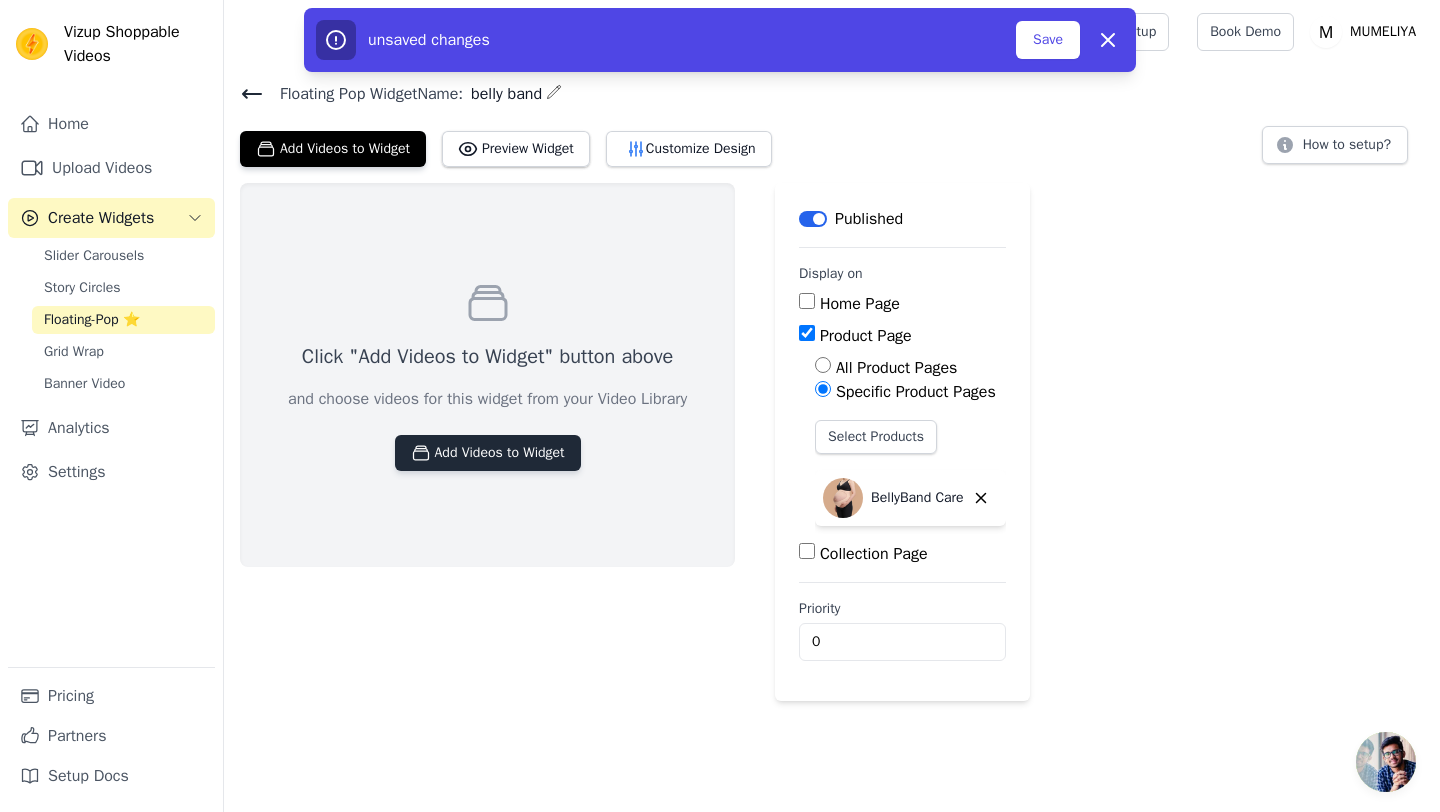 click on "Add Videos to Widget" at bounding box center (488, 453) 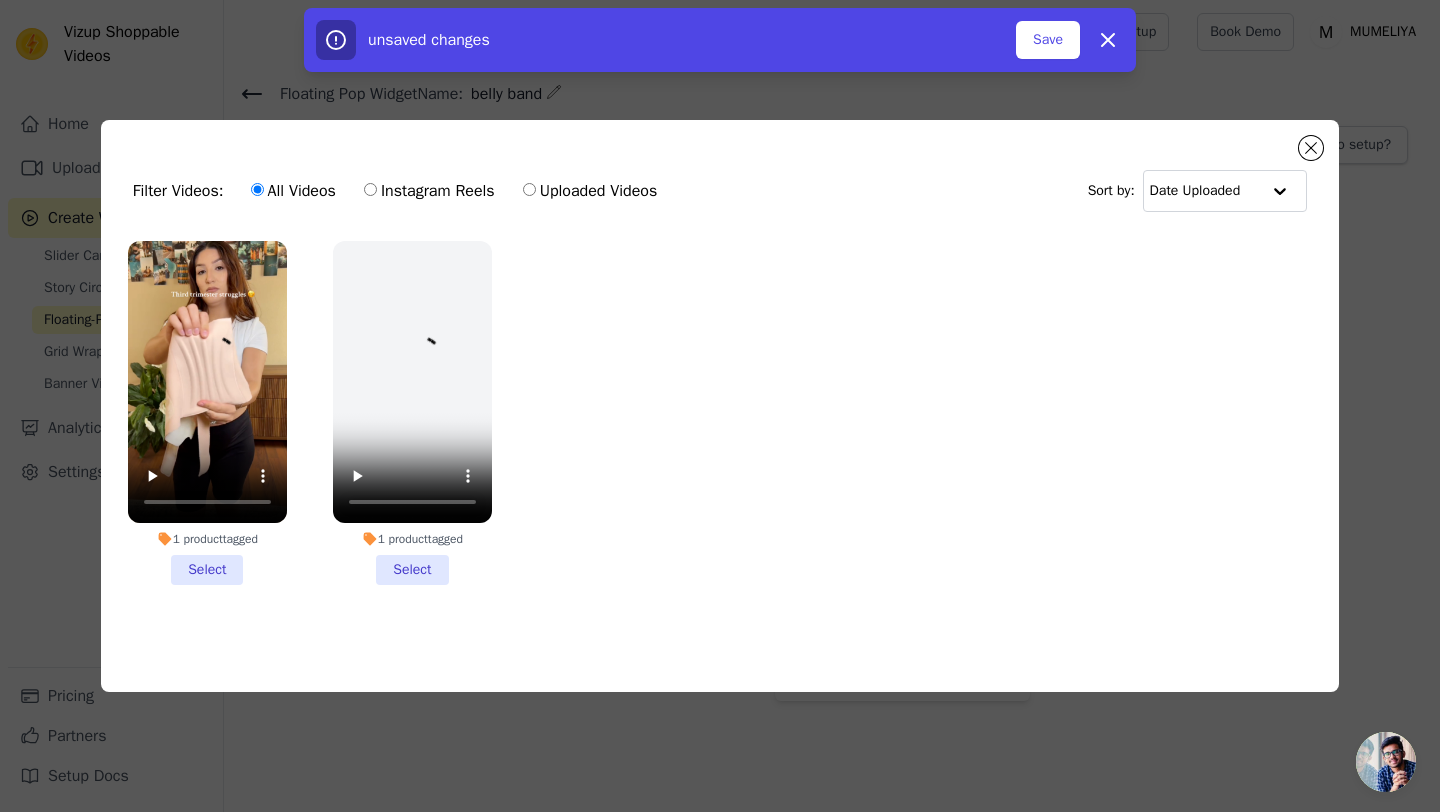 click on "1   product  tagged     Select" at bounding box center [207, 413] 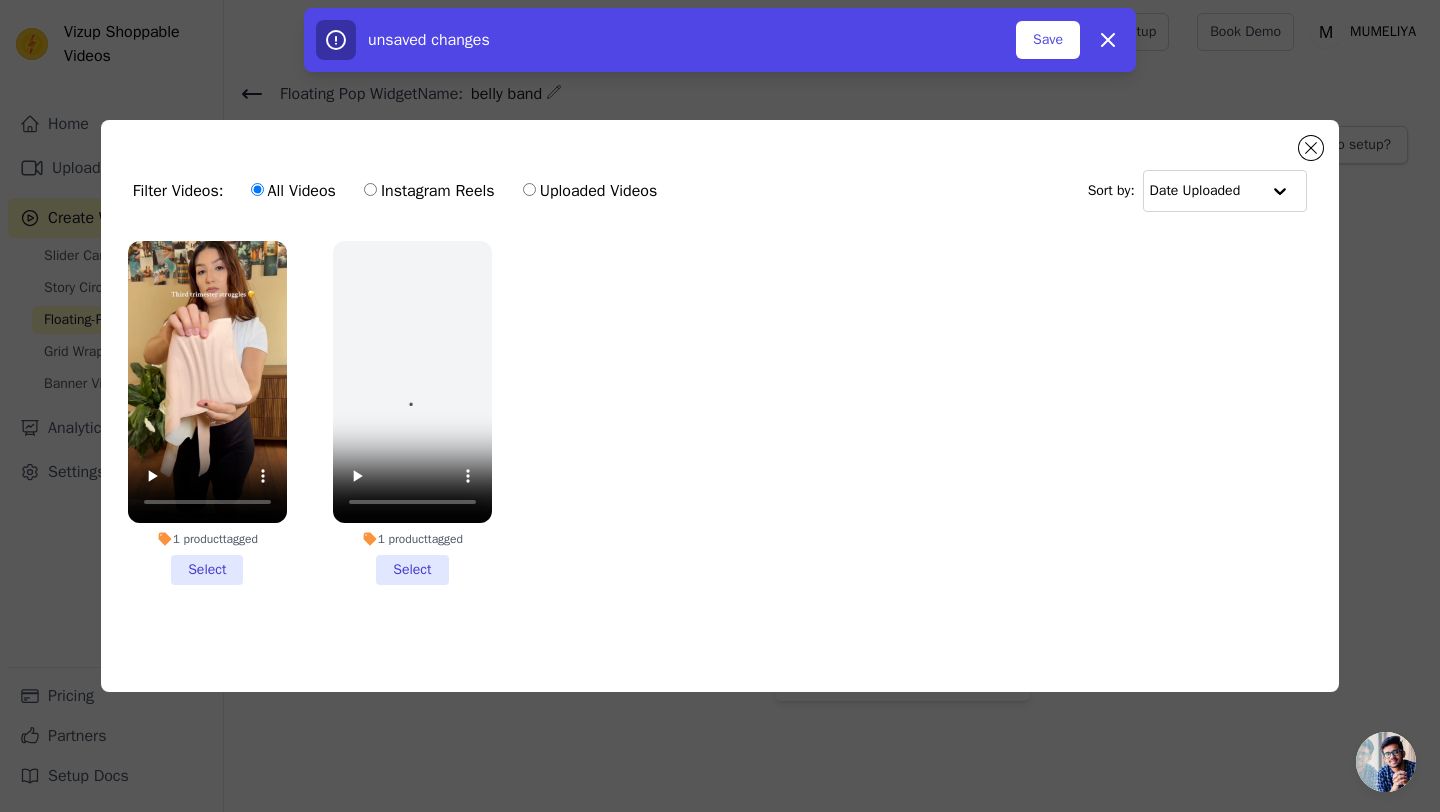 click on "1   product  tagged     Select" at bounding box center [0, 0] 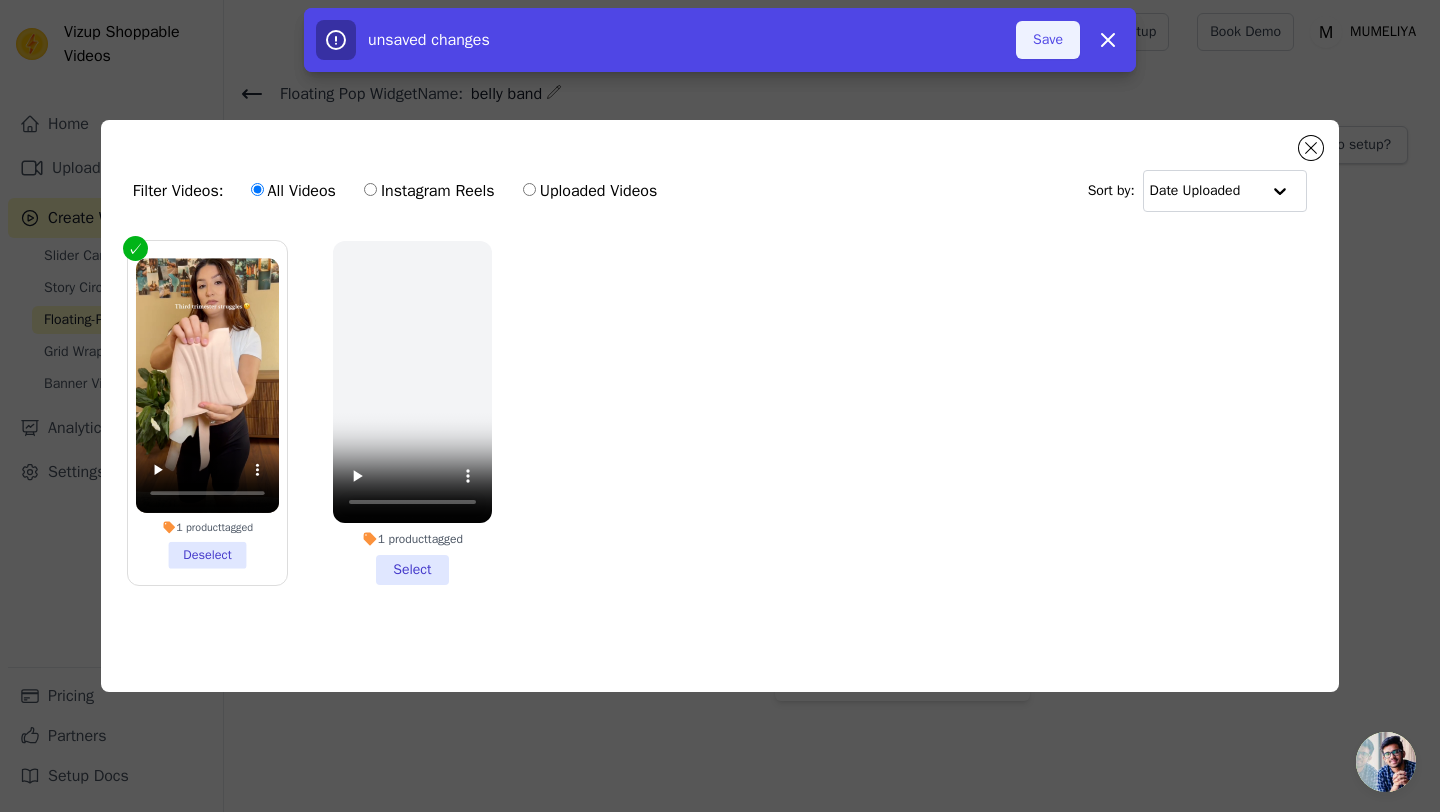 click on "Save" at bounding box center (1048, 40) 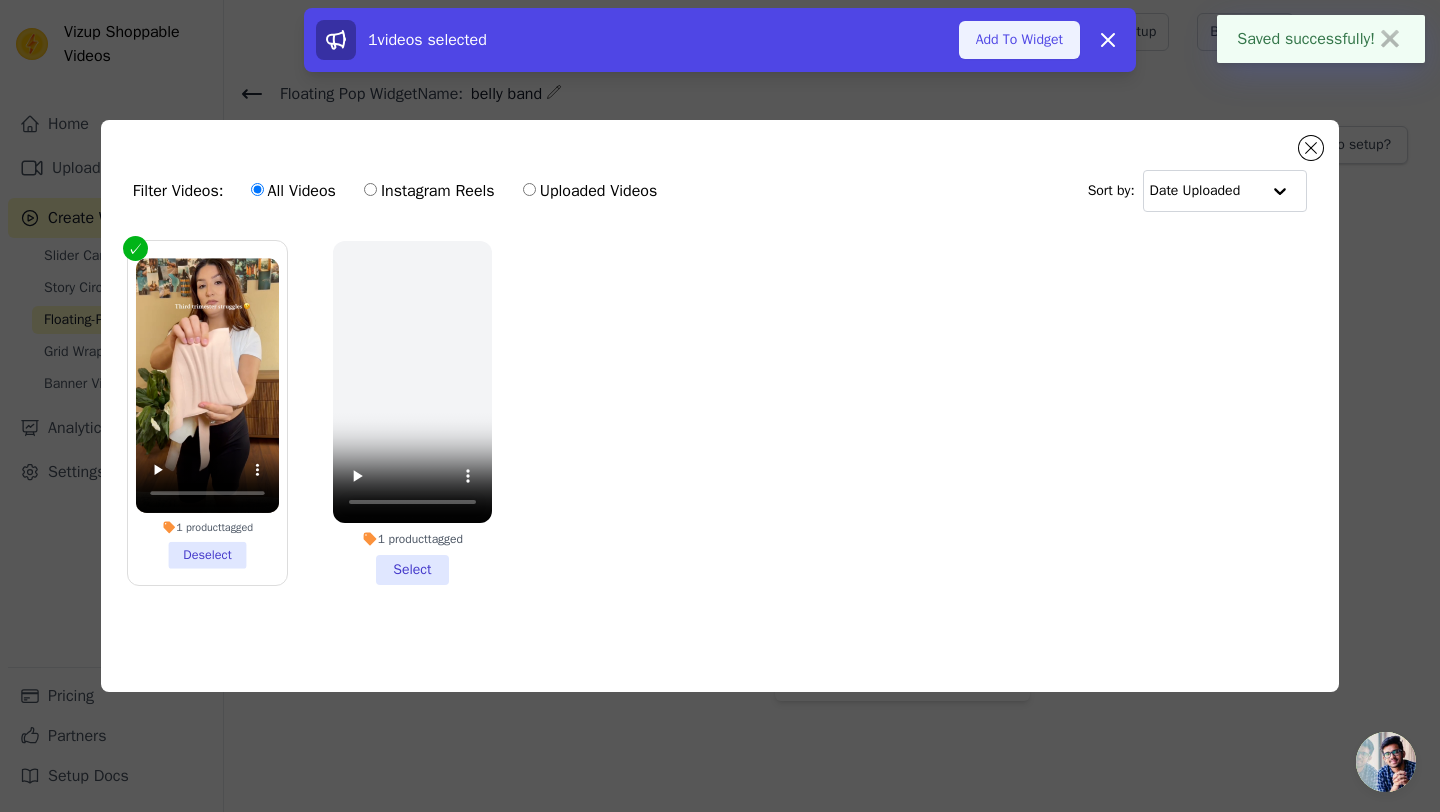 click on "Add To Widget" at bounding box center [1019, 40] 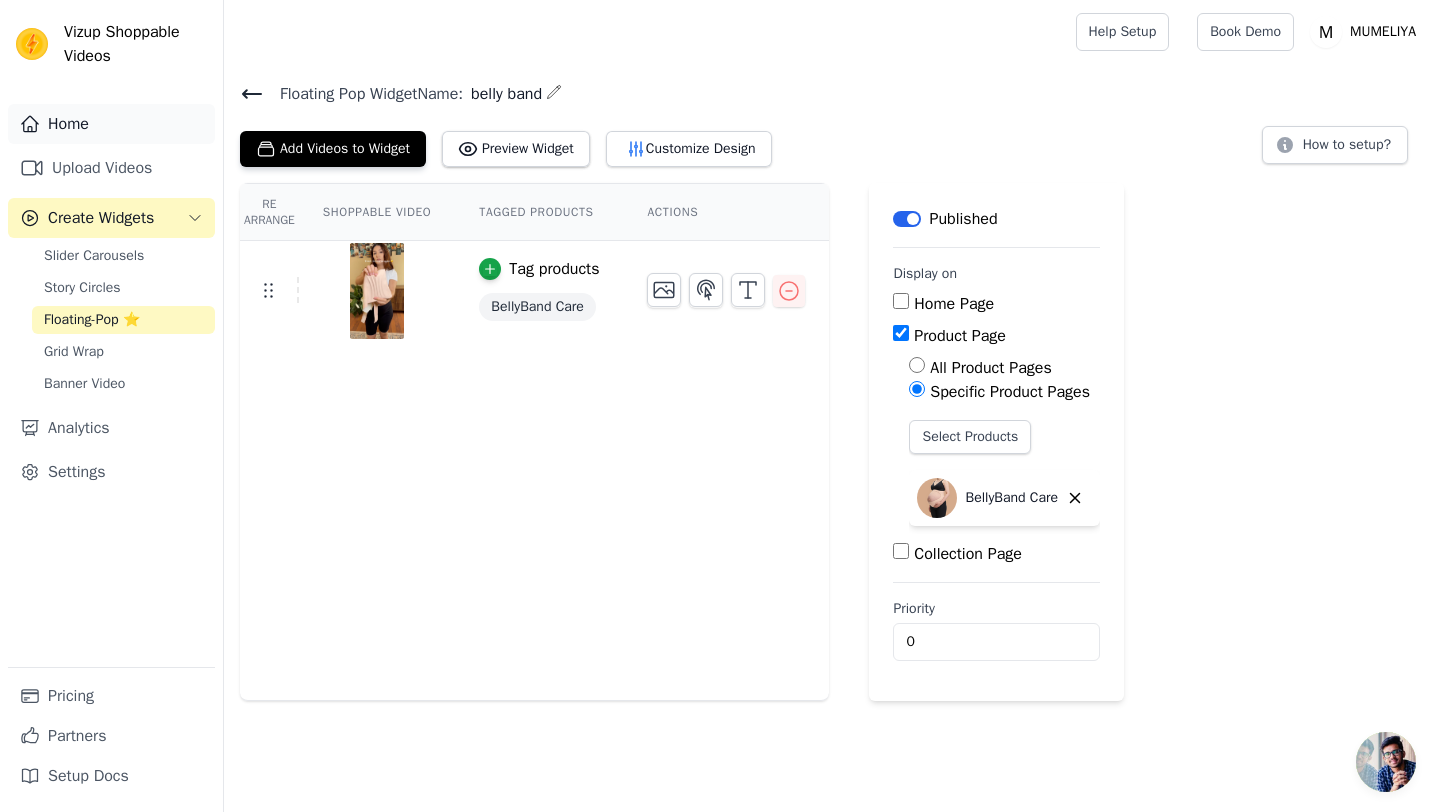 click on "Home" at bounding box center (111, 124) 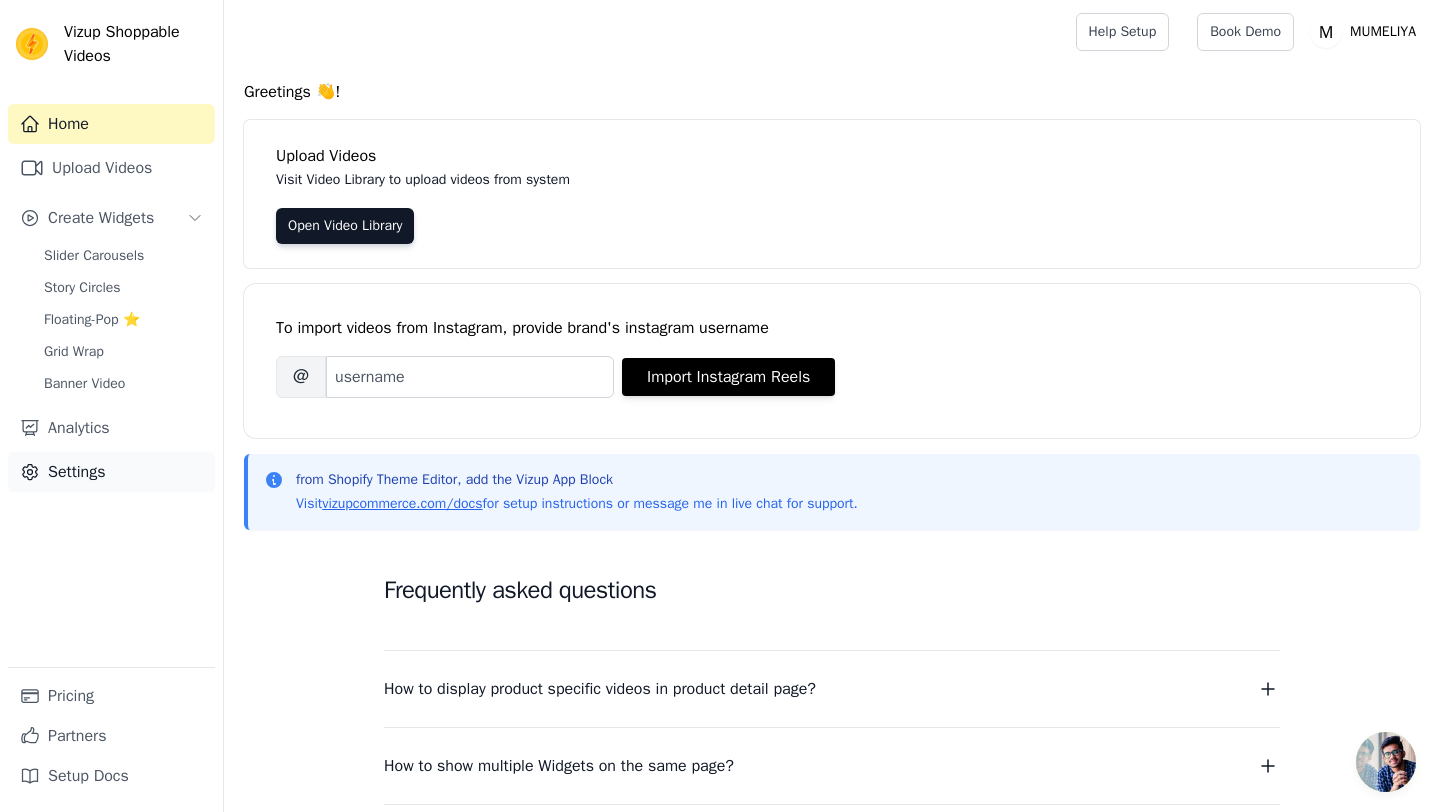 click on "Settings" at bounding box center (111, 472) 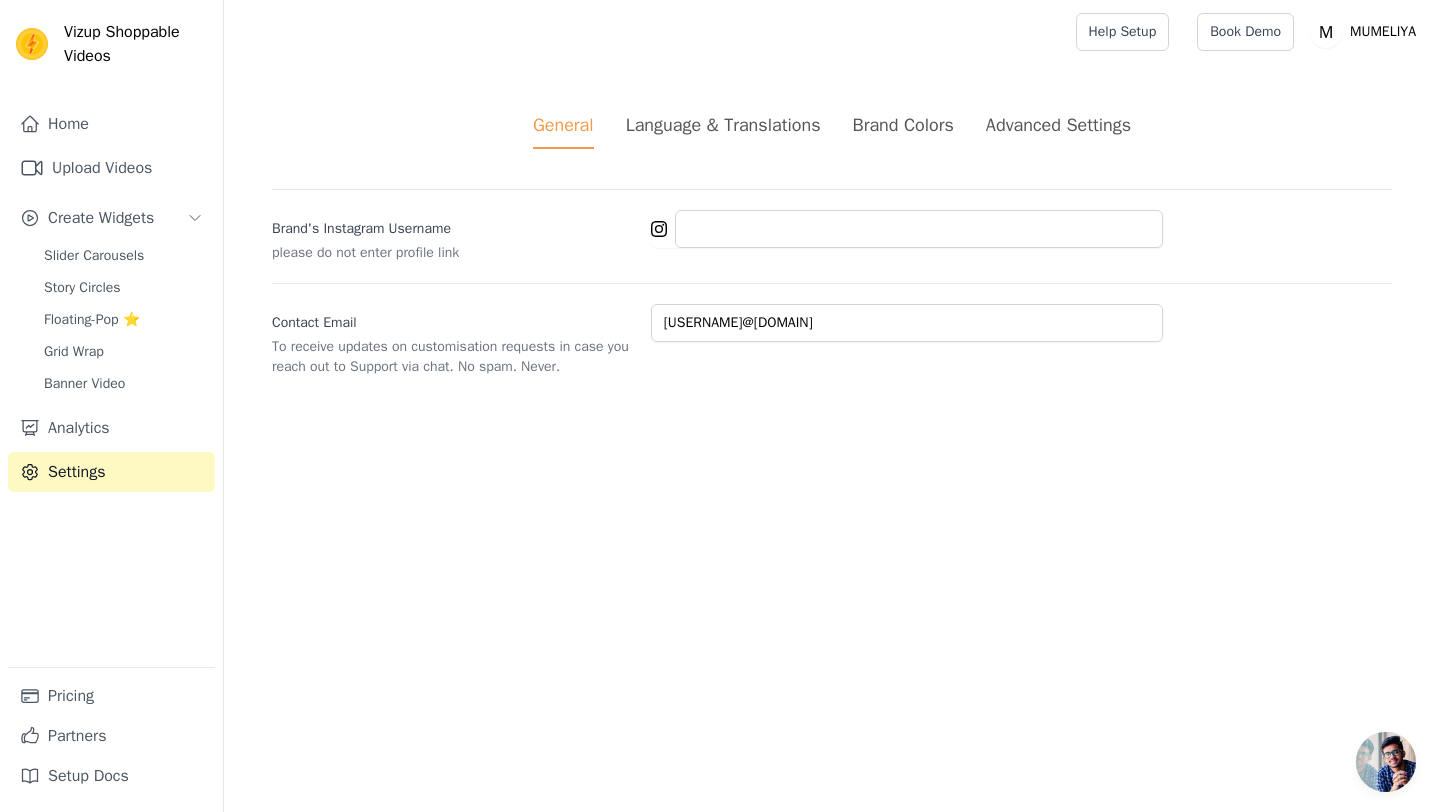 click on "Language & Translations" at bounding box center [723, 125] 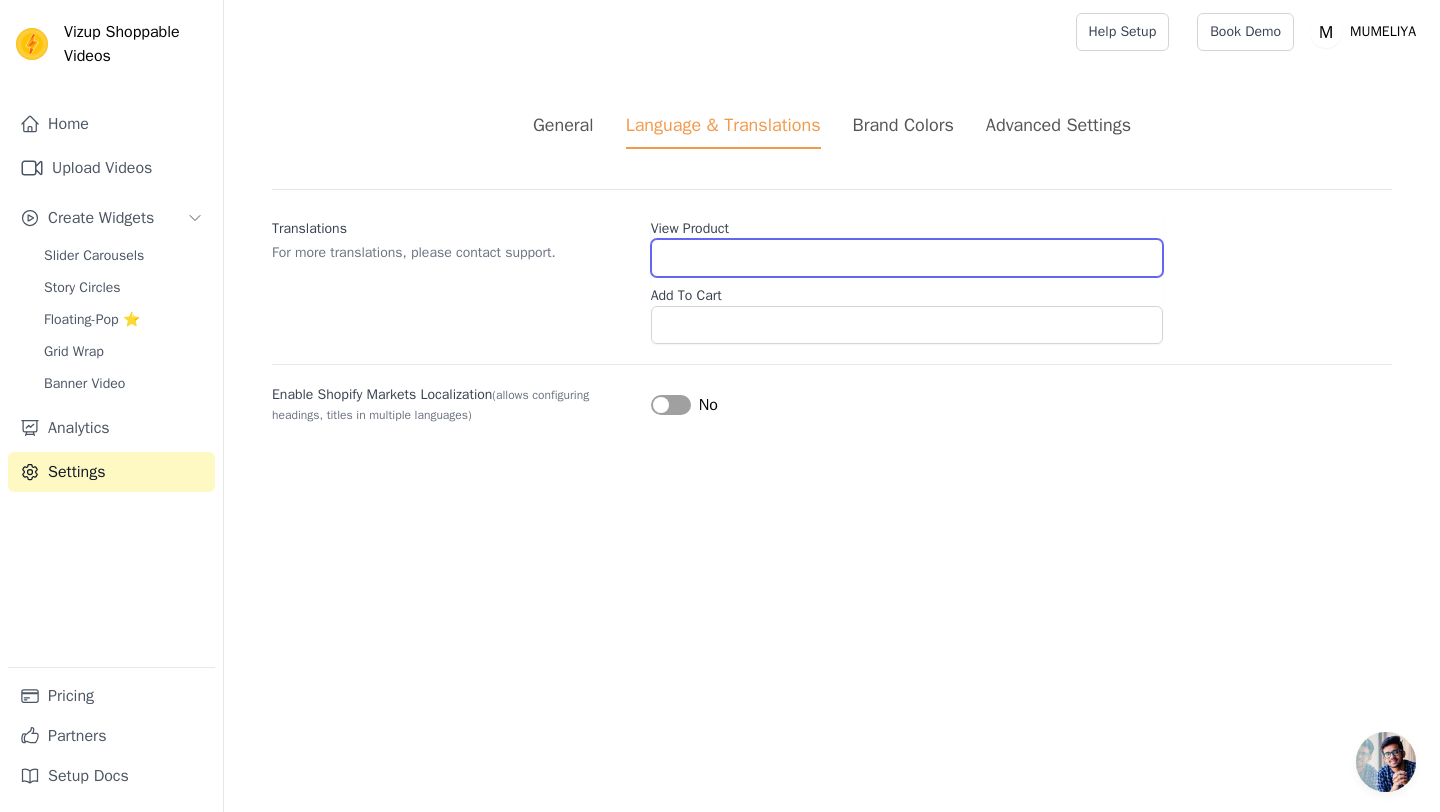 click on "View Product" at bounding box center [907, 258] 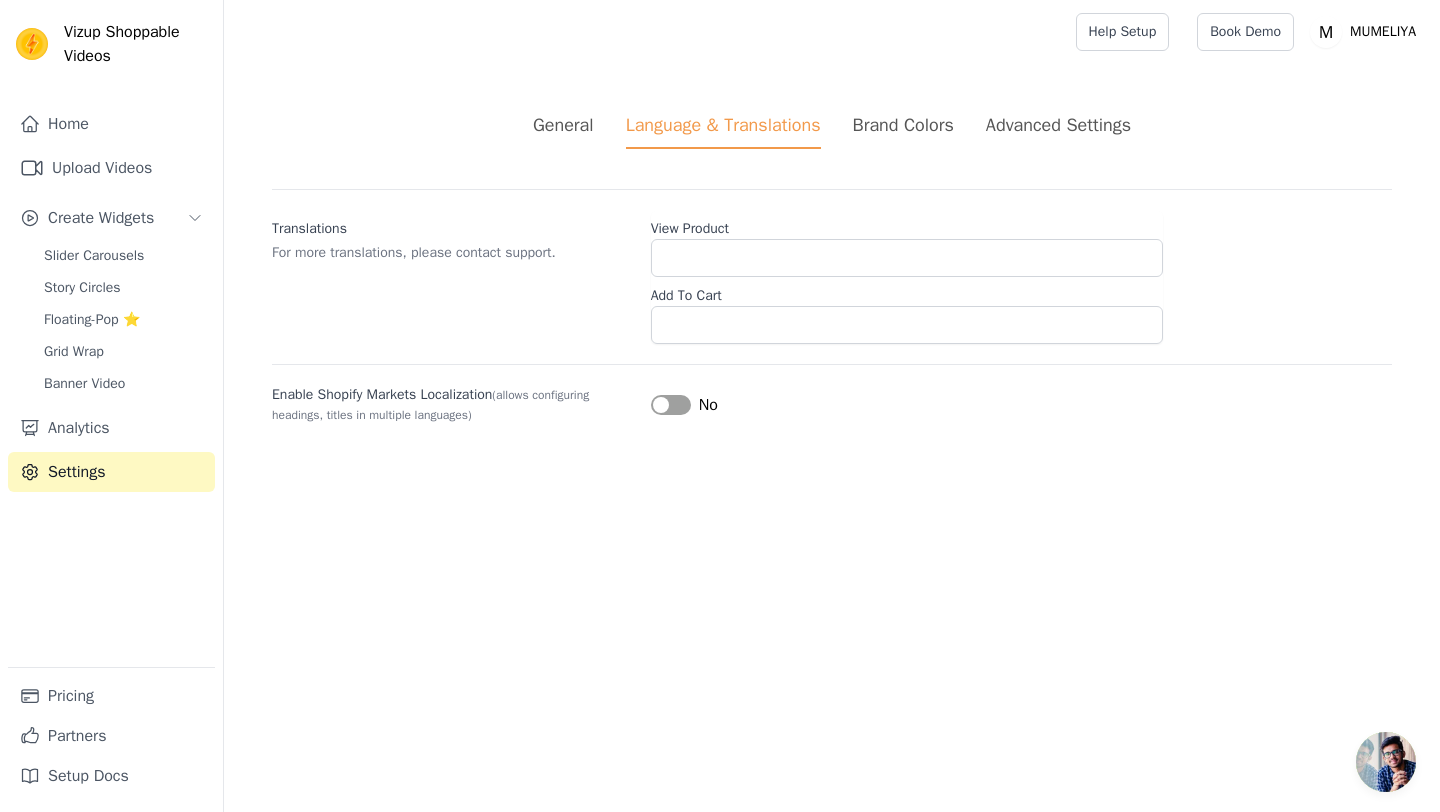 click on "General   Language & Translations   Brand Colors   Advanced Settings       unsaved changes   Save   Dismiss     Translations   For more translations, please contact support.   View Product     Add To Cart     Enable Shopify Markets Localization  (allows configuring headings, titles in multiple languages)   Label     No" at bounding box center [832, 268] 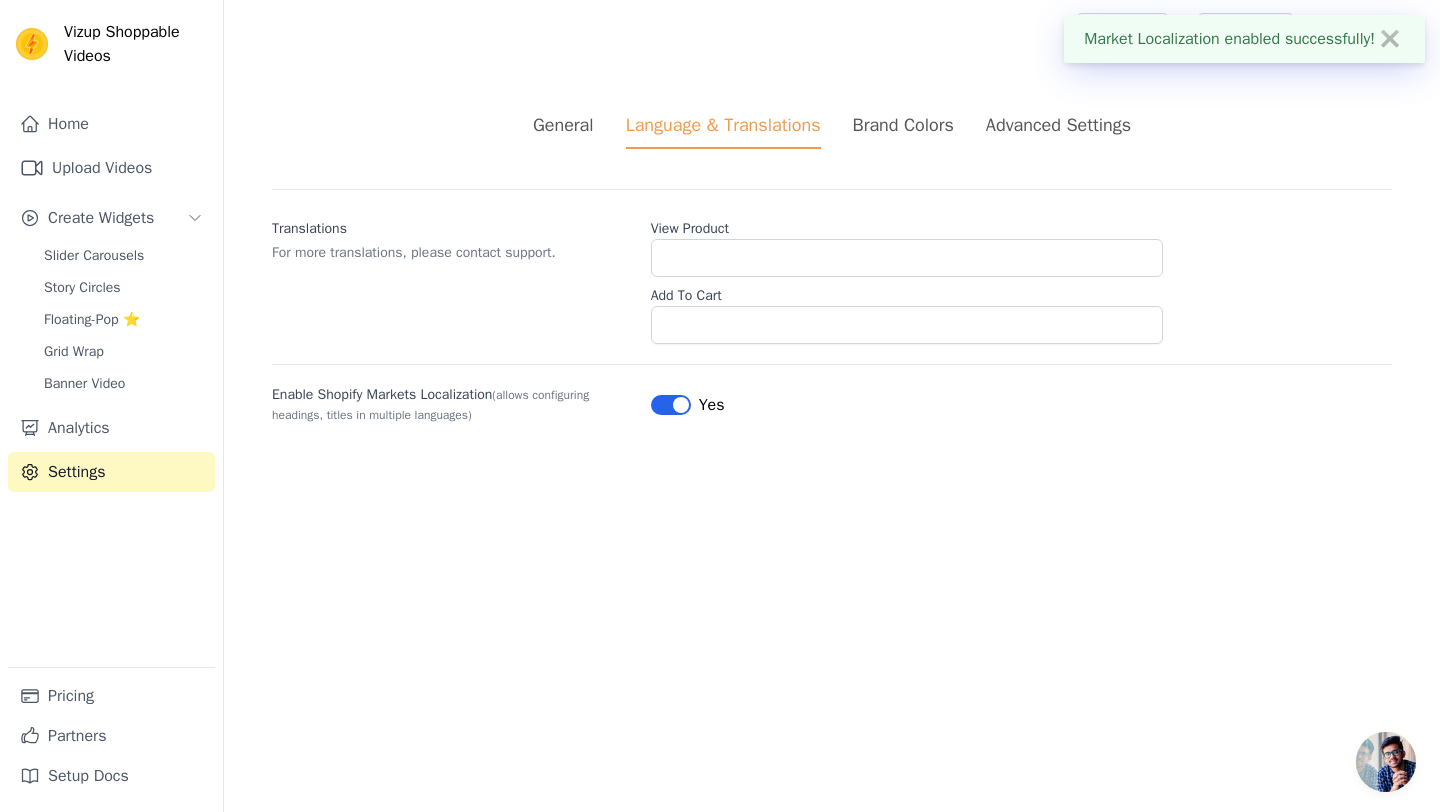 click on "Label" at bounding box center [671, 405] 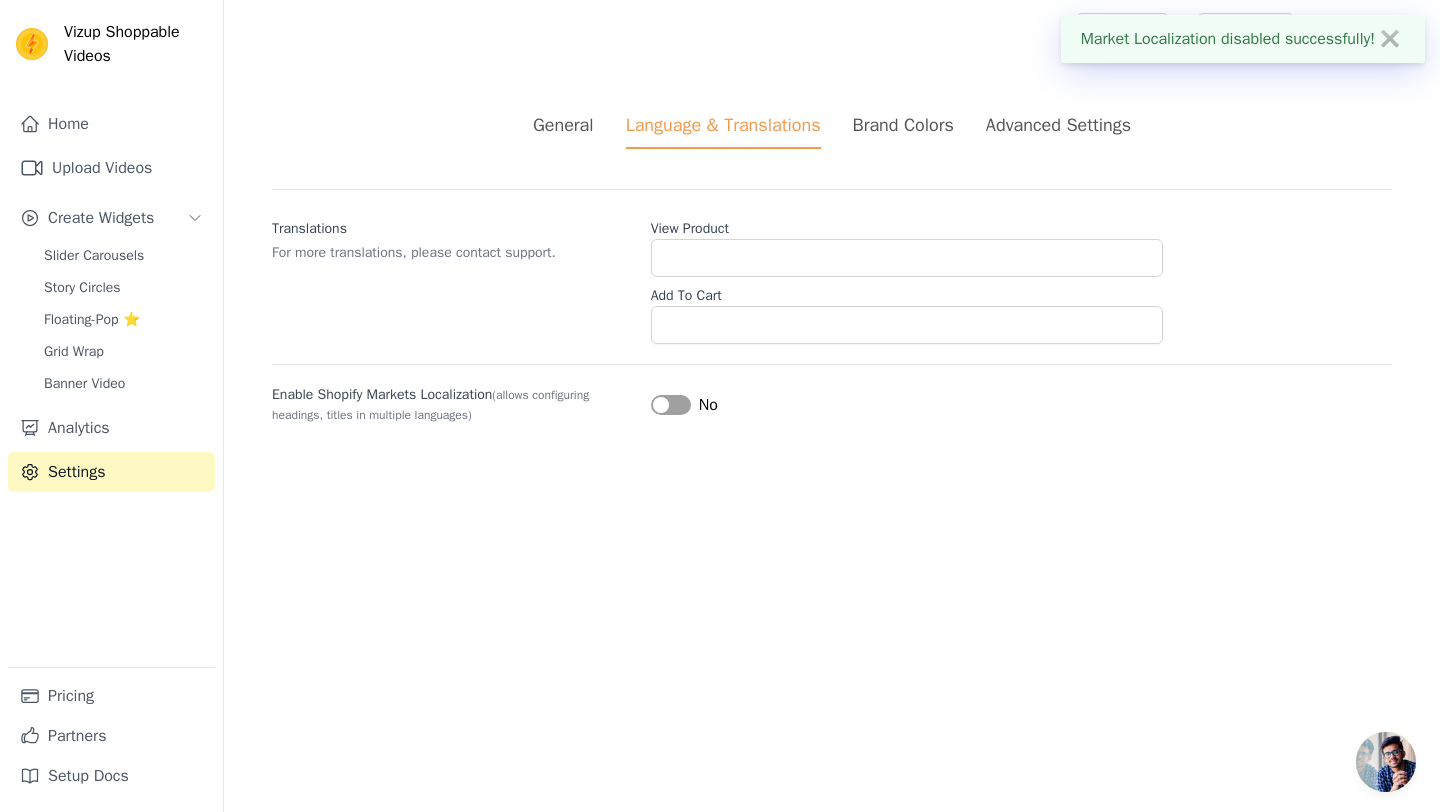 click on "Advanced Settings" at bounding box center (1058, 125) 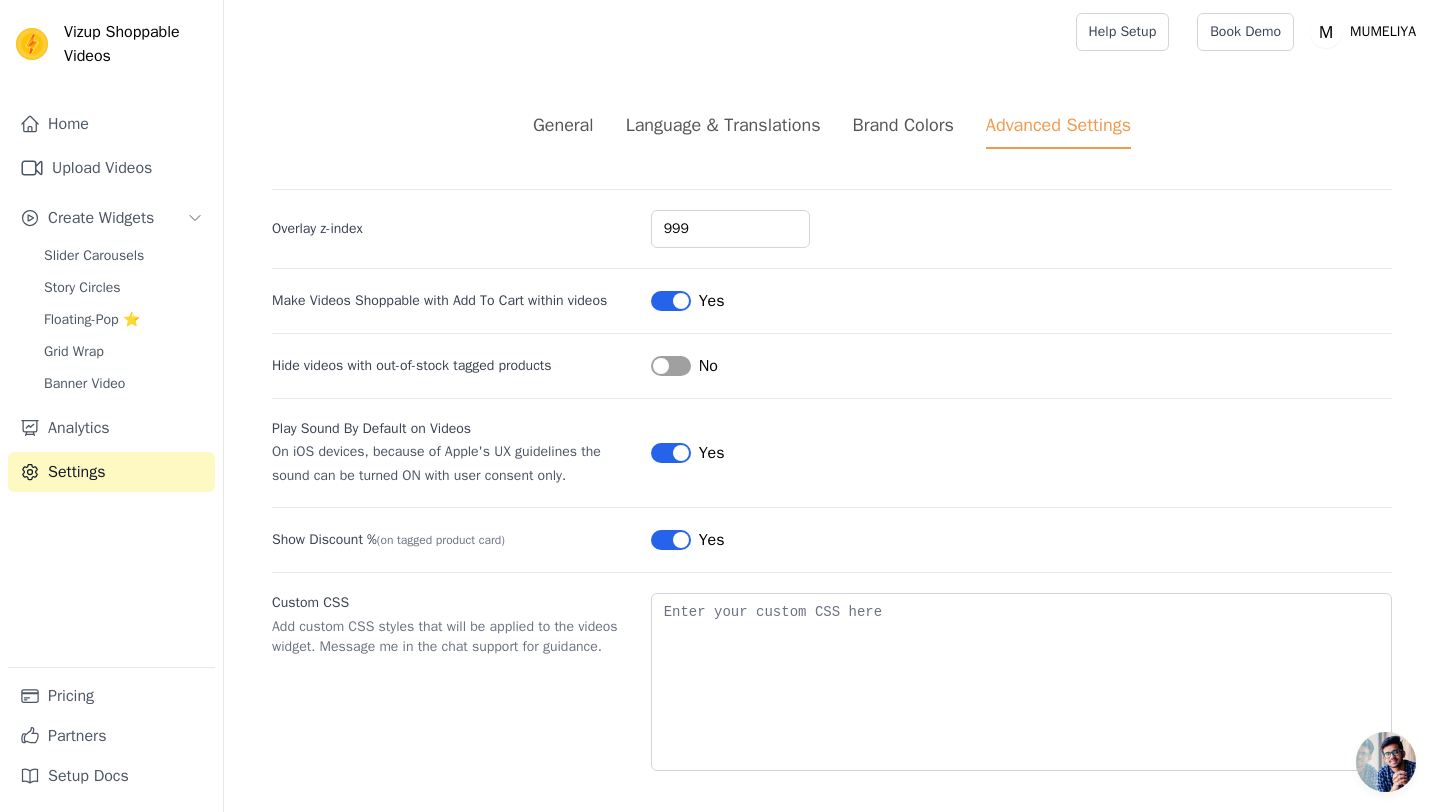 click on "Brand Colors" at bounding box center [903, 125] 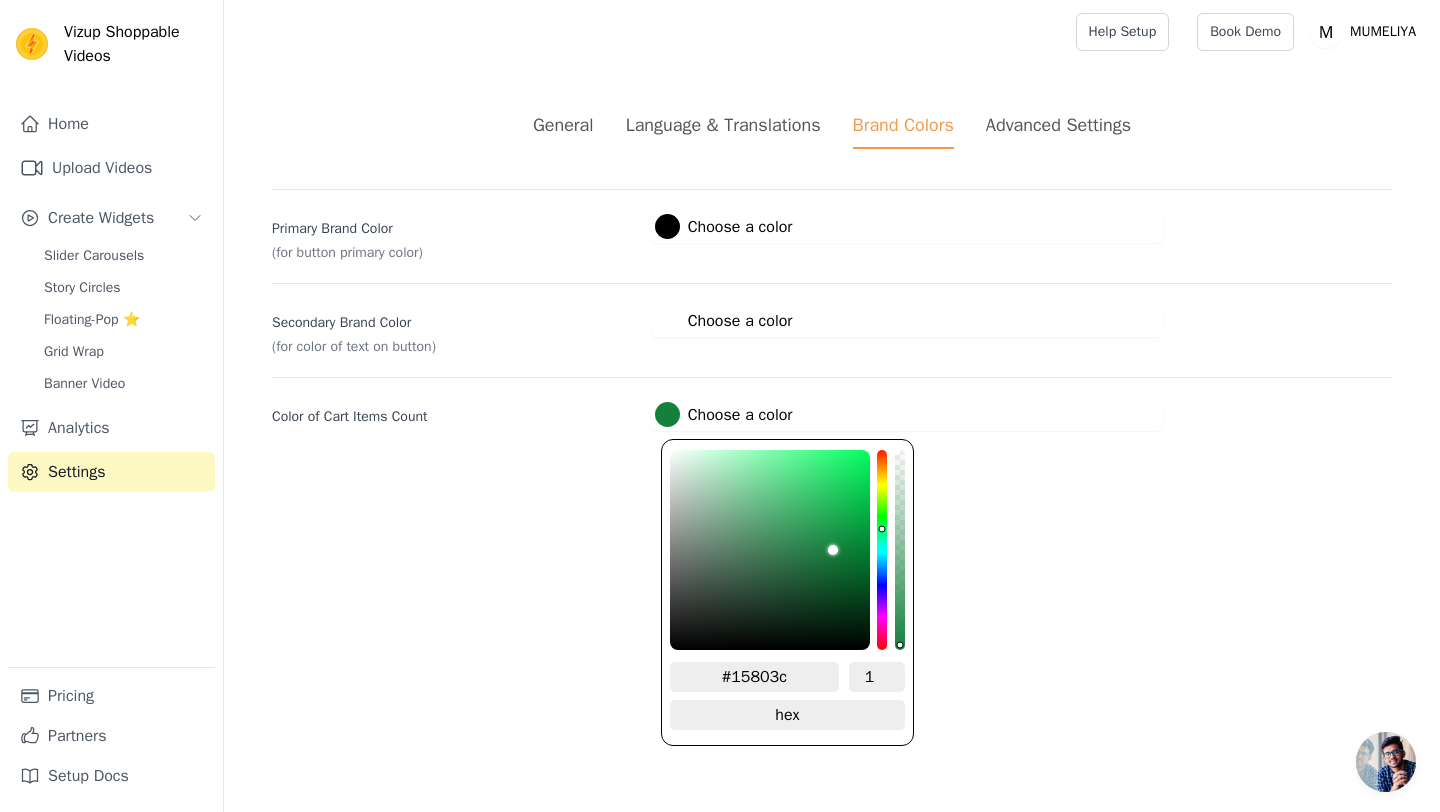 click on "#15803c       Choose a color" at bounding box center [724, 414] 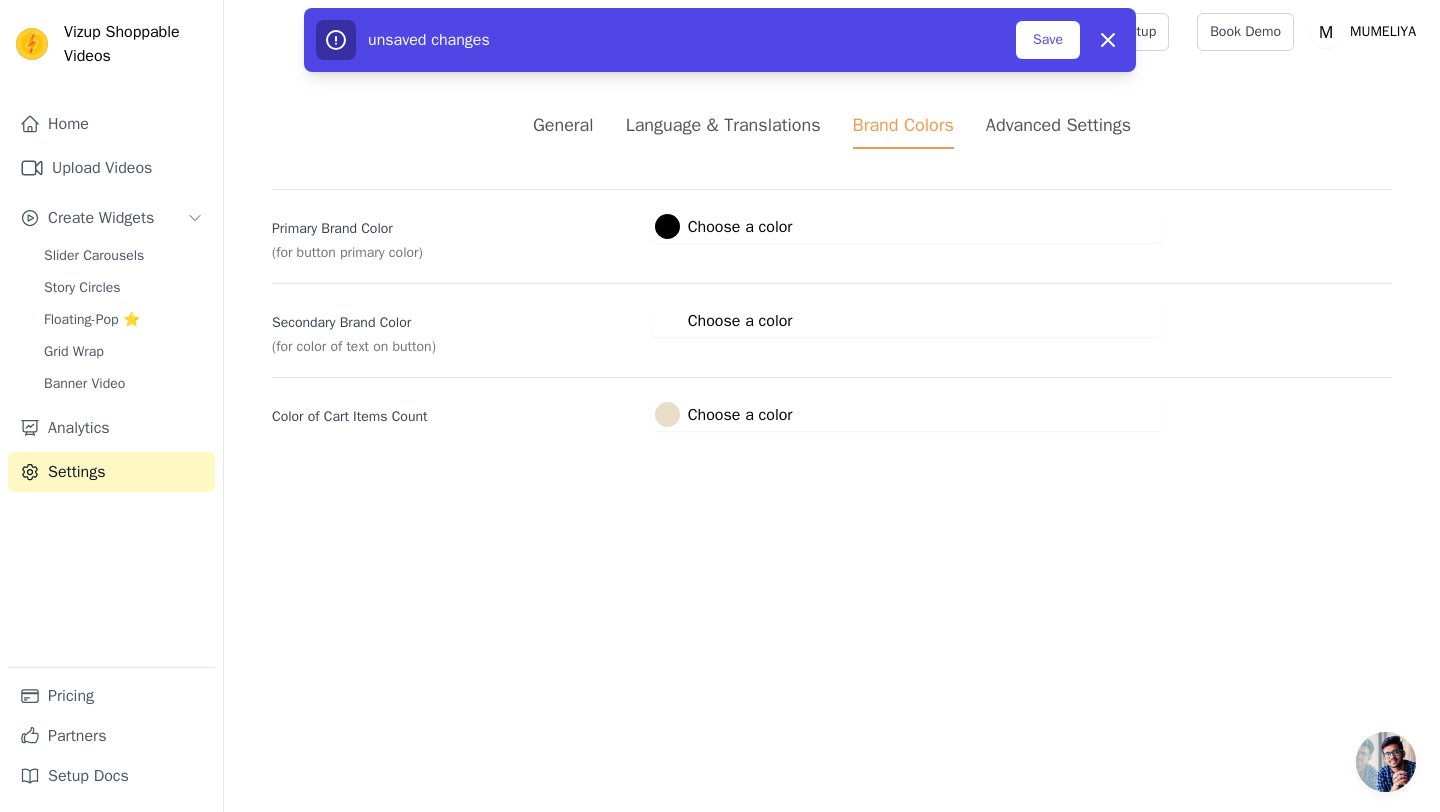 click on "Vizup Shoppable Videos
Home
Upload Videos       Create Widgets     Slider Carousels   Story Circles   Floating-Pop ⭐   Grid Wrap   Banner Video
Analytics
Settings
Pricing
Partners
Setup Docs   Open sidebar       Help Setup     Book Demo   Open user menu" at bounding box center [720, 239] 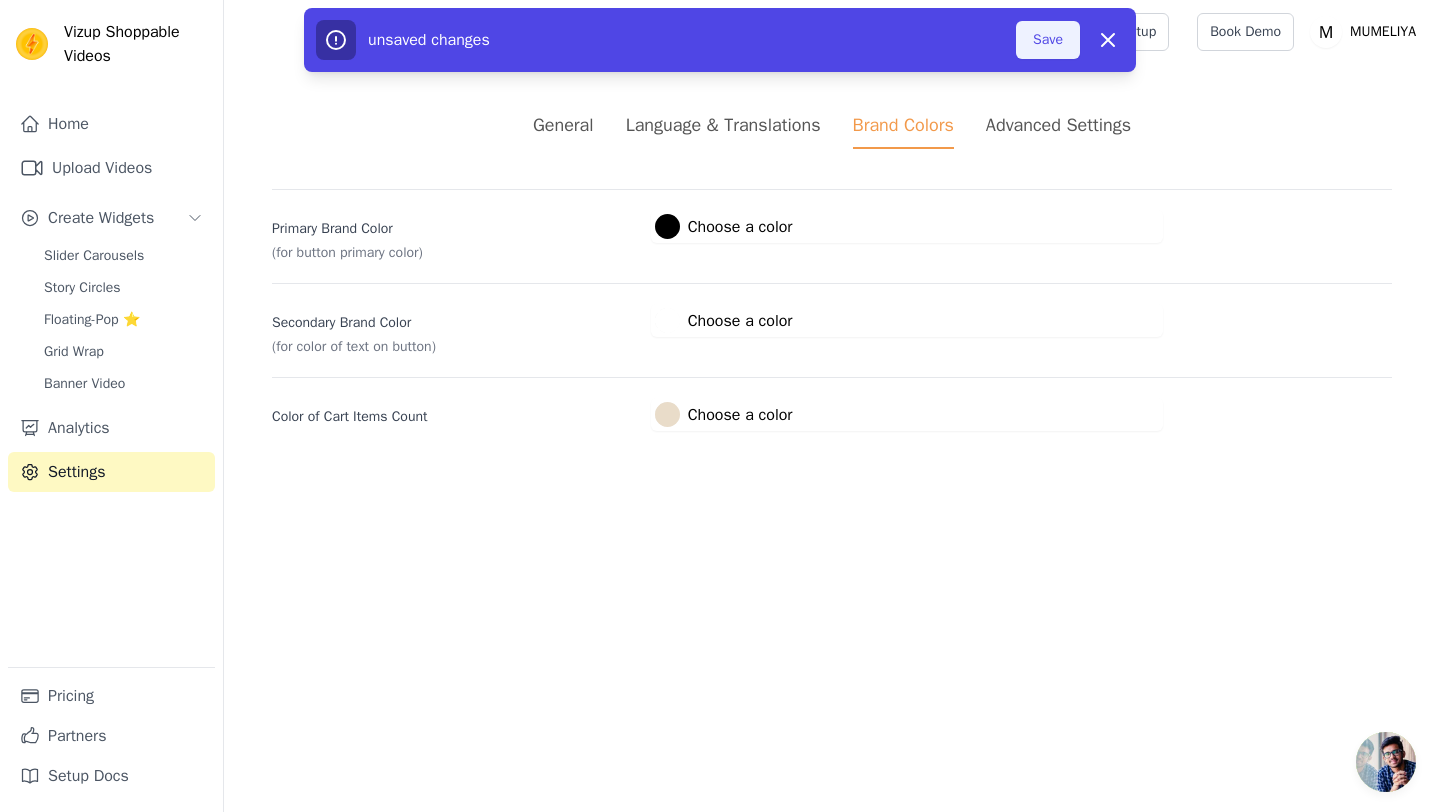 click on "Save" at bounding box center (1048, 40) 